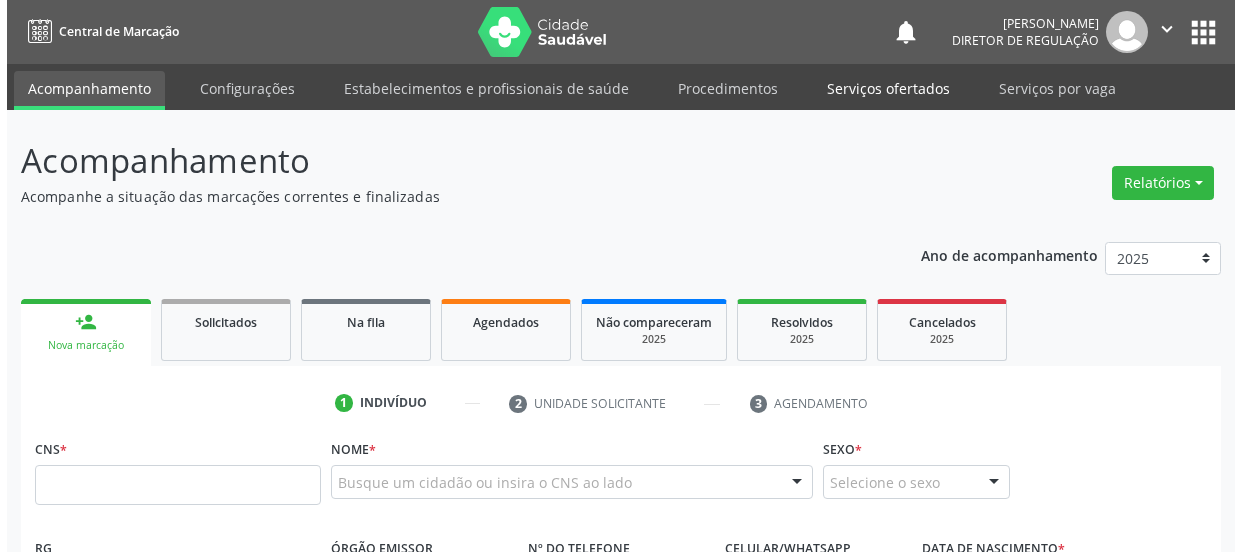scroll, scrollTop: 0, scrollLeft: 0, axis: both 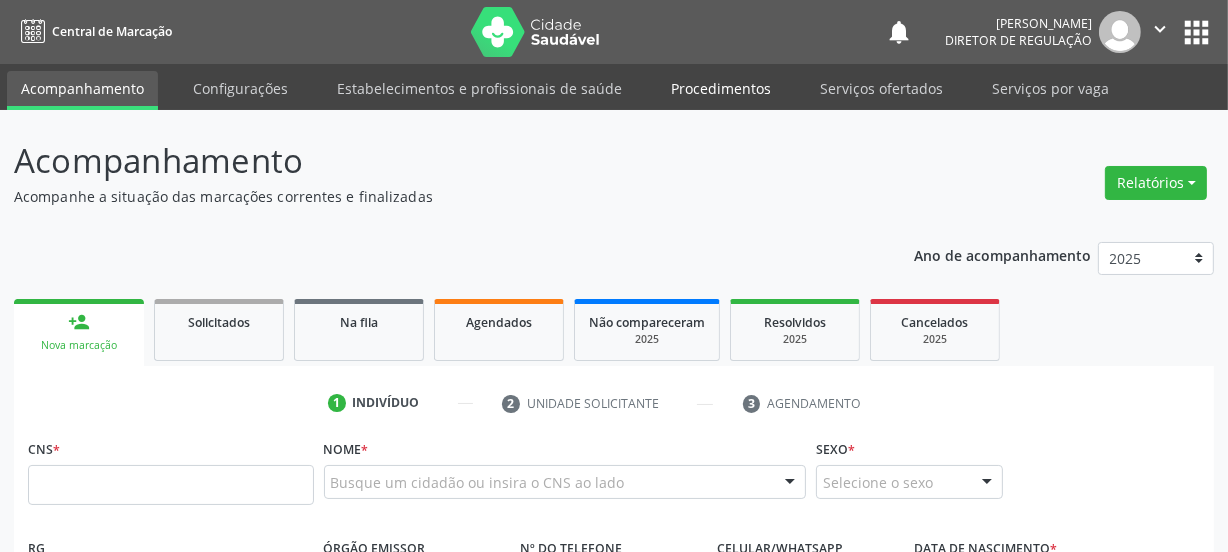 click on "Procedimentos" at bounding box center [721, 88] 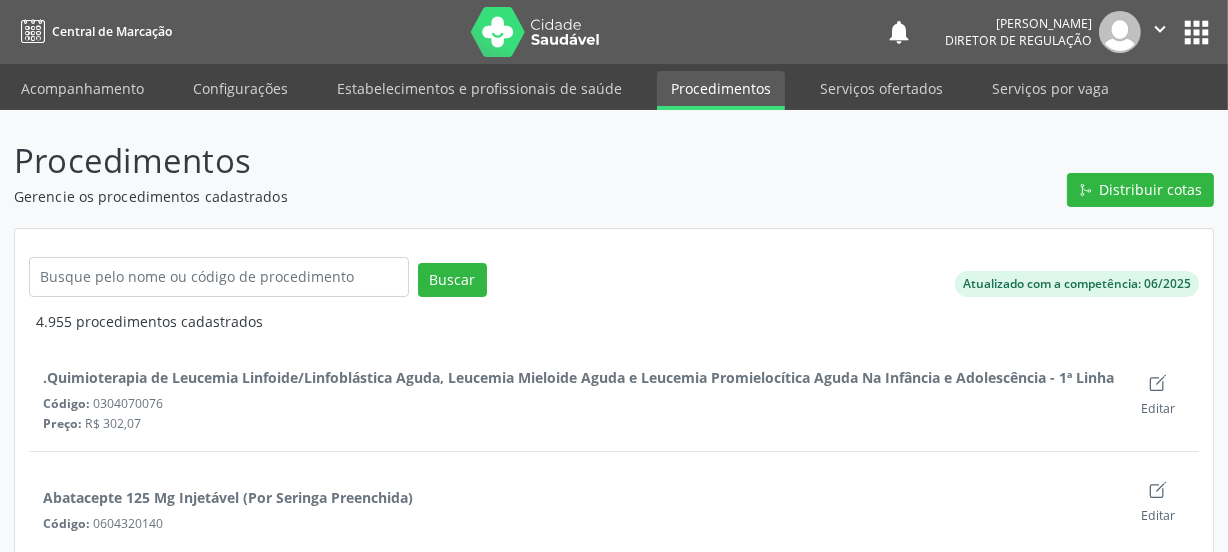 click on "Distribuir cotas" at bounding box center [1137, 171] 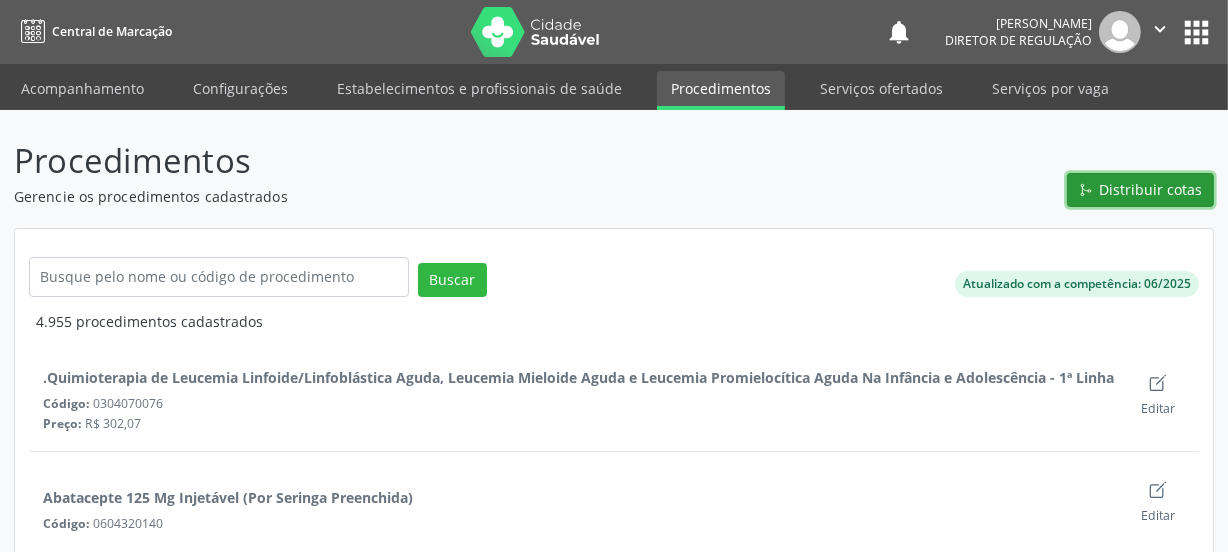 click on "Distribuir cotas" at bounding box center [1151, 189] 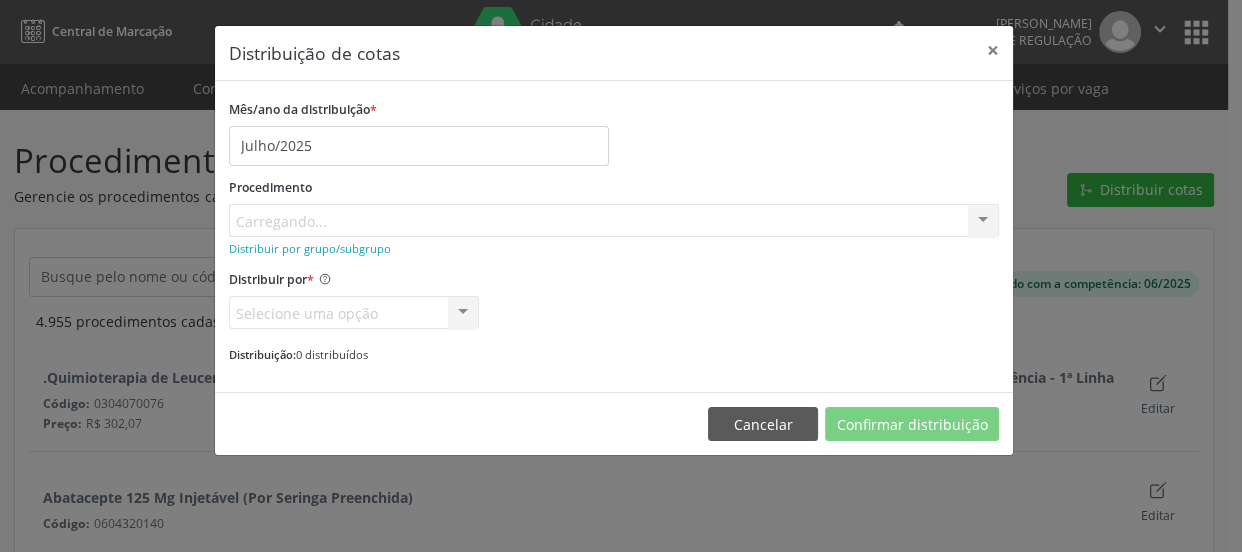 click on "Procedimento
[GEOGRAPHIC_DATA]...
No elements found. Consider changing the search query.   List is empty." at bounding box center (614, 205) 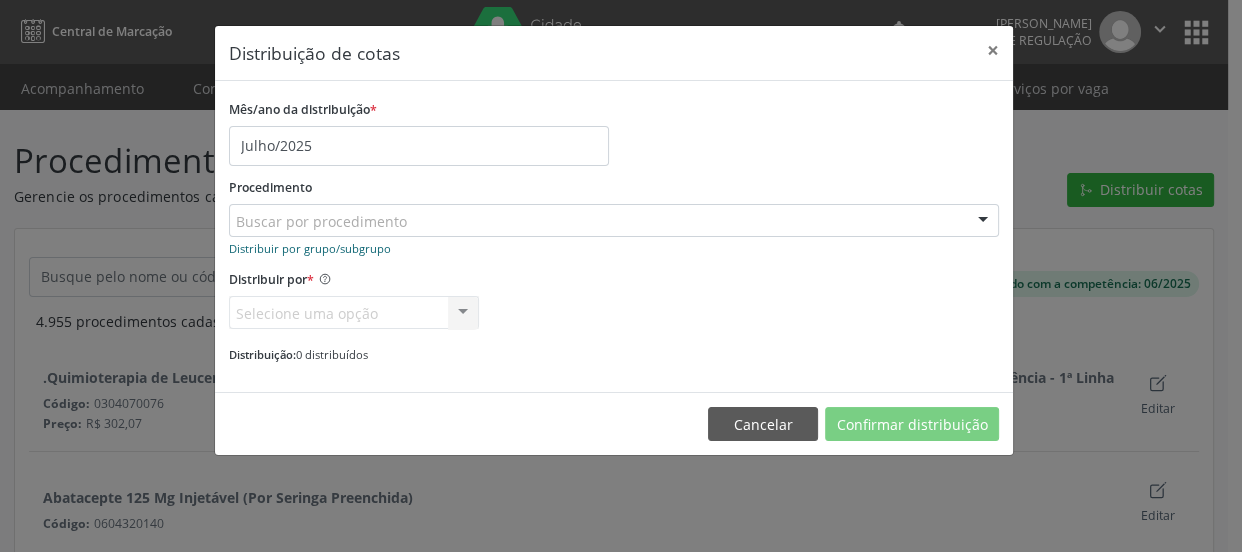 click on "Distribuir por grupo/subgrupo" at bounding box center (310, 248) 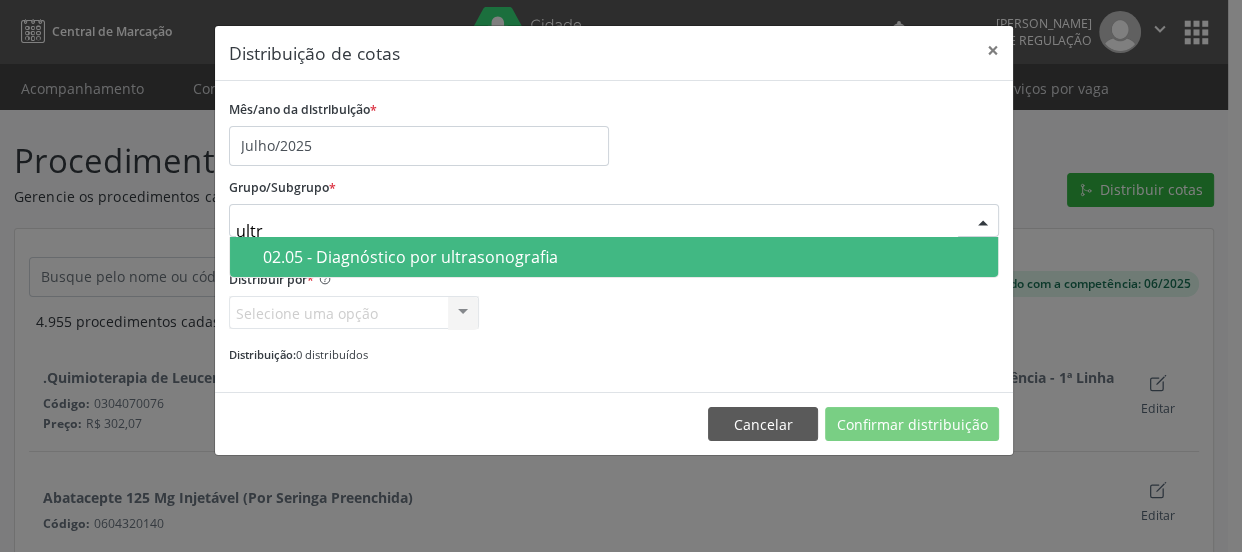 type on "ultra" 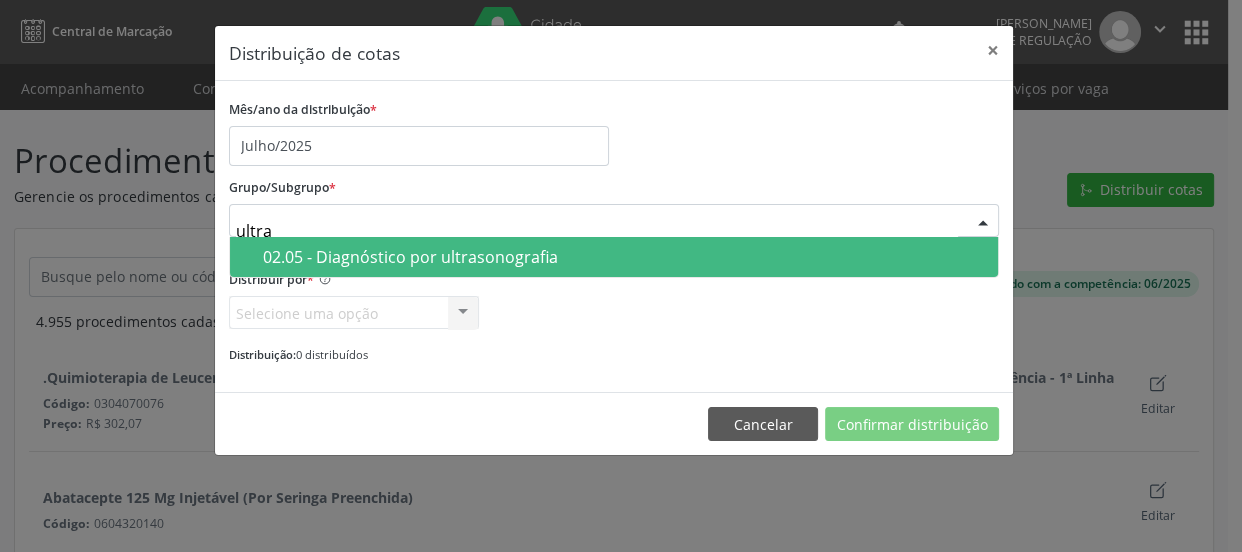 click on "02.05 - Diagnóstico por ultrasonografia" at bounding box center (624, 257) 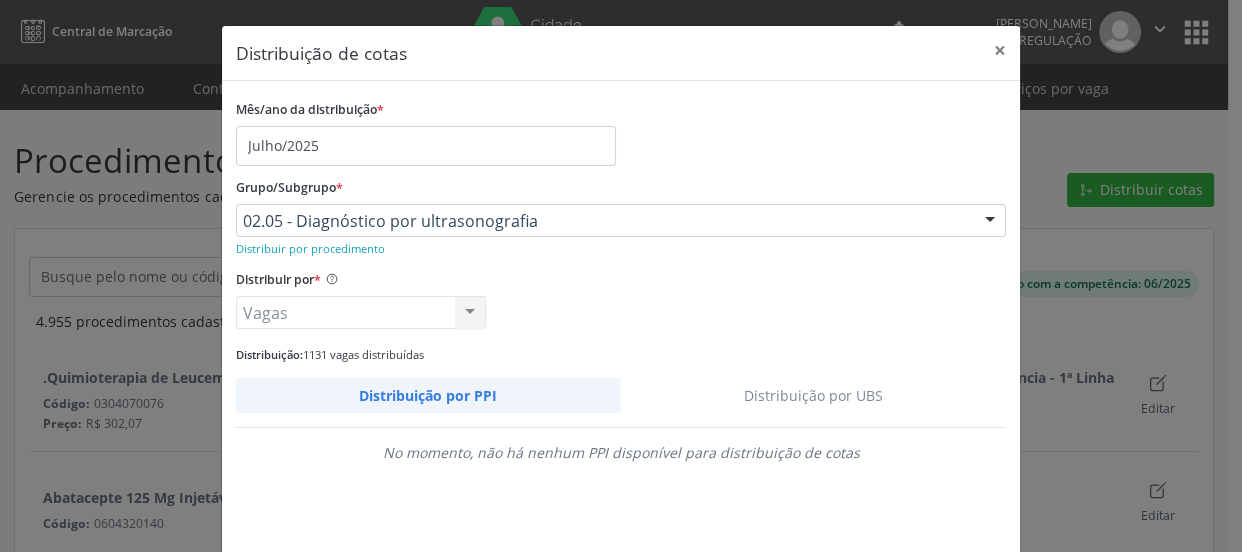 click on "Distribuição por UBS" at bounding box center (814, 395) 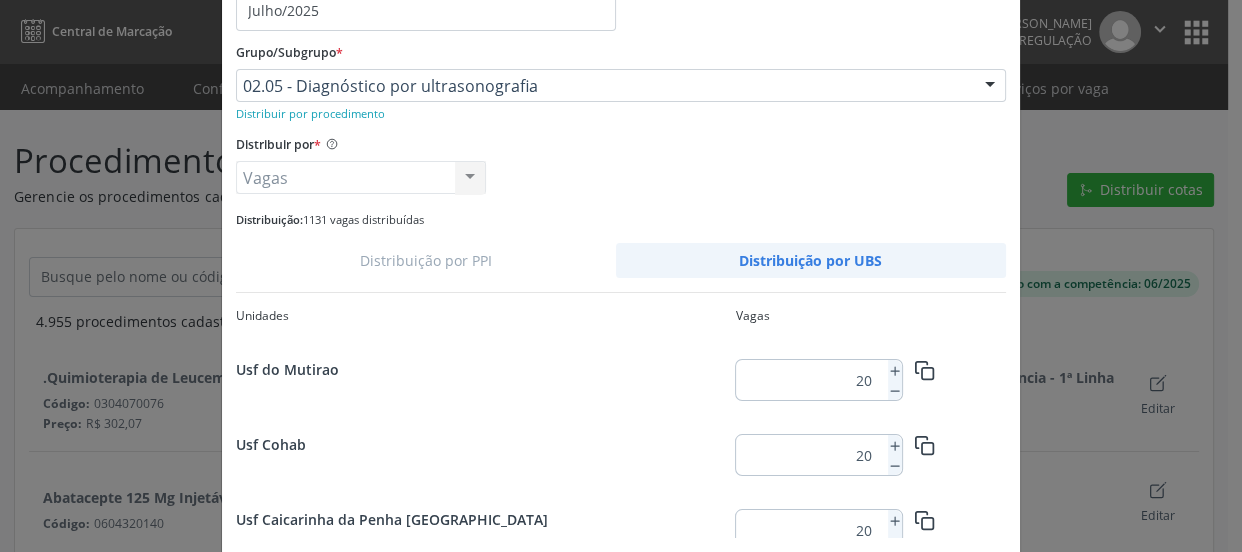 scroll, scrollTop: 181, scrollLeft: 0, axis: vertical 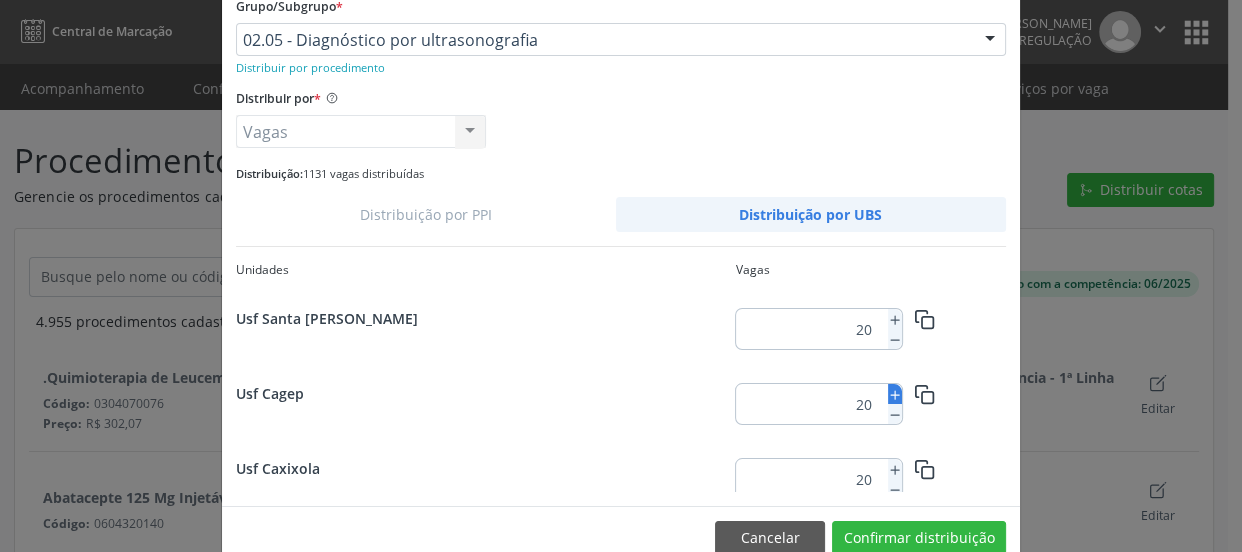 click 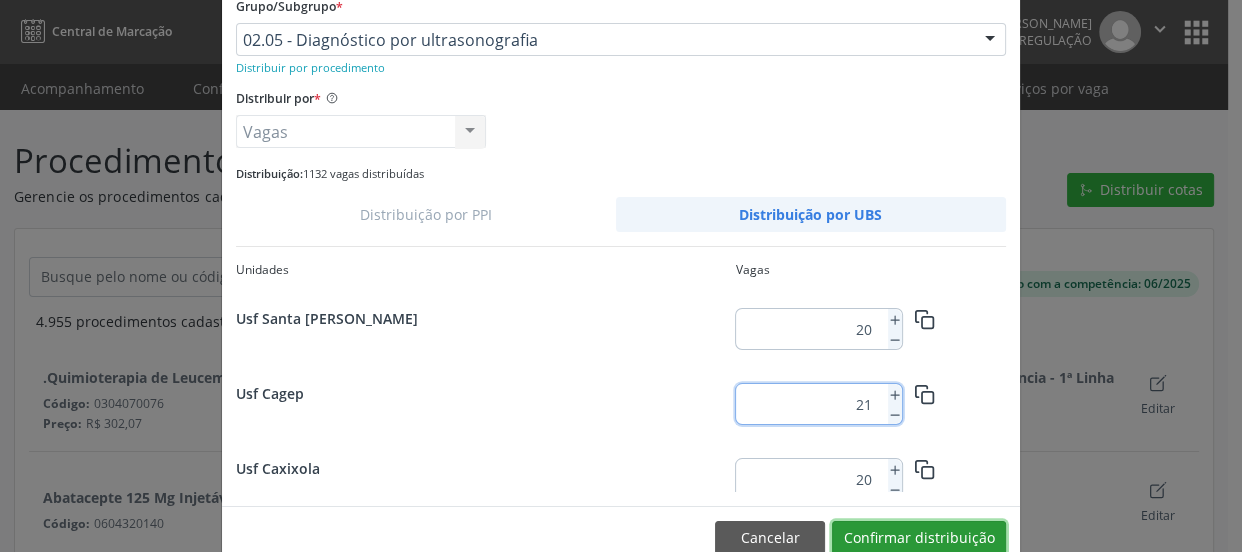 click on "Confirmar distribuição" at bounding box center (919, 538) 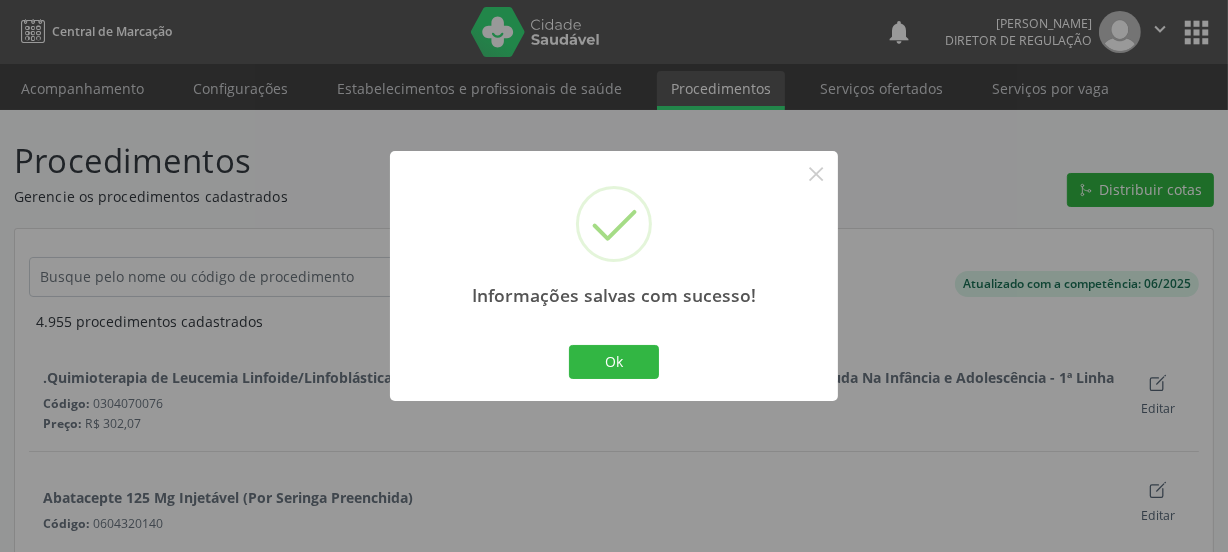 click on "×
Informações salvas com sucesso! Ok No Cancel" at bounding box center [614, 275] 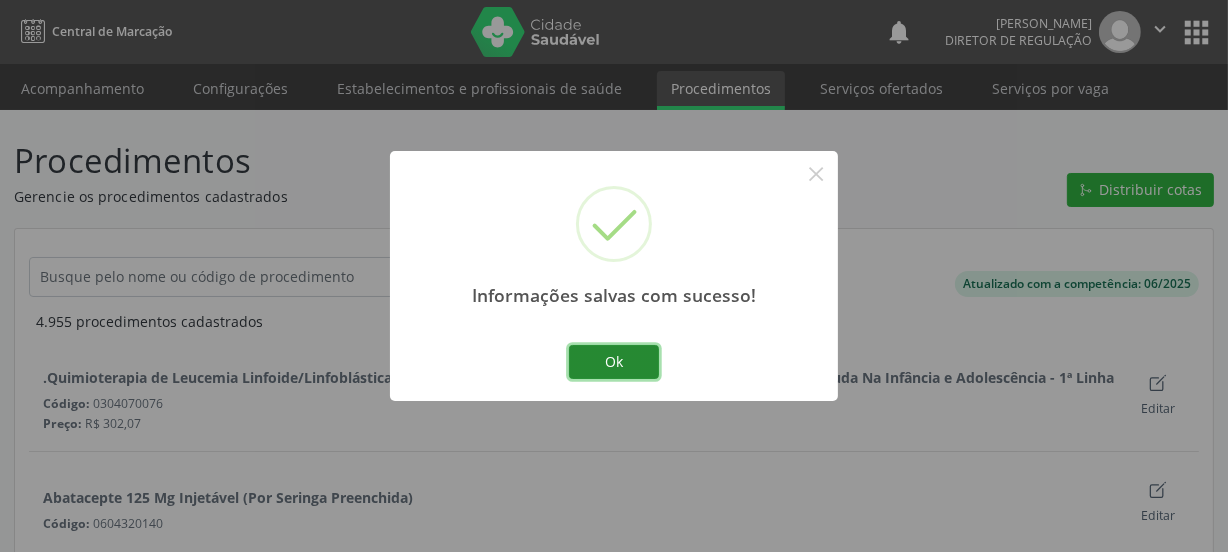 click on "Ok" at bounding box center (614, 362) 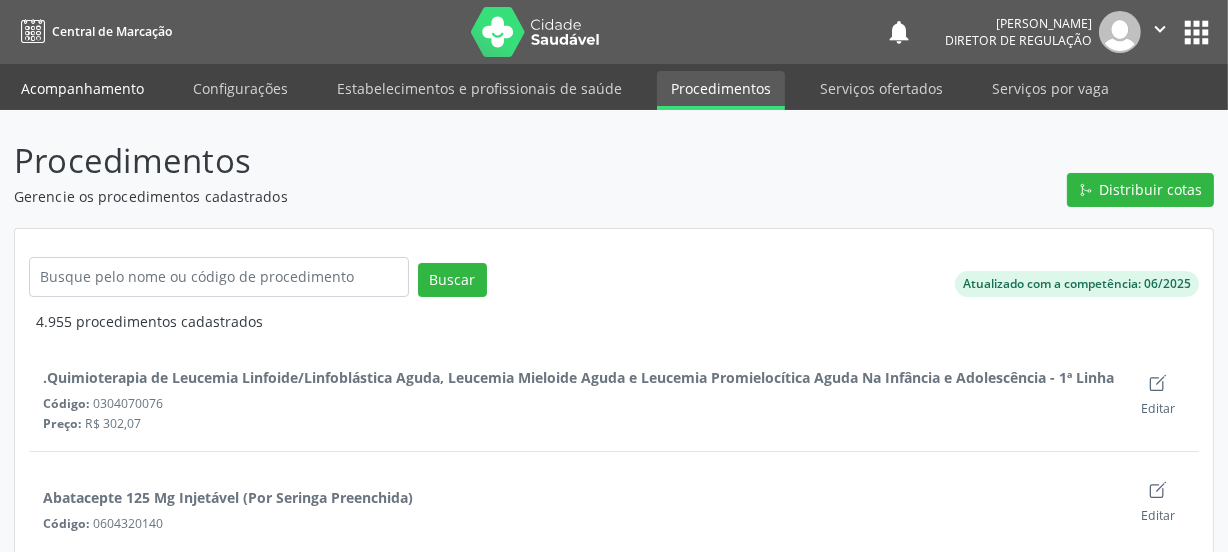 click on "Acompanhamento" at bounding box center (82, 88) 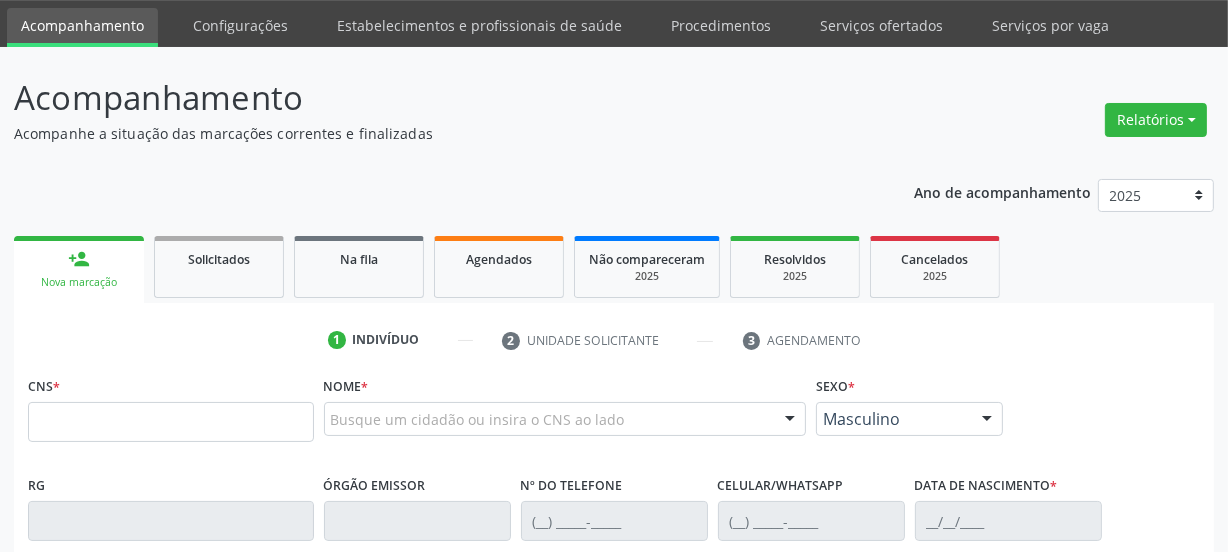 scroll, scrollTop: 90, scrollLeft: 0, axis: vertical 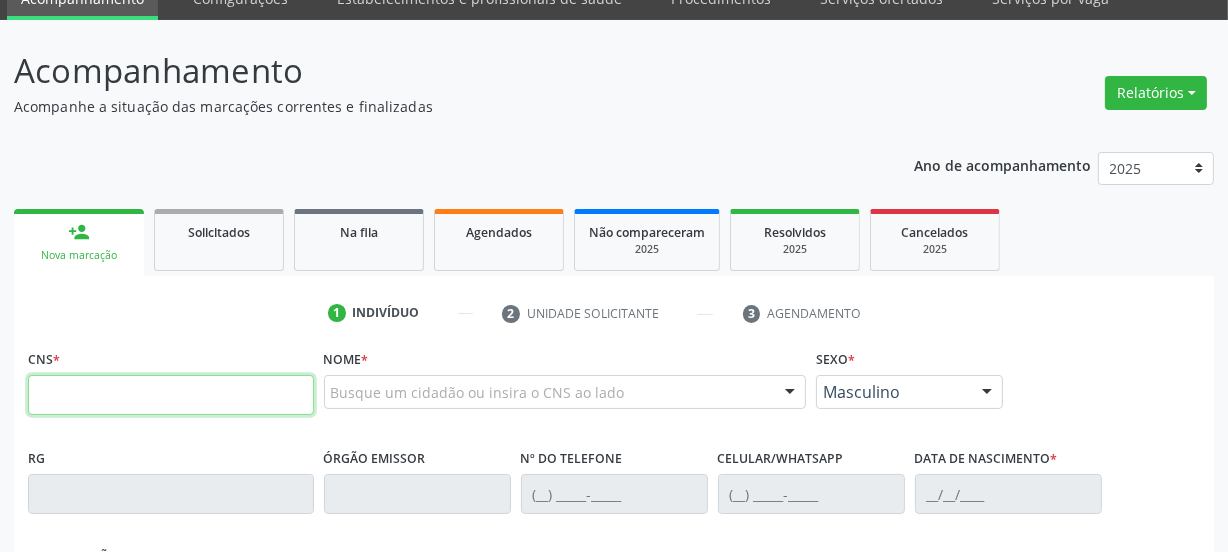 click at bounding box center [171, 395] 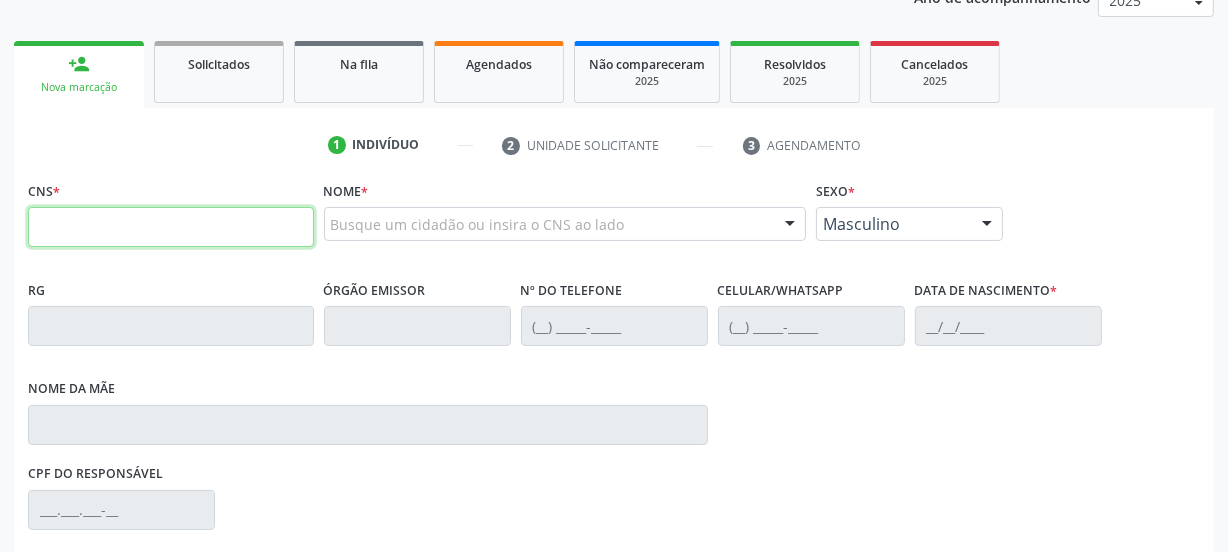scroll, scrollTop: 272, scrollLeft: 0, axis: vertical 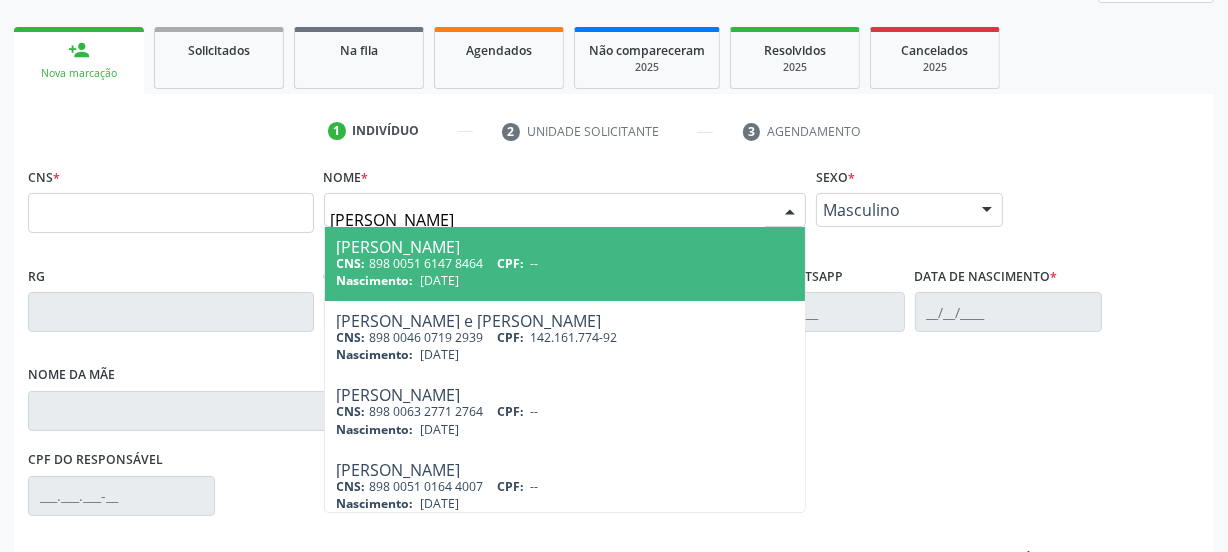 type on "ana silva lima m" 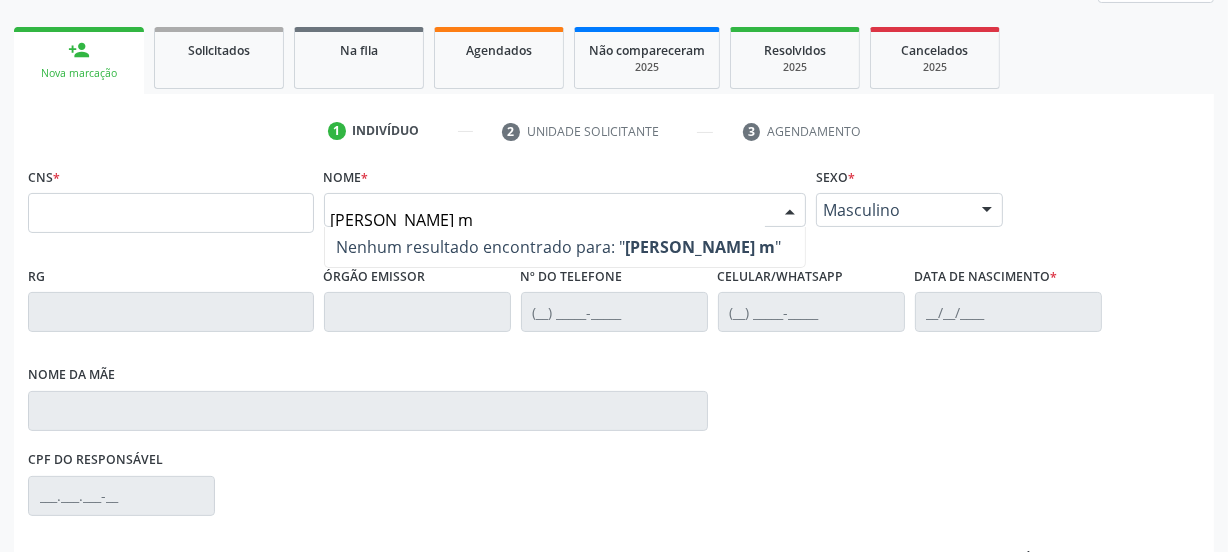 drag, startPoint x: 494, startPoint y: 213, endPoint x: 306, endPoint y: 191, distance: 189.28285 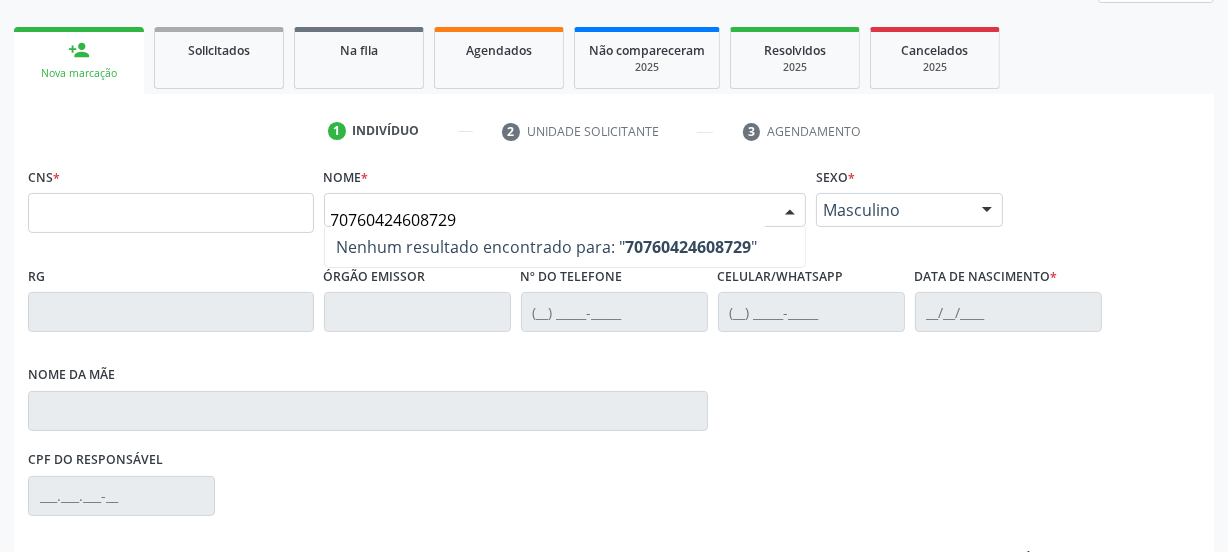 type on "707604246087293" 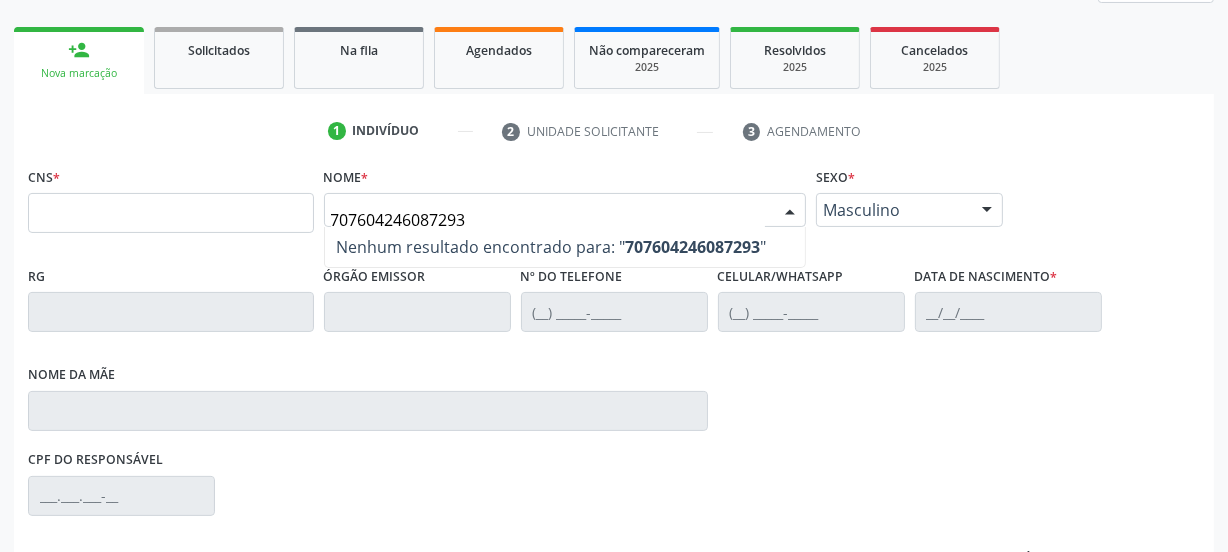 click on "707604246087293" at bounding box center (548, 220) 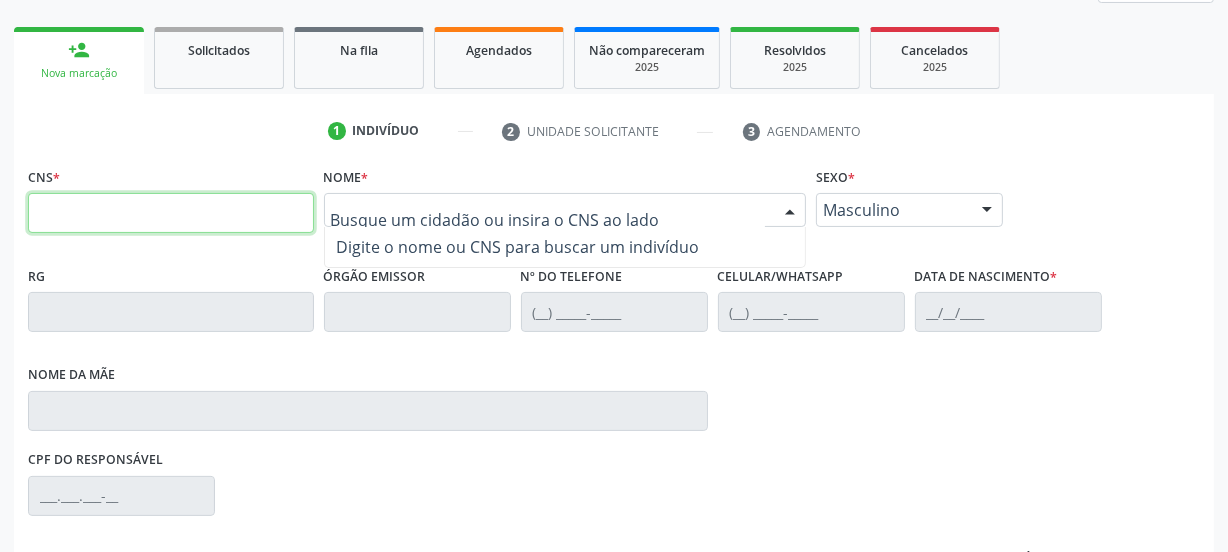 click at bounding box center [171, 213] 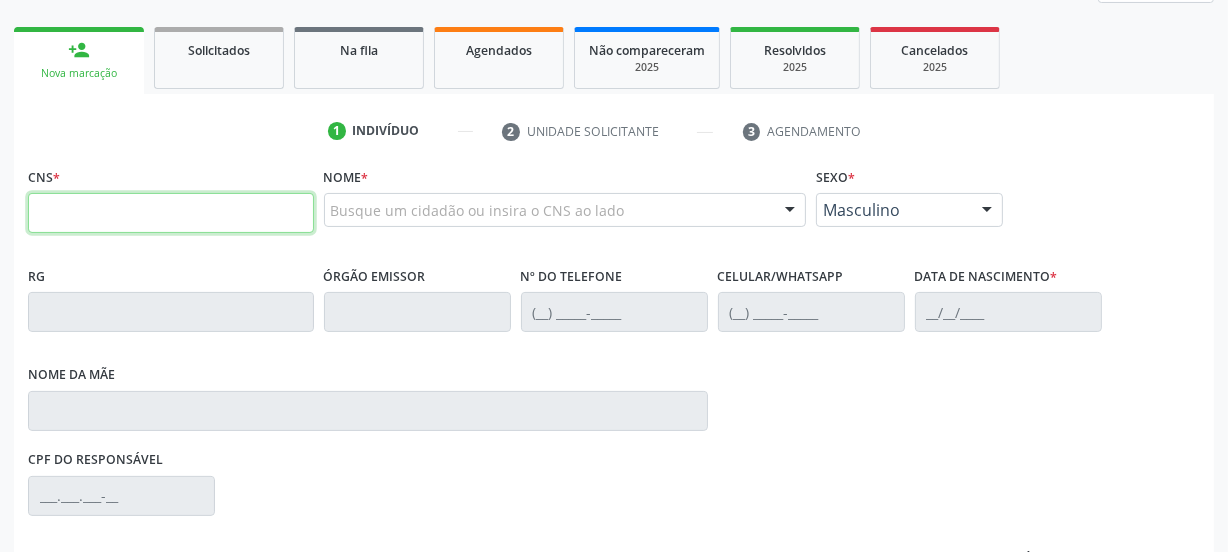 paste on "707 6042 4608 7293" 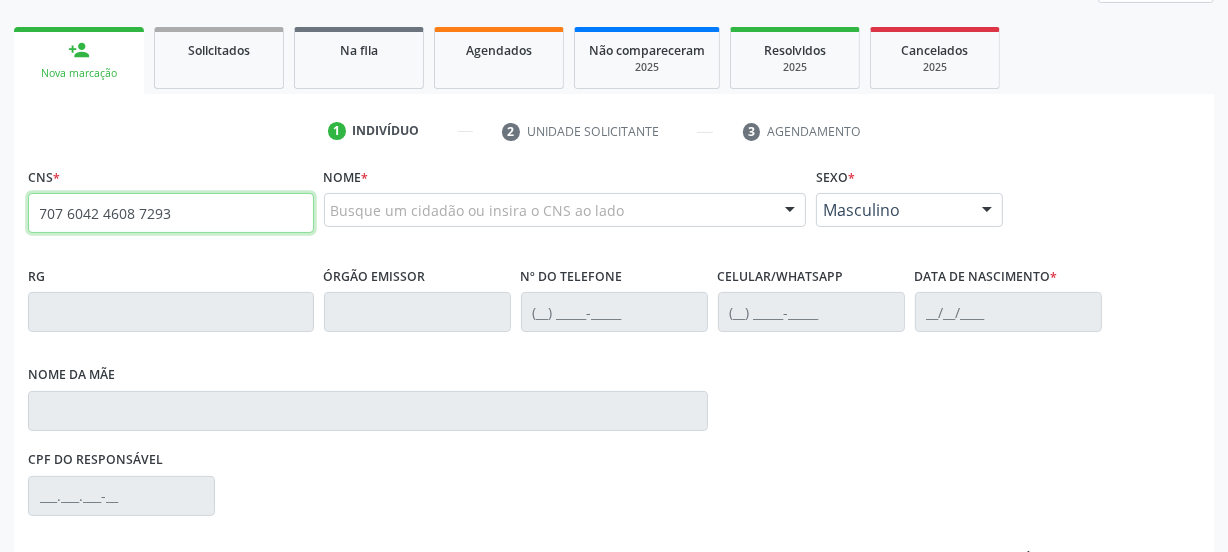type on "707 6042 4608 7293" 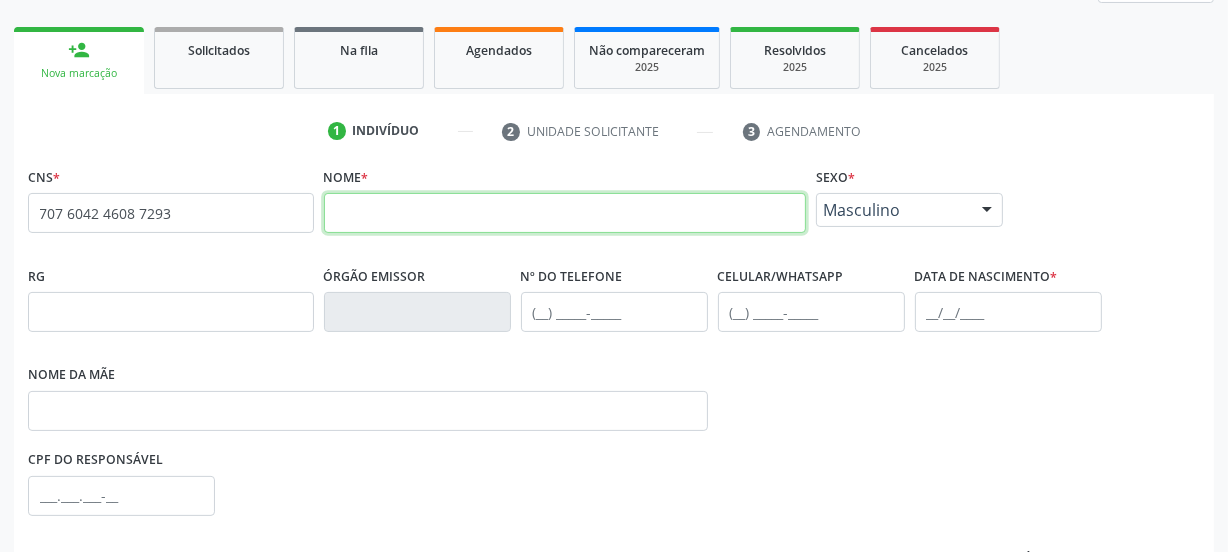 click at bounding box center [565, 213] 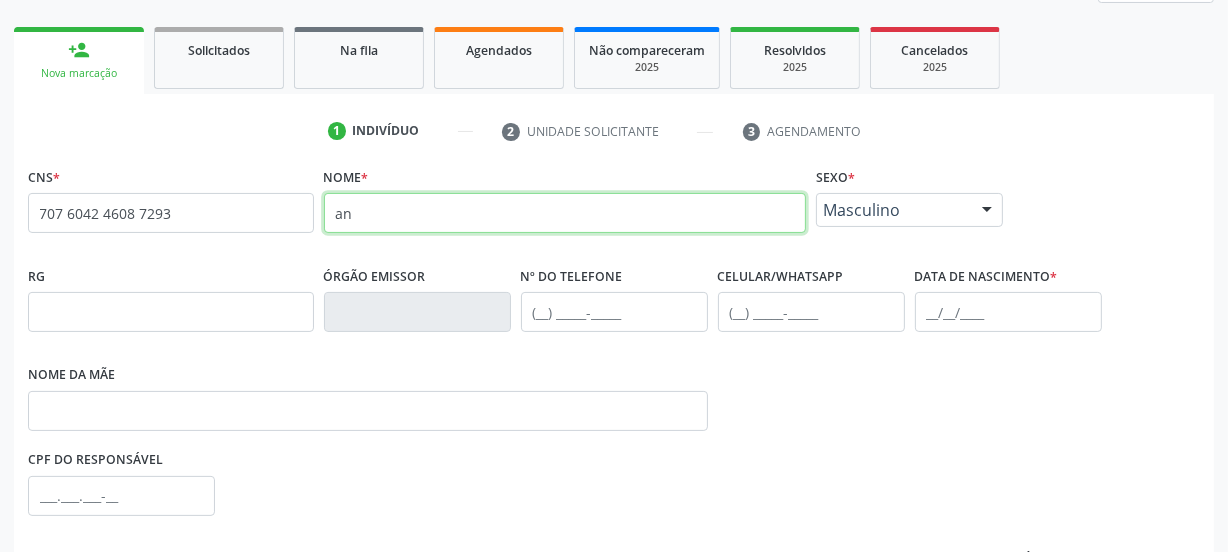 type on "a" 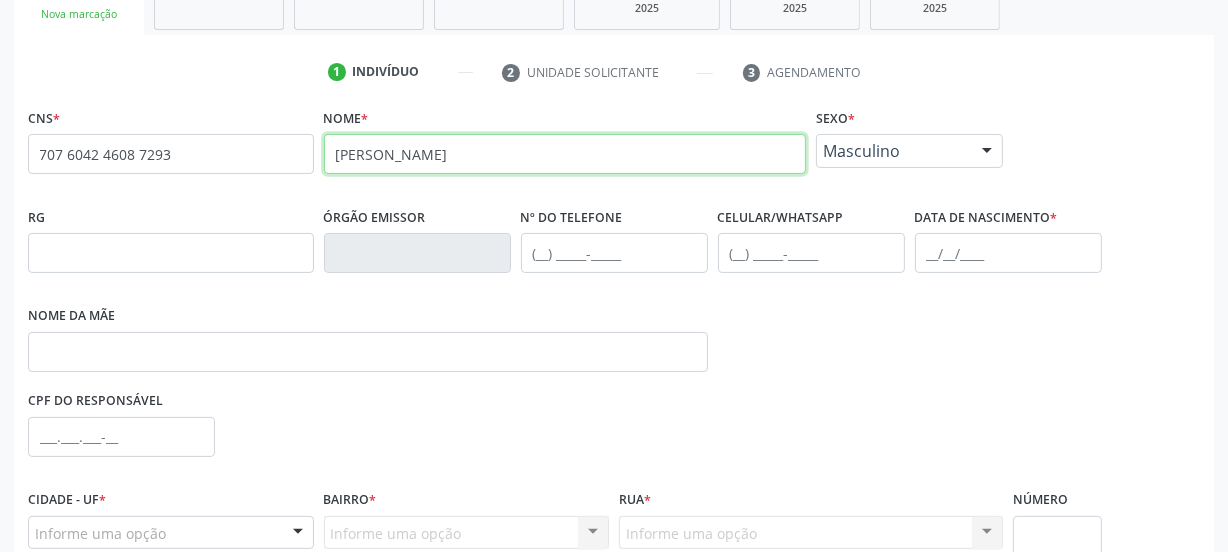 scroll, scrollTop: 363, scrollLeft: 0, axis: vertical 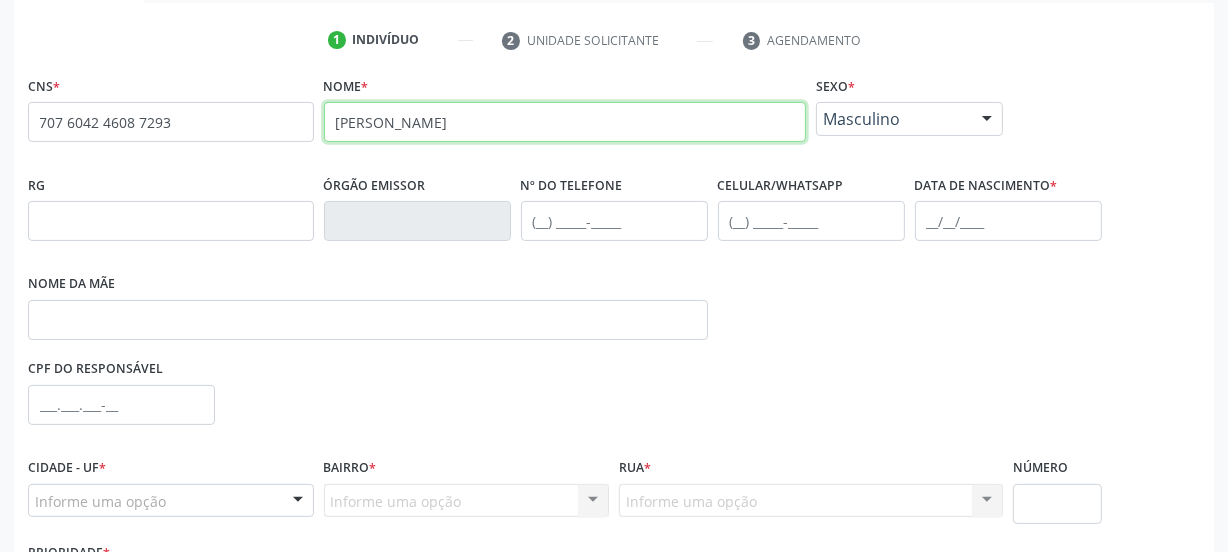 type on "ANA SILVA LIMA MOREIRA" 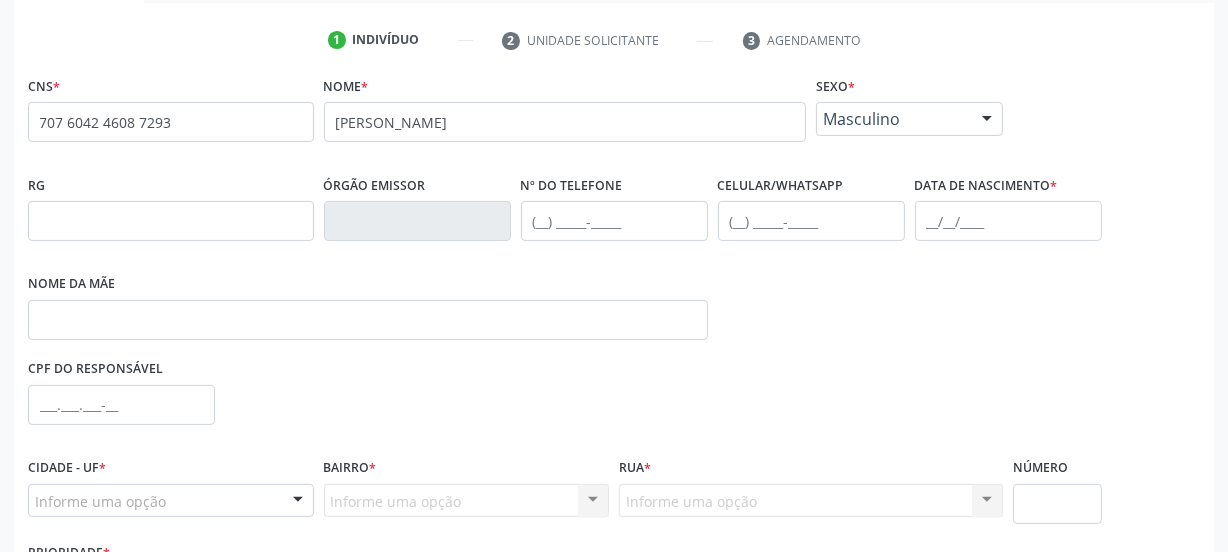 click on "Masculino" at bounding box center [892, 119] 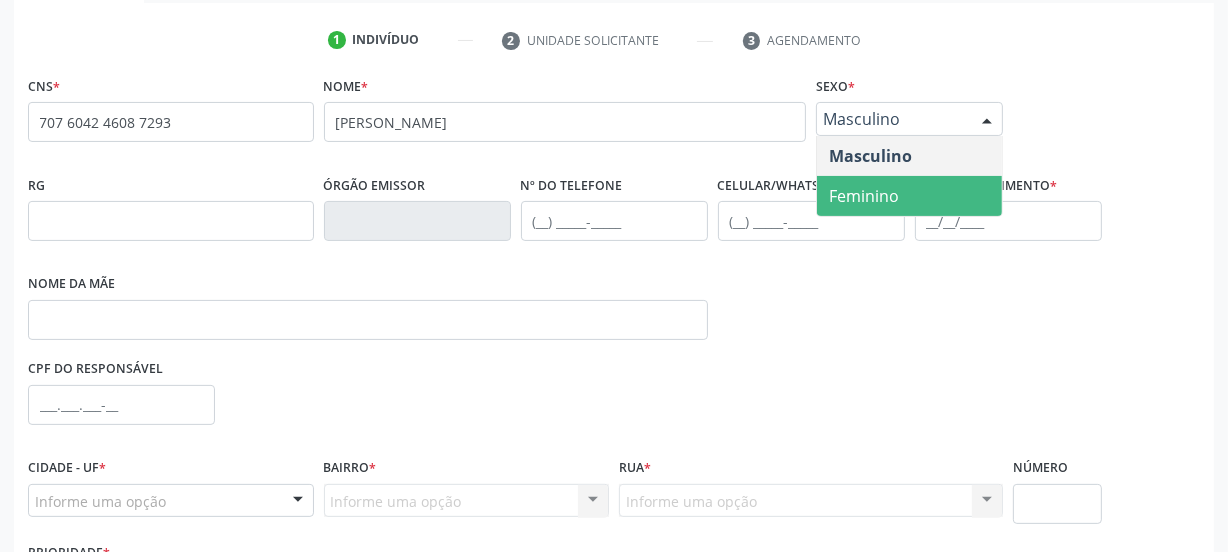 click on "Feminino" at bounding box center (909, 196) 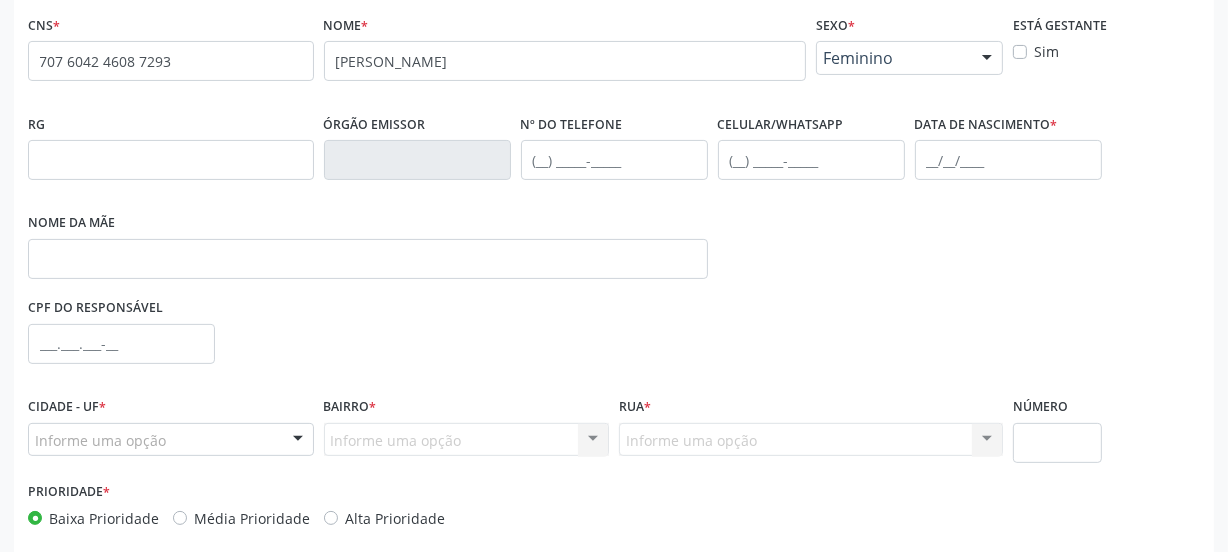 scroll, scrollTop: 454, scrollLeft: 0, axis: vertical 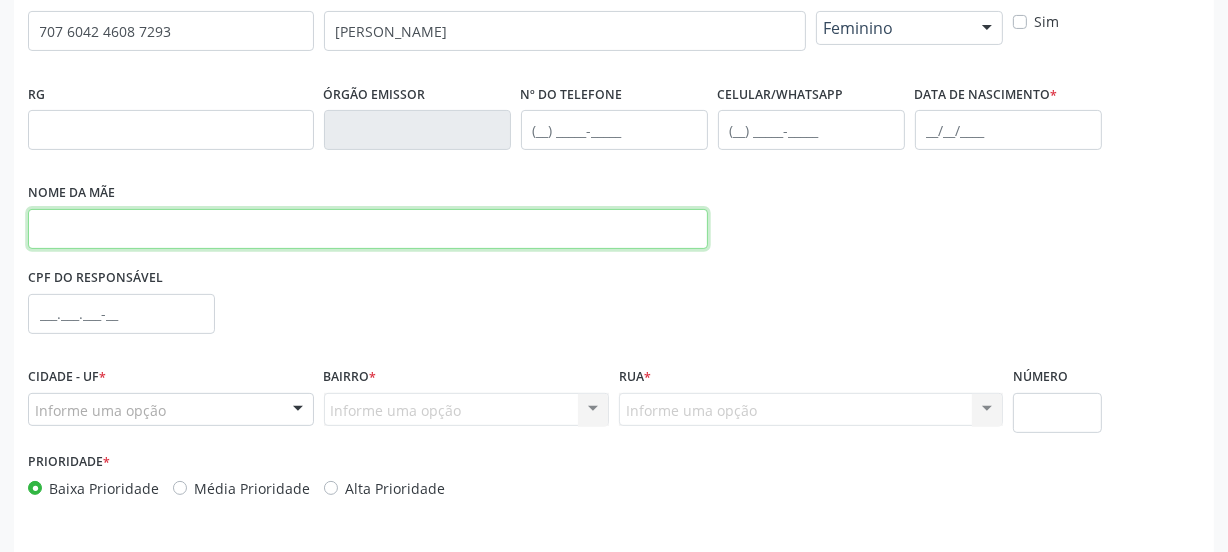 click at bounding box center (368, 229) 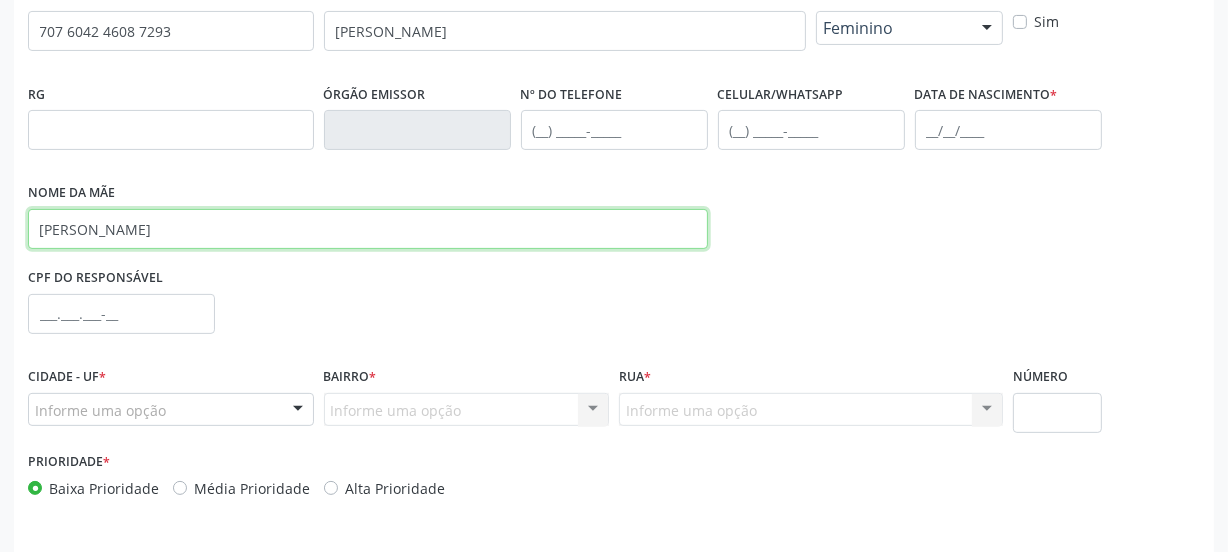 scroll, scrollTop: 363, scrollLeft: 0, axis: vertical 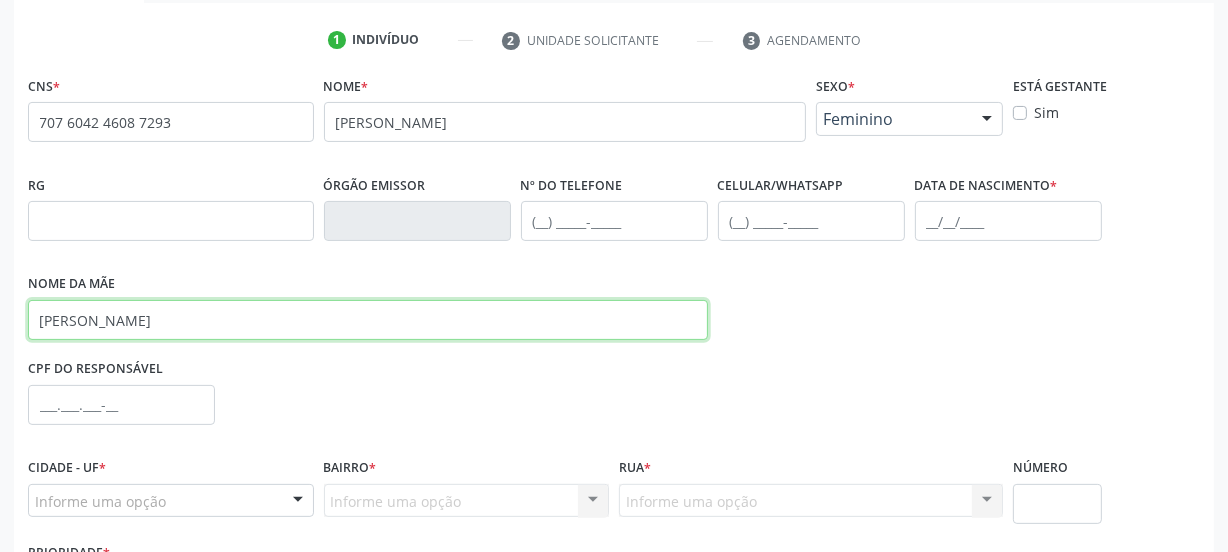 type on "MARIA DAS GRAÇAS LIMA SILVA" 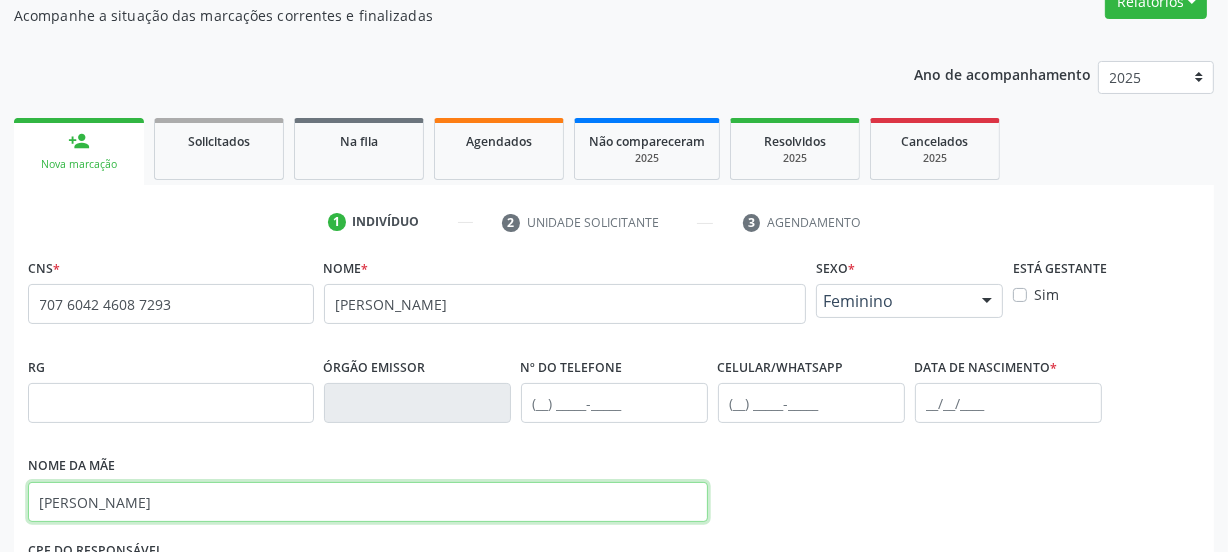 scroll, scrollTop: 272, scrollLeft: 0, axis: vertical 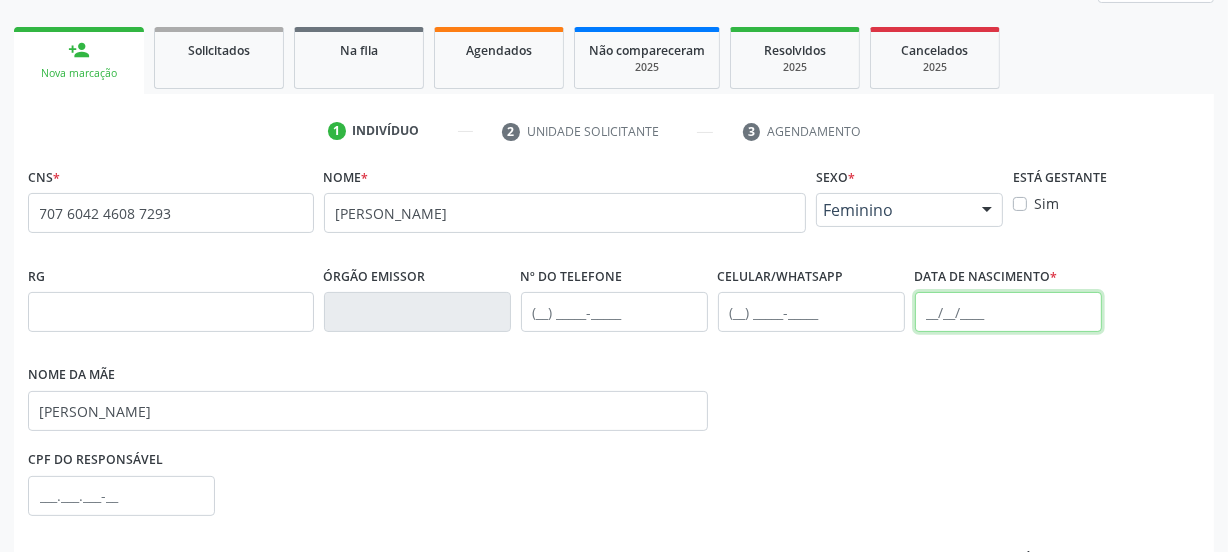 click at bounding box center (1008, 312) 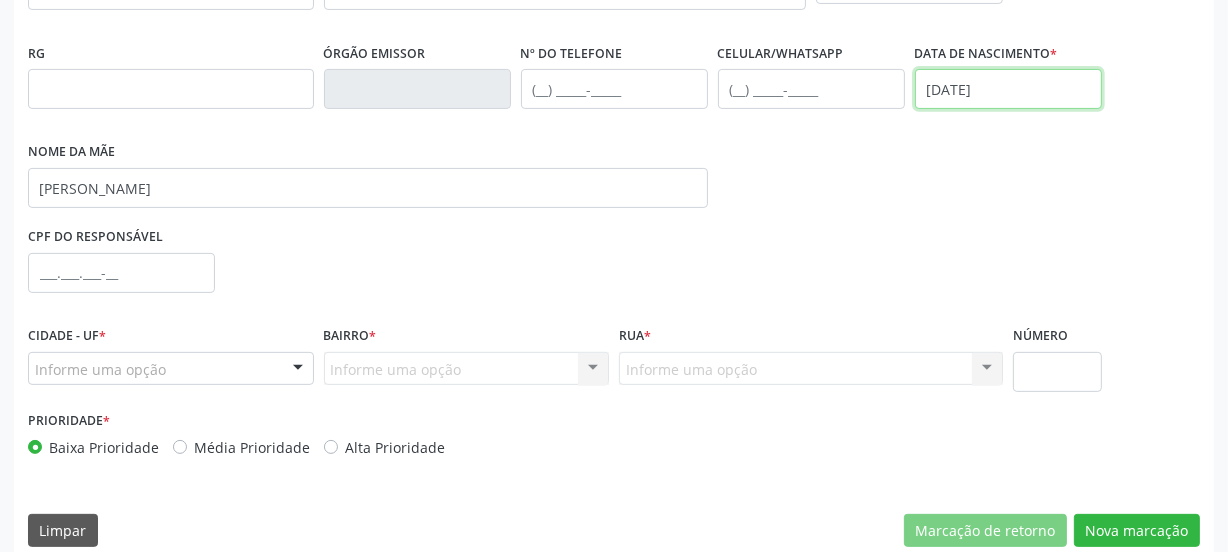 scroll, scrollTop: 517, scrollLeft: 0, axis: vertical 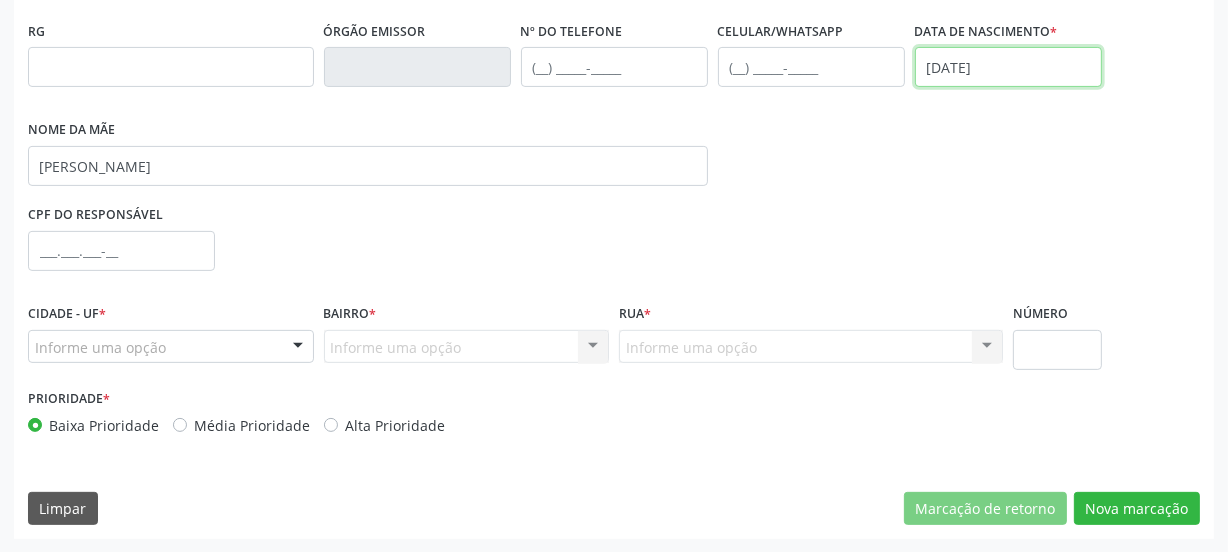 type on "02/10/1996" 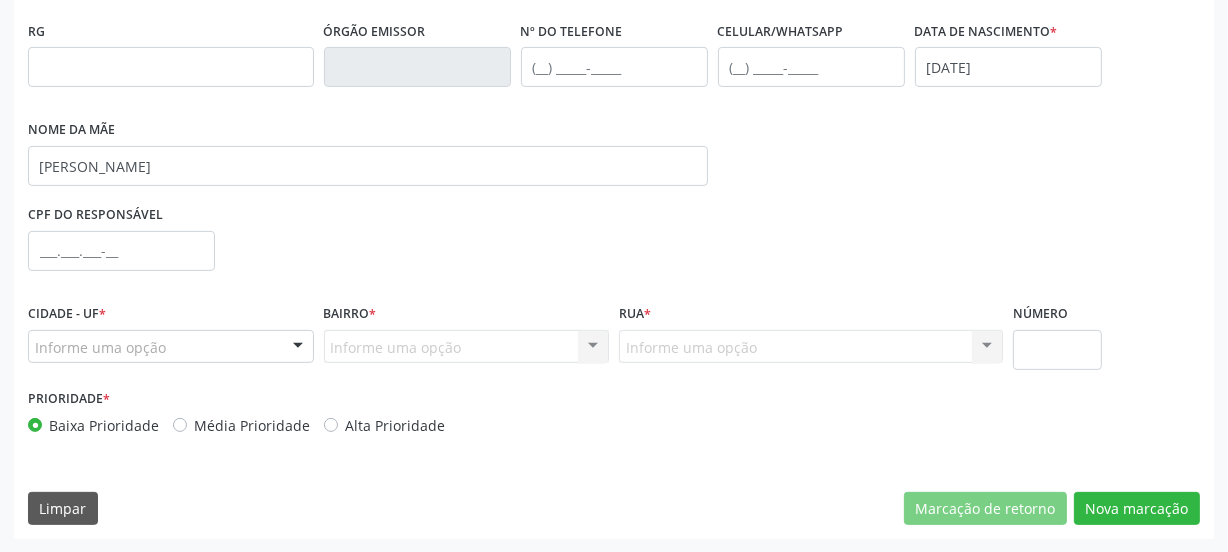 click on "Informe uma opção" at bounding box center (171, 347) 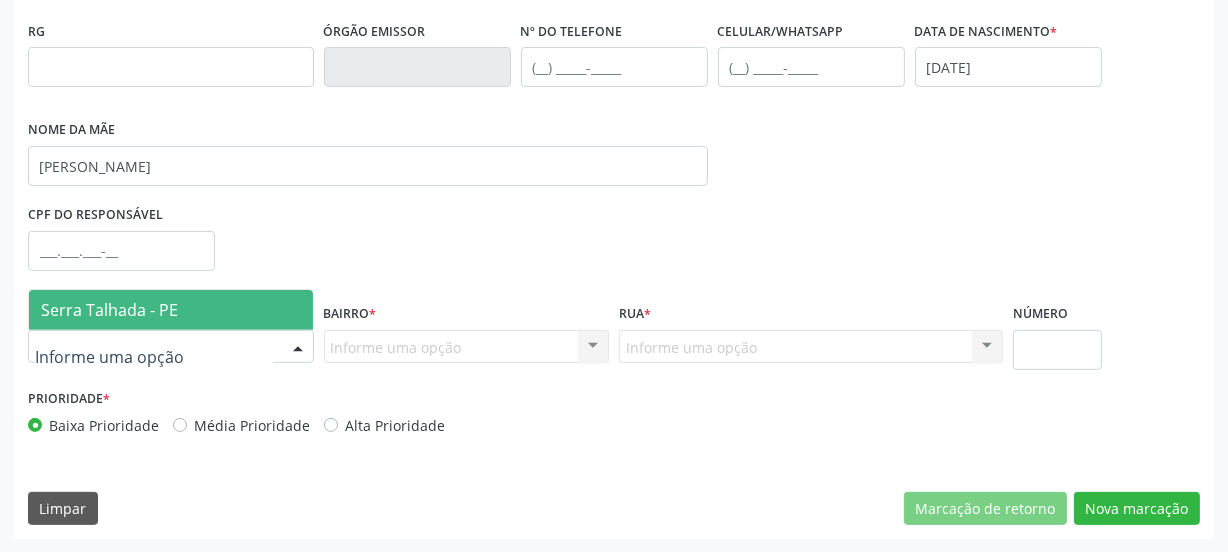 click on "Serra Talhada - PE" at bounding box center (171, 310) 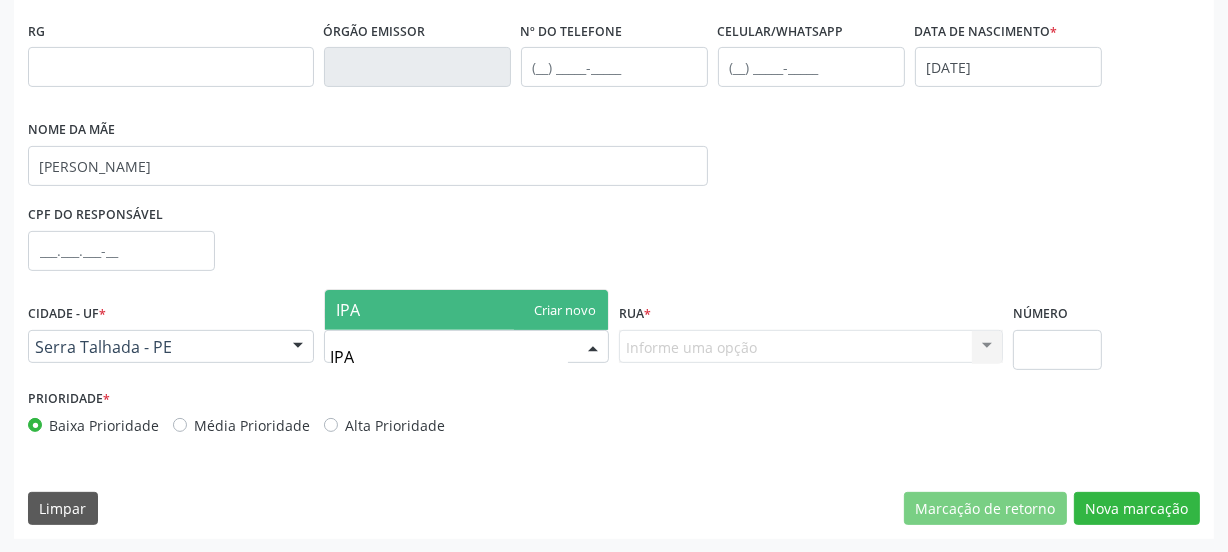click on "IPA" at bounding box center [450, 357] 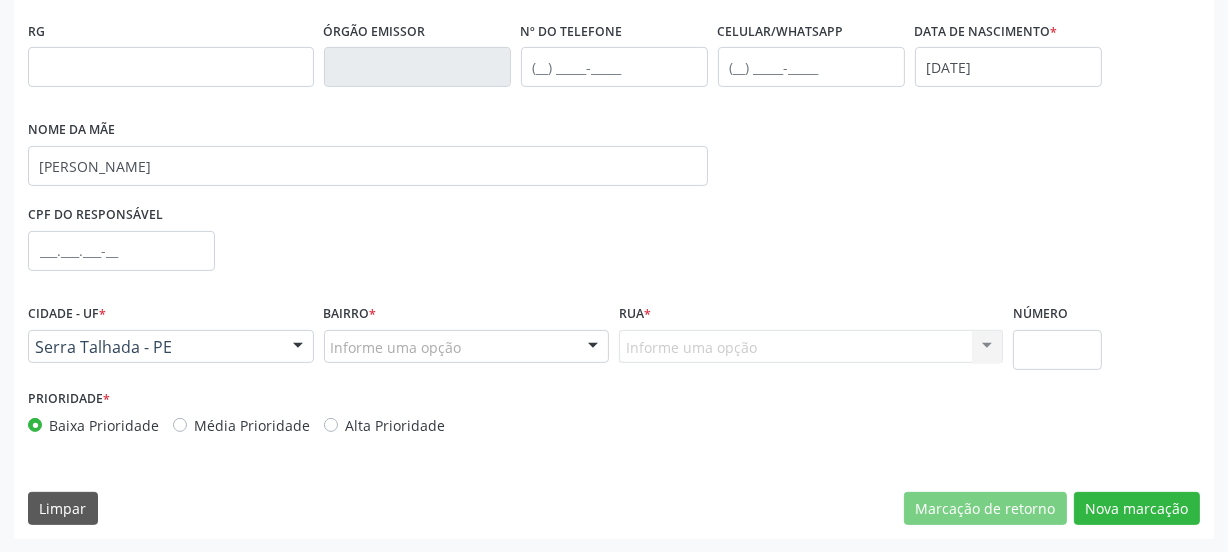 click on "Baixa Prioridade
Média Prioridade
Alta Prioridade" at bounding box center (318, 425) 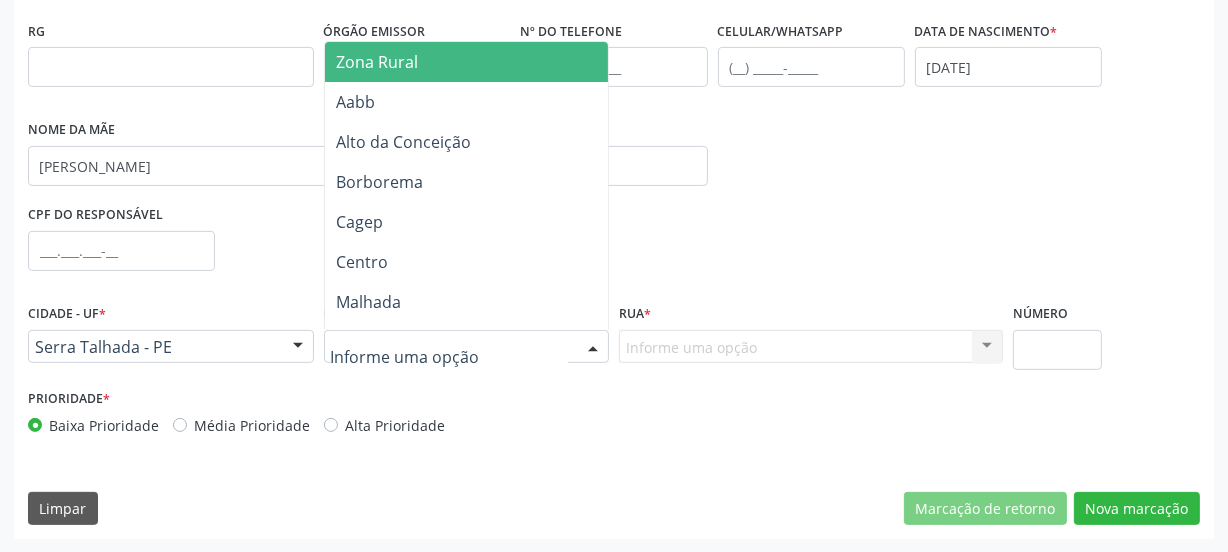 type on "Z" 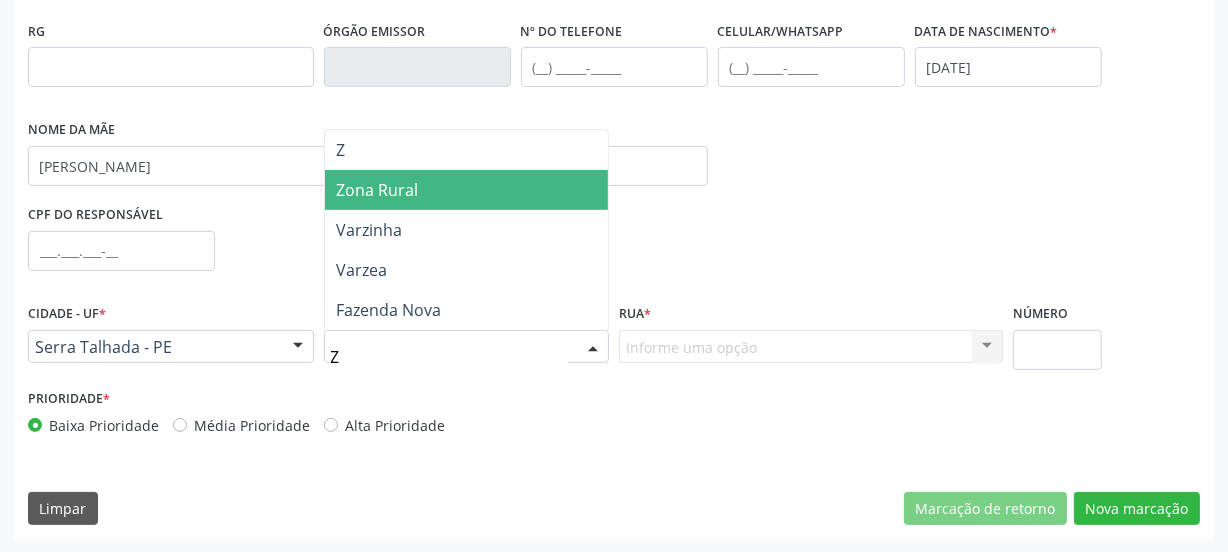 click on "Zona Rural" at bounding box center [467, 190] 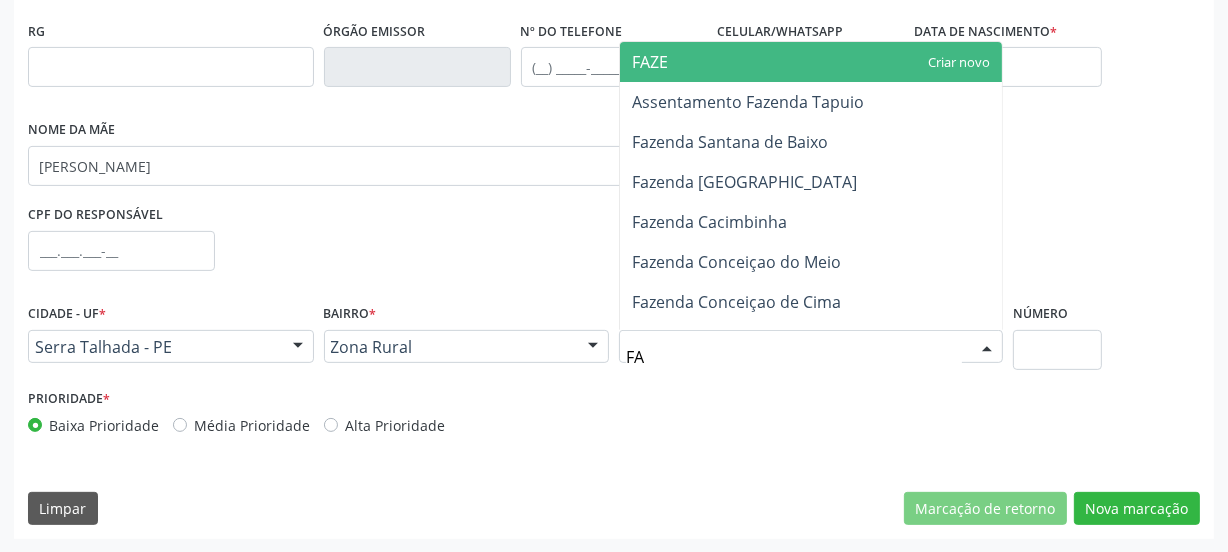 type on "F" 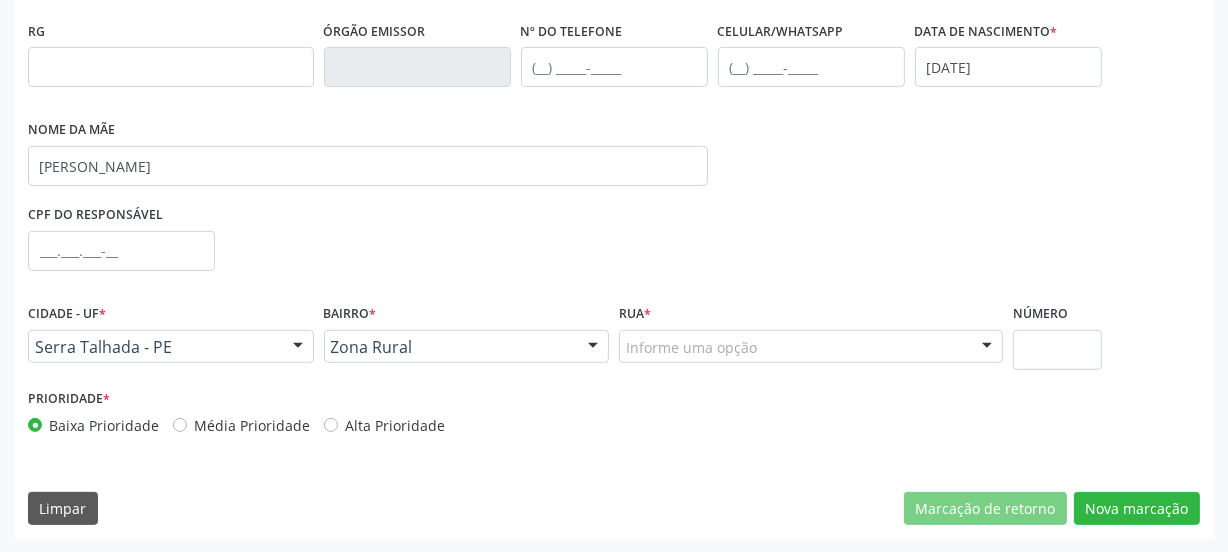 click on "Prioridade
*
Baixa Prioridade
Média Prioridade
Alta Prioridade" at bounding box center [614, 417] 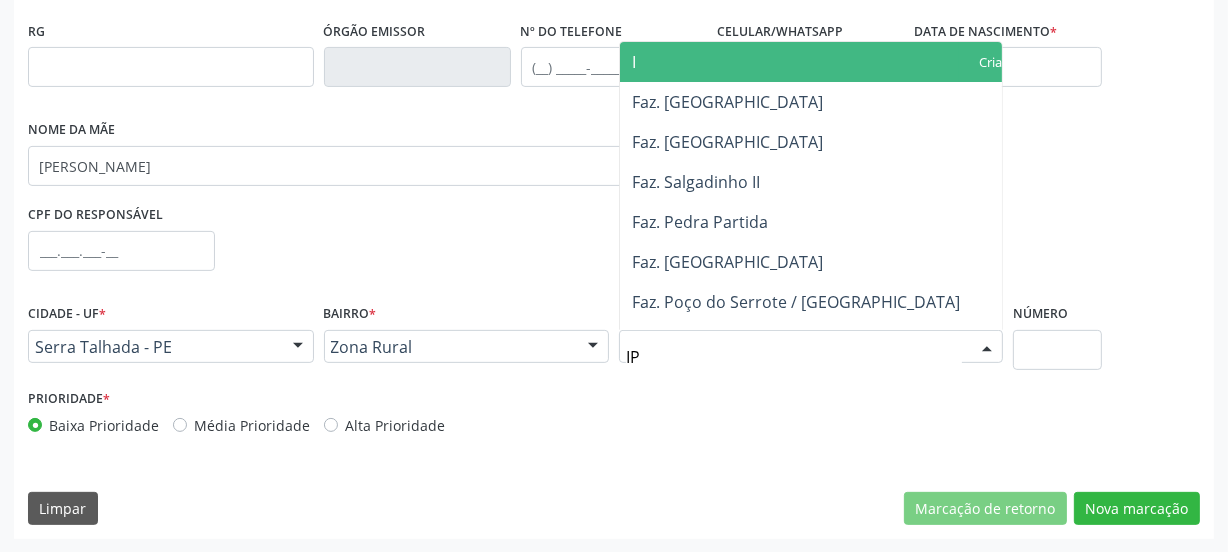 type on "IPA" 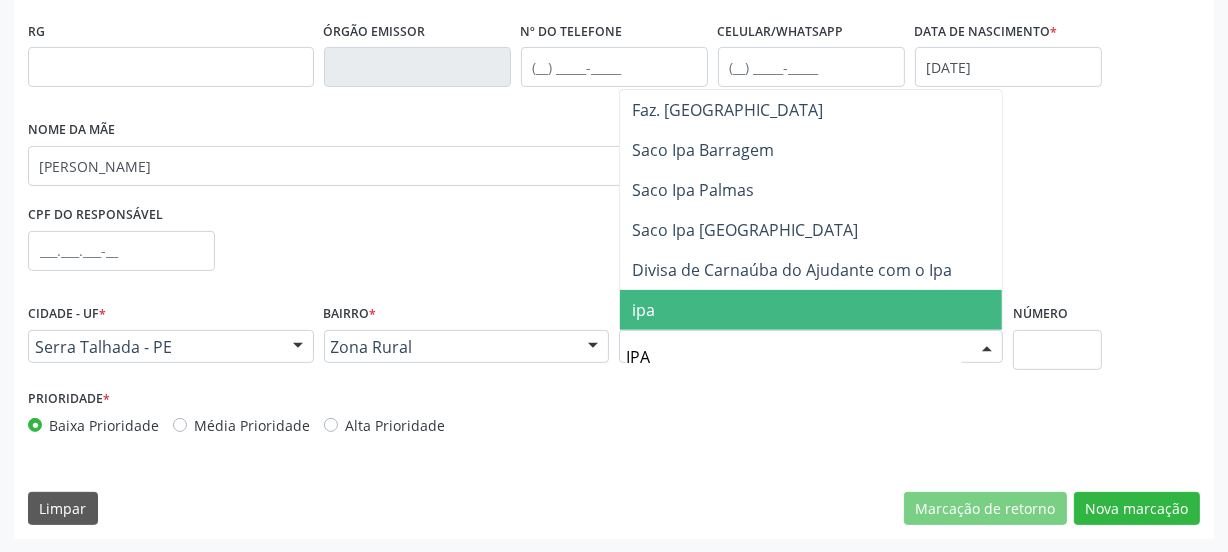 click on "ipa" at bounding box center (643, 310) 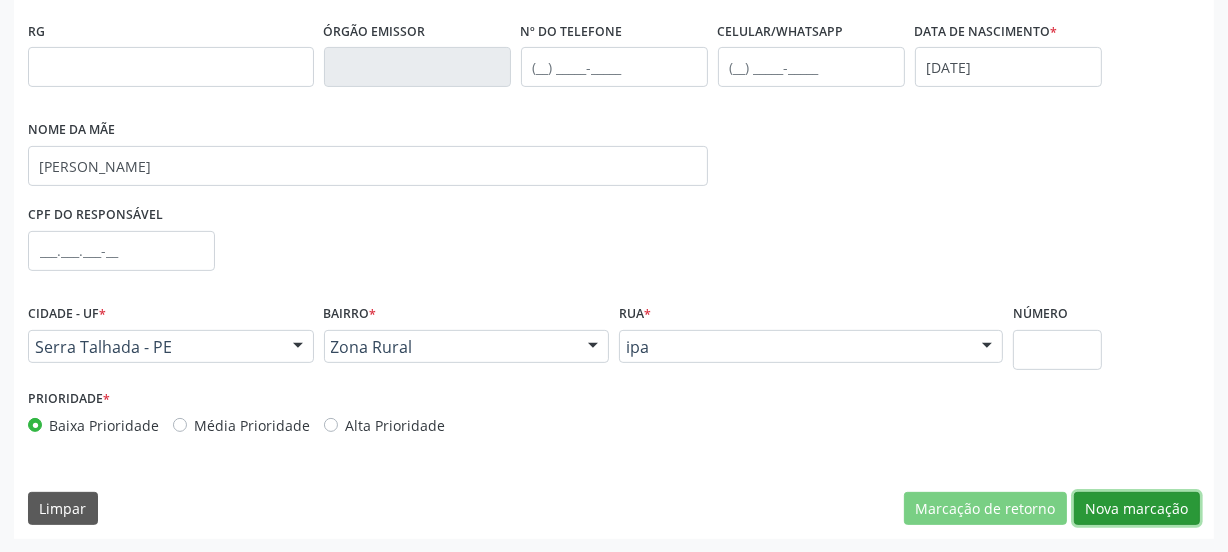 click on "Nova marcação" at bounding box center [1137, 509] 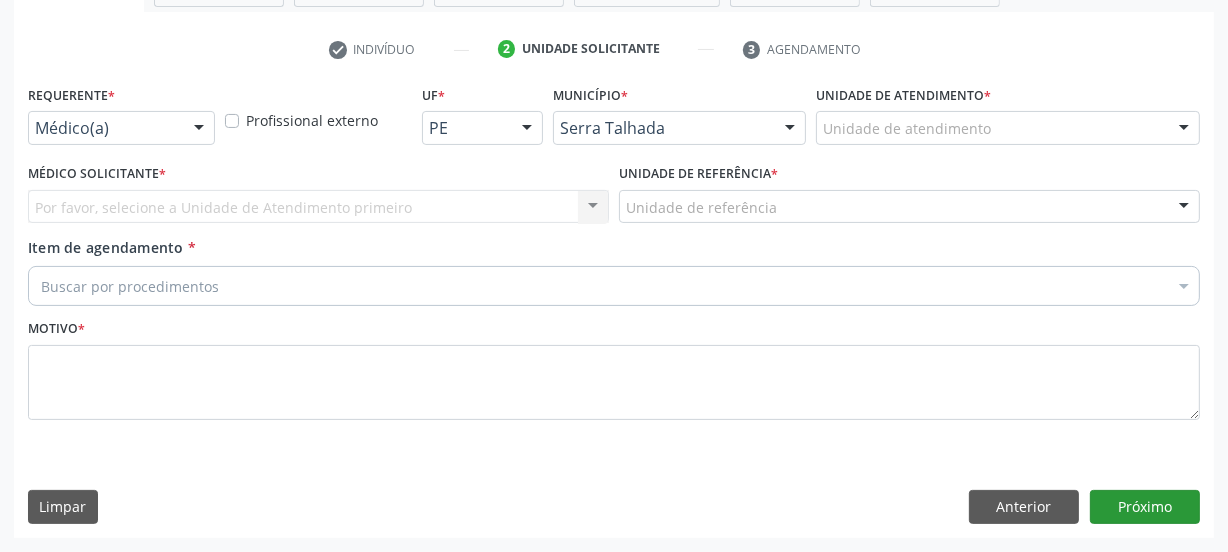 scroll, scrollTop: 352, scrollLeft: 0, axis: vertical 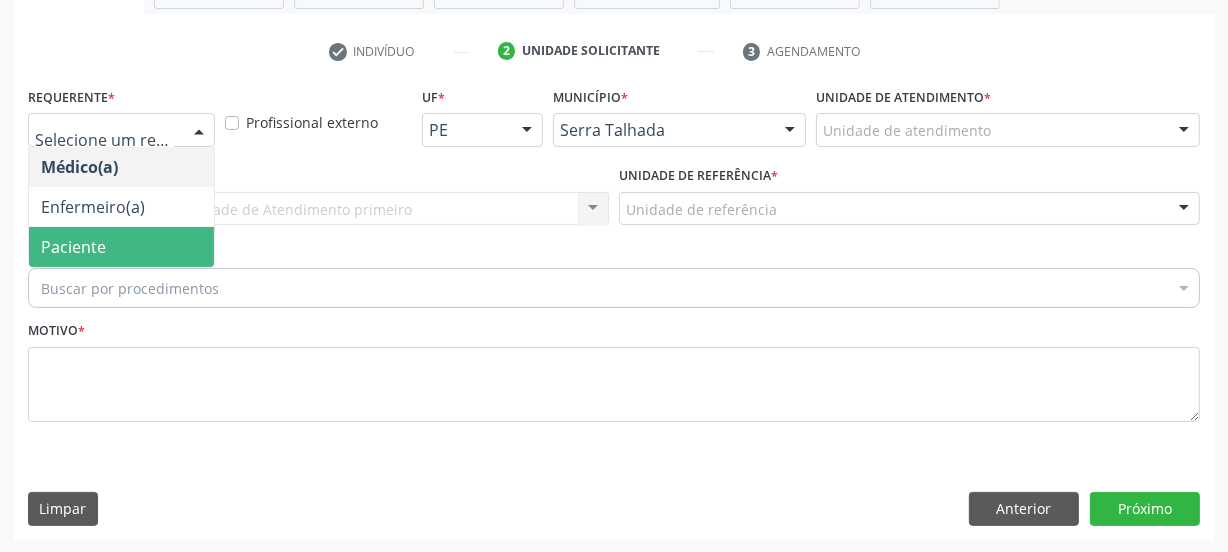 click on "Paciente" at bounding box center (121, 247) 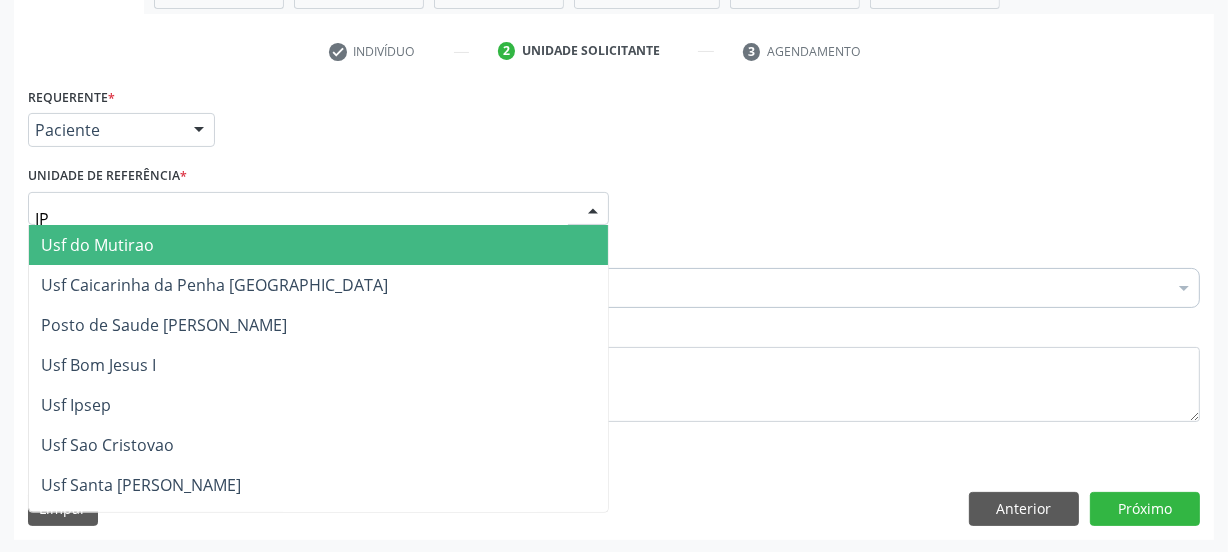 type on "IPA" 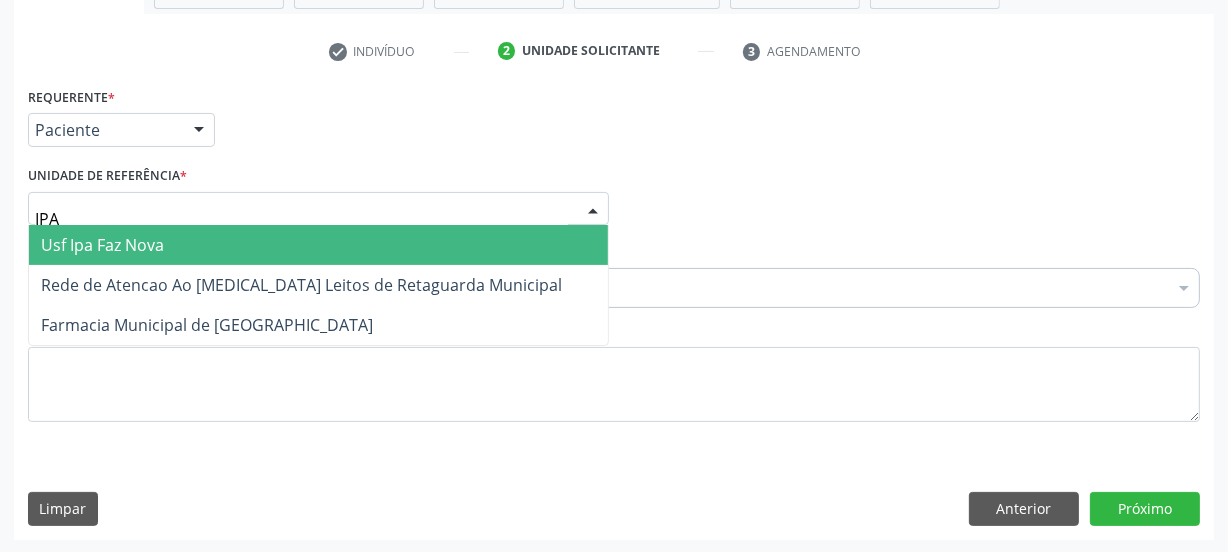 click on "Usf Ipa Faz Nova" at bounding box center (318, 245) 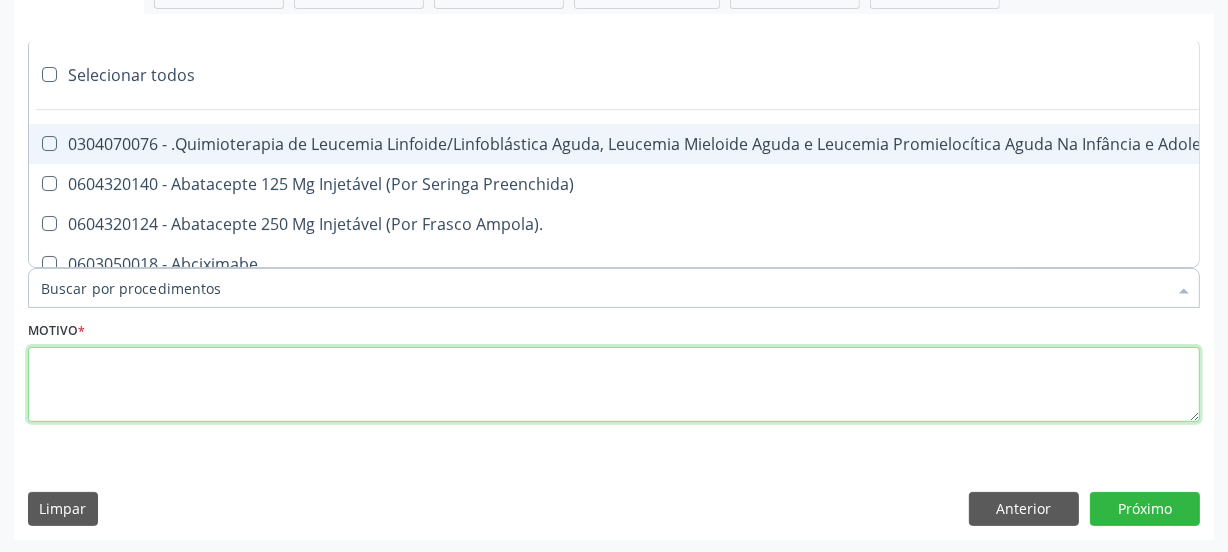 click at bounding box center [614, 385] 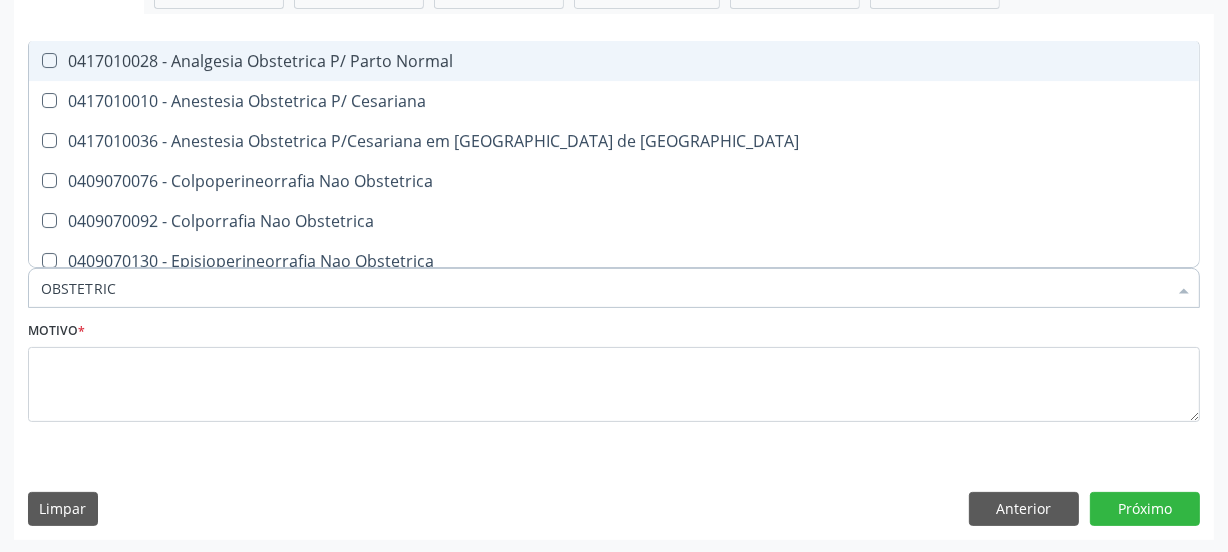 type on "OBSTETRICA" 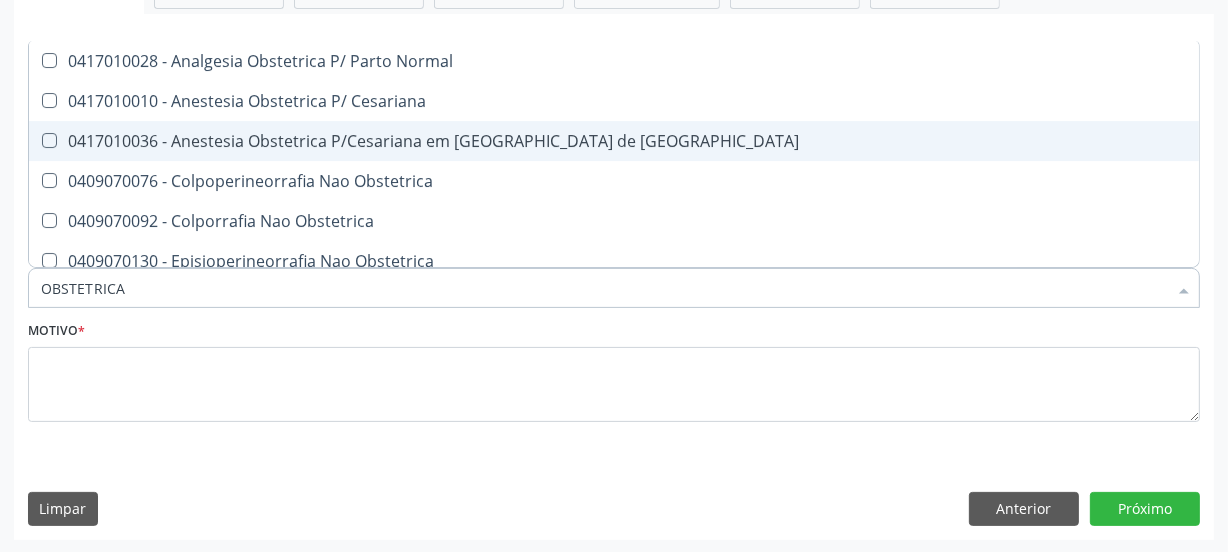 scroll, scrollTop: 94, scrollLeft: 0, axis: vertical 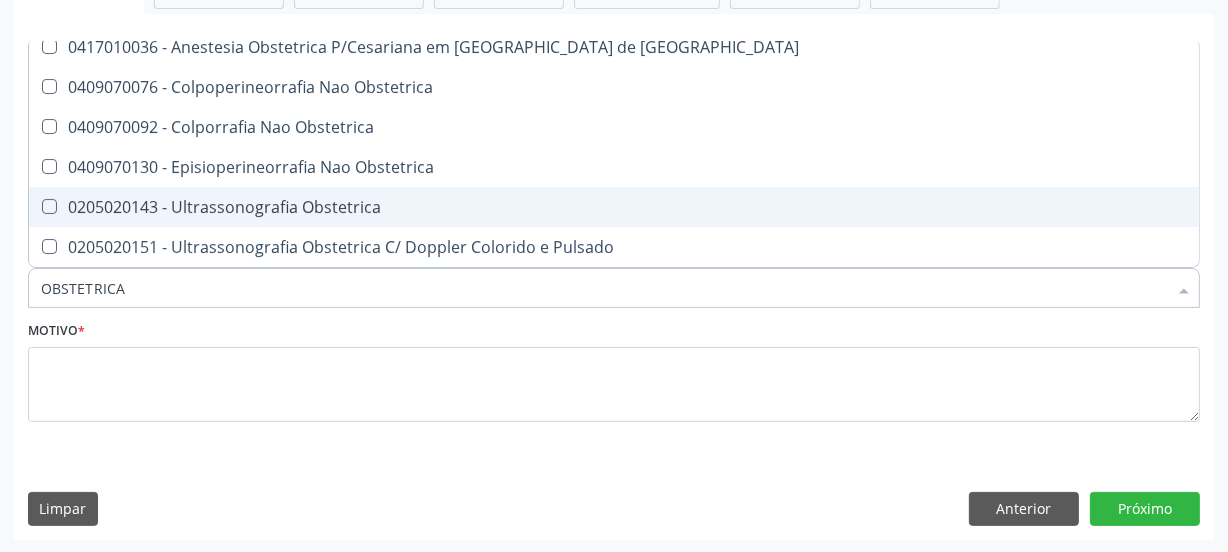 click on "0205020143 - Ultrassonografia Obstetrica" at bounding box center [614, 207] 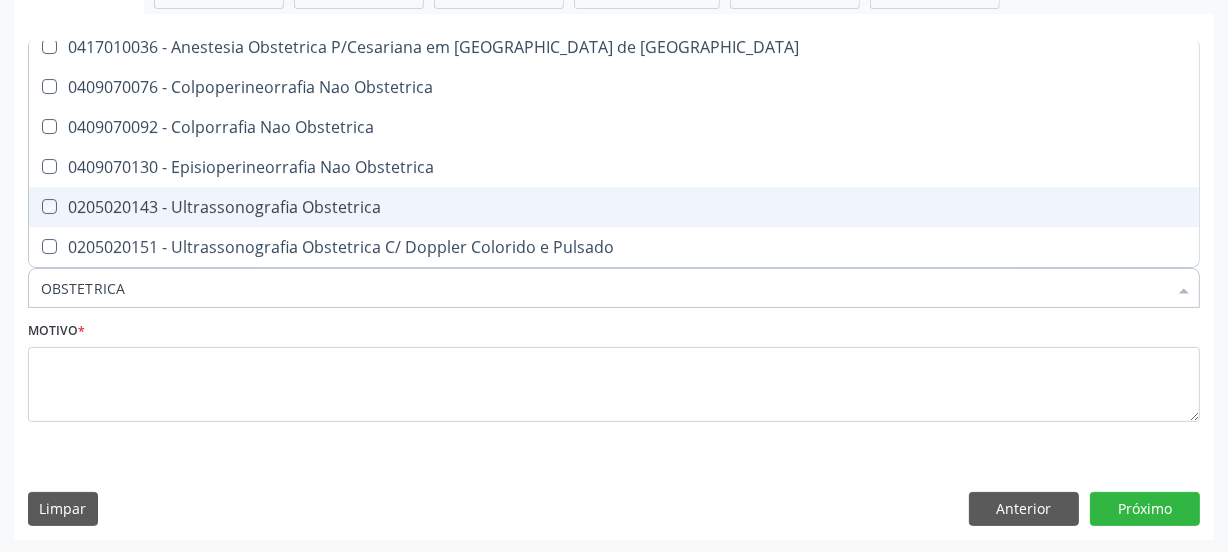 checkbox on "true" 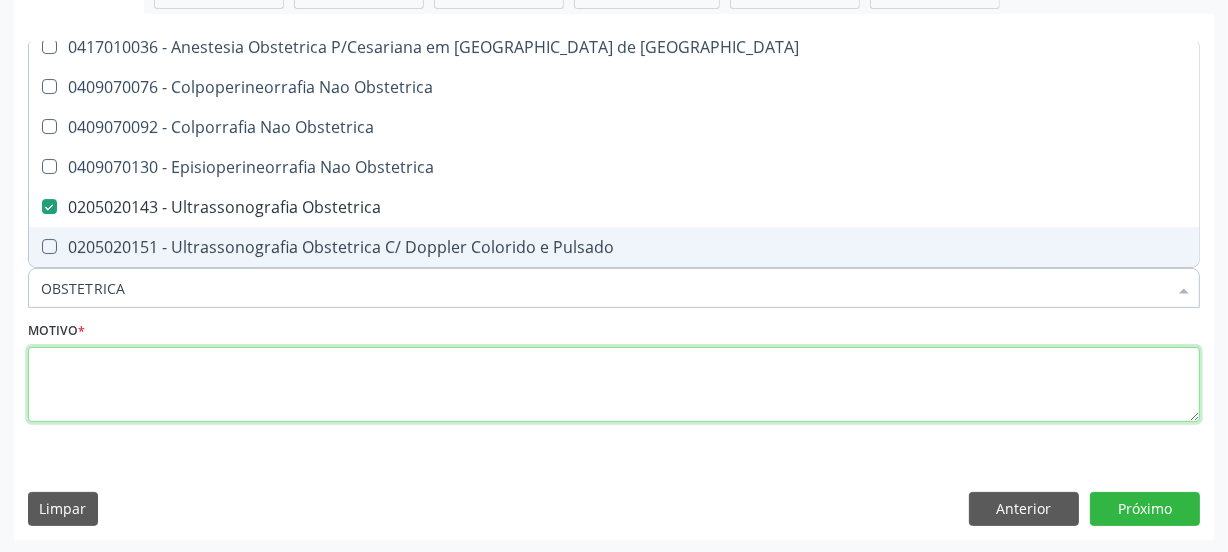 click at bounding box center (614, 385) 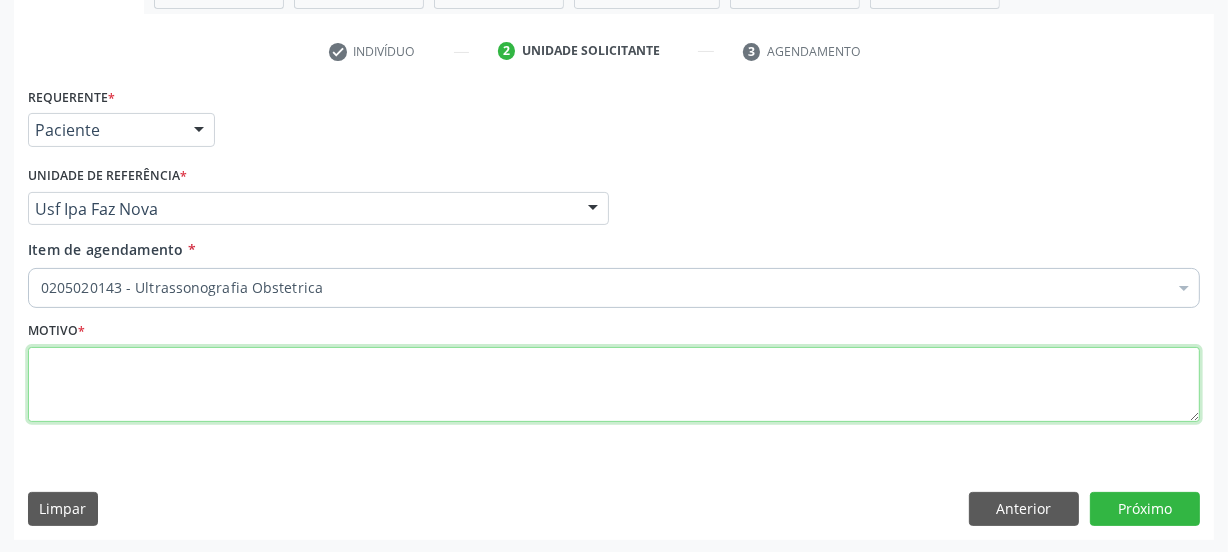 scroll, scrollTop: 0, scrollLeft: 0, axis: both 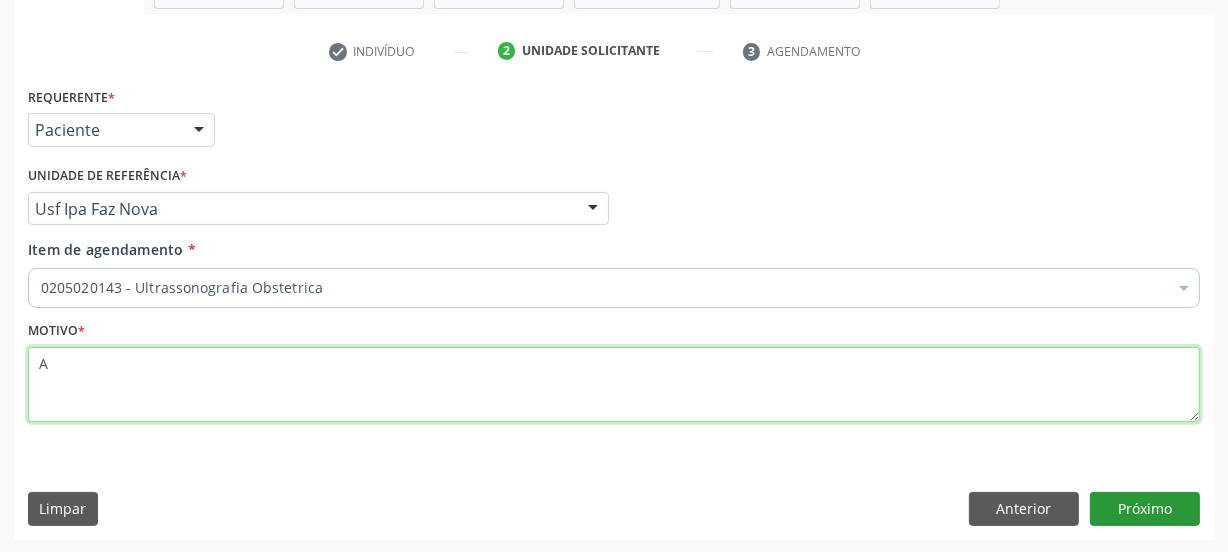 type on "A" 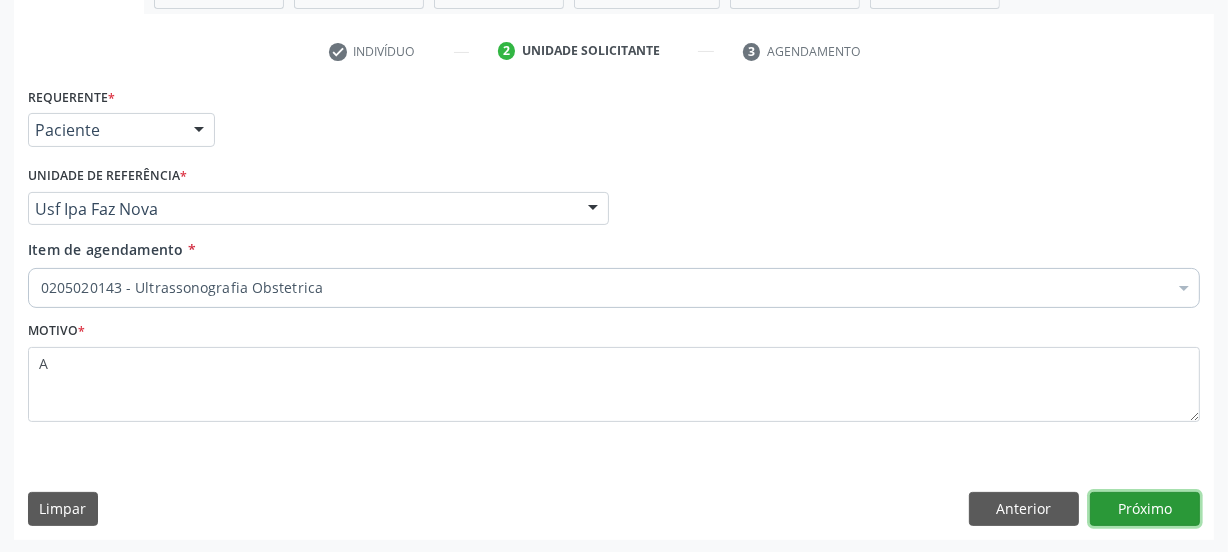 click on "Próximo" at bounding box center (1145, 509) 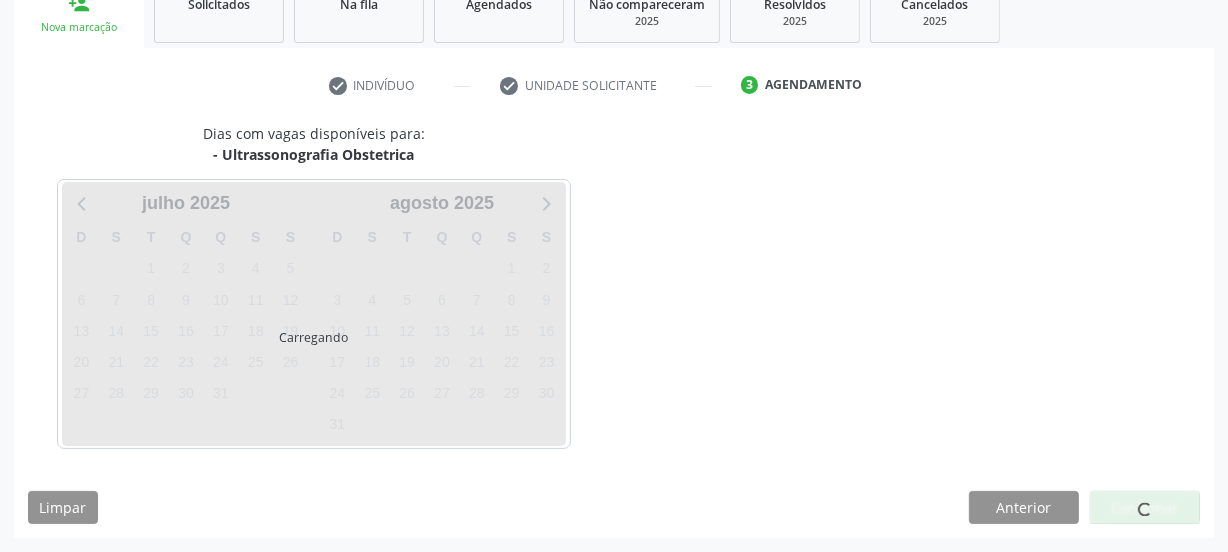 scroll, scrollTop: 317, scrollLeft: 0, axis: vertical 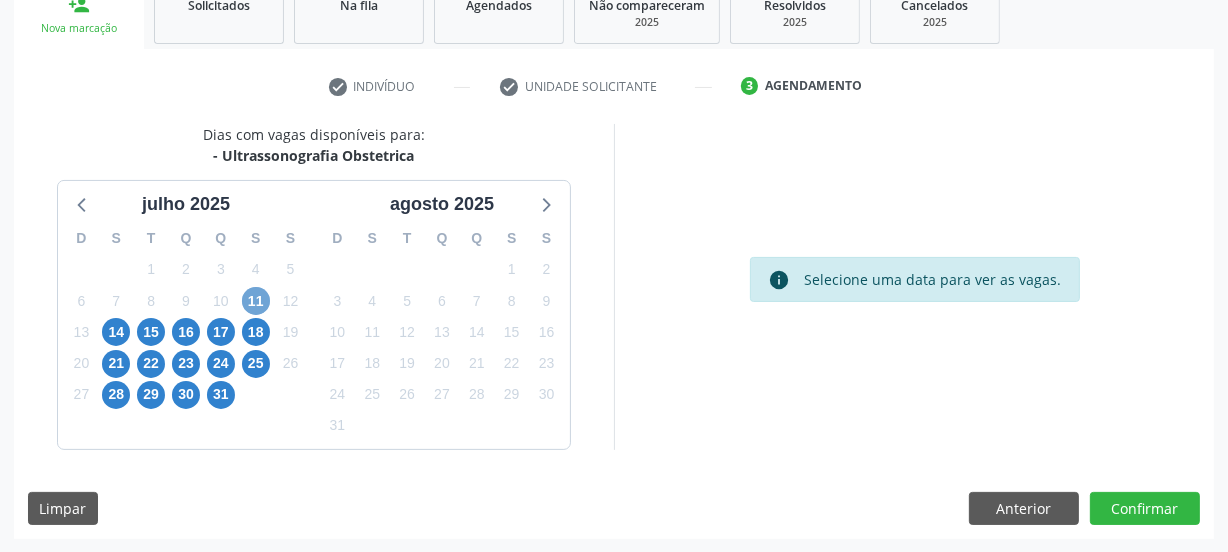 click on "11" at bounding box center (256, 301) 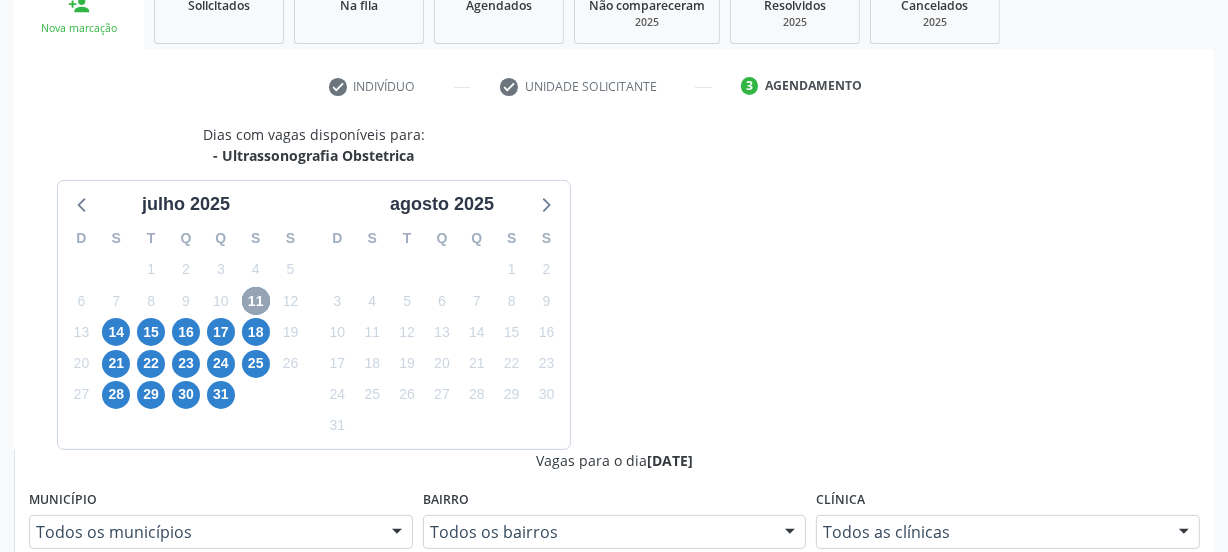 scroll, scrollTop: 0, scrollLeft: 0, axis: both 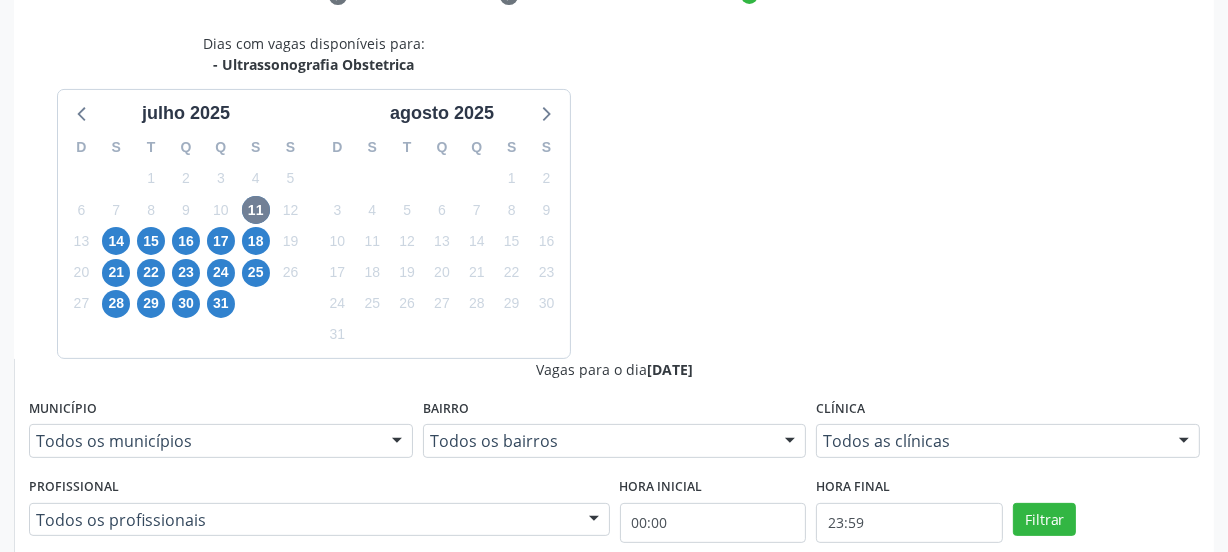 click on "Ordem de chegada
Consumidos: 17 / 25" at bounding box center [625, 646] 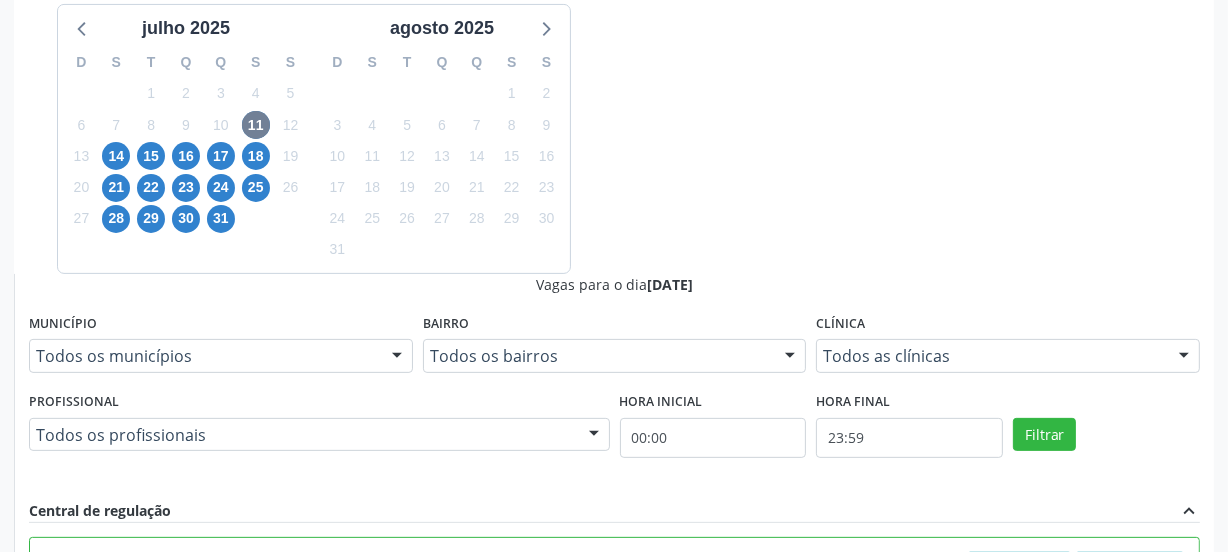scroll, scrollTop: 641, scrollLeft: 0, axis: vertical 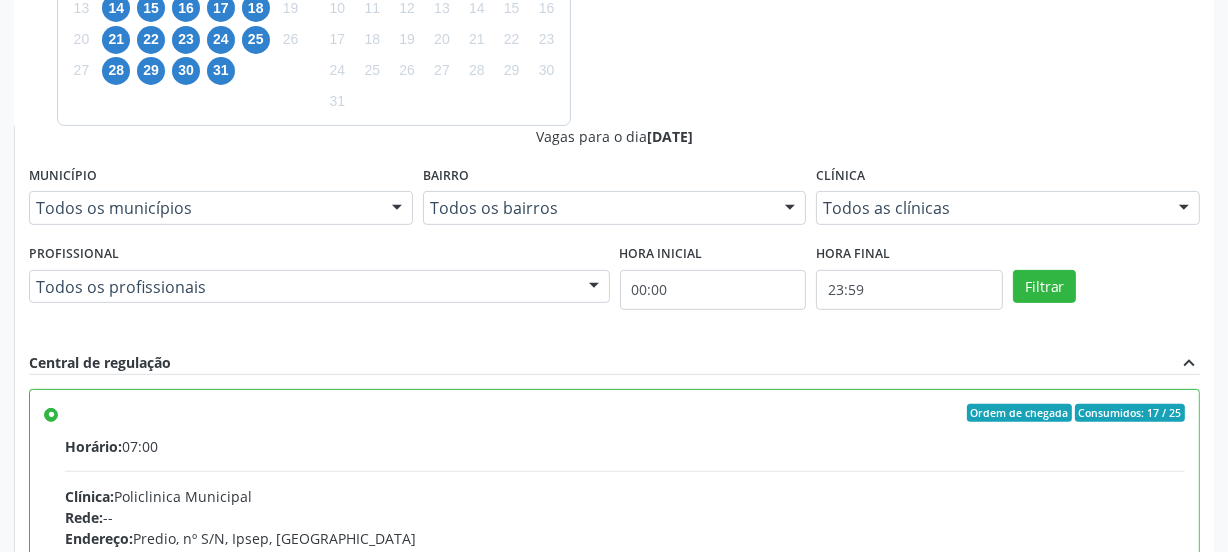 click on "Confirmar" at bounding box center [1145, 834] 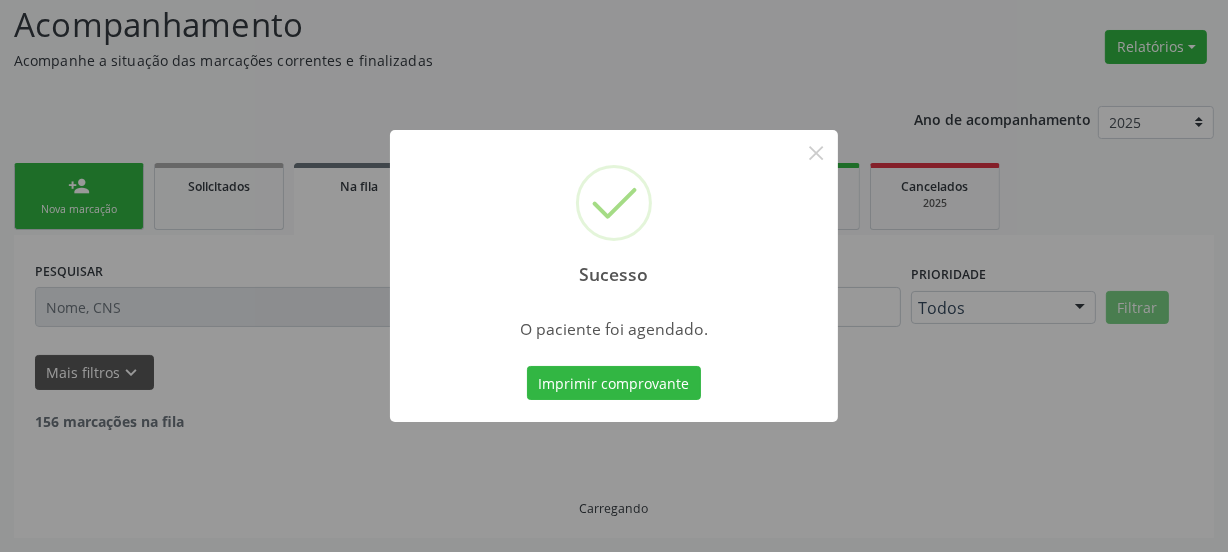 scroll, scrollTop: 114, scrollLeft: 0, axis: vertical 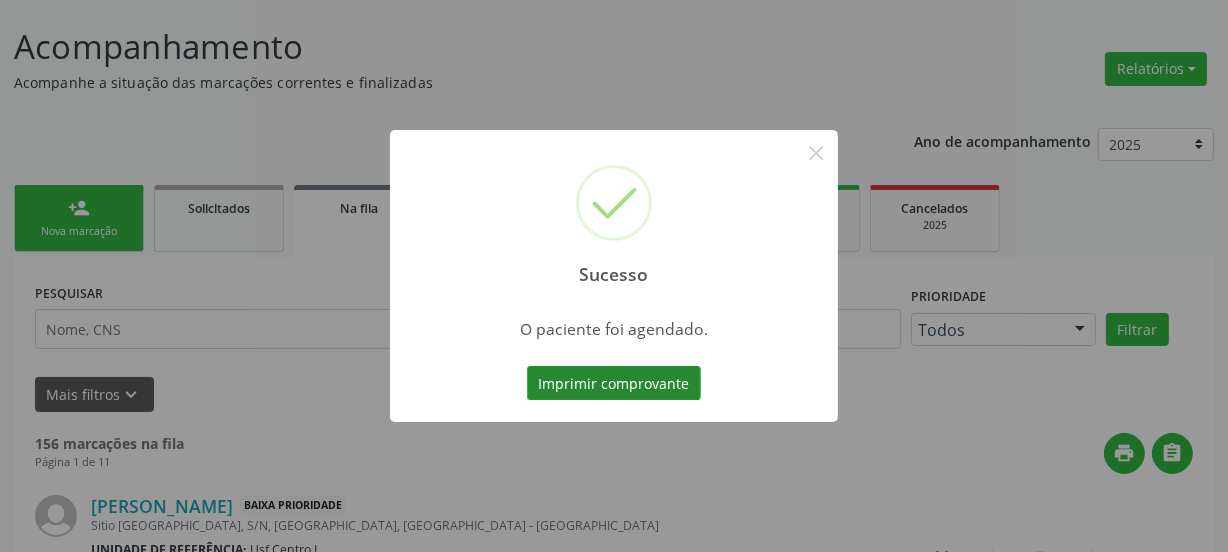 click on "Imprimir comprovante" at bounding box center (614, 383) 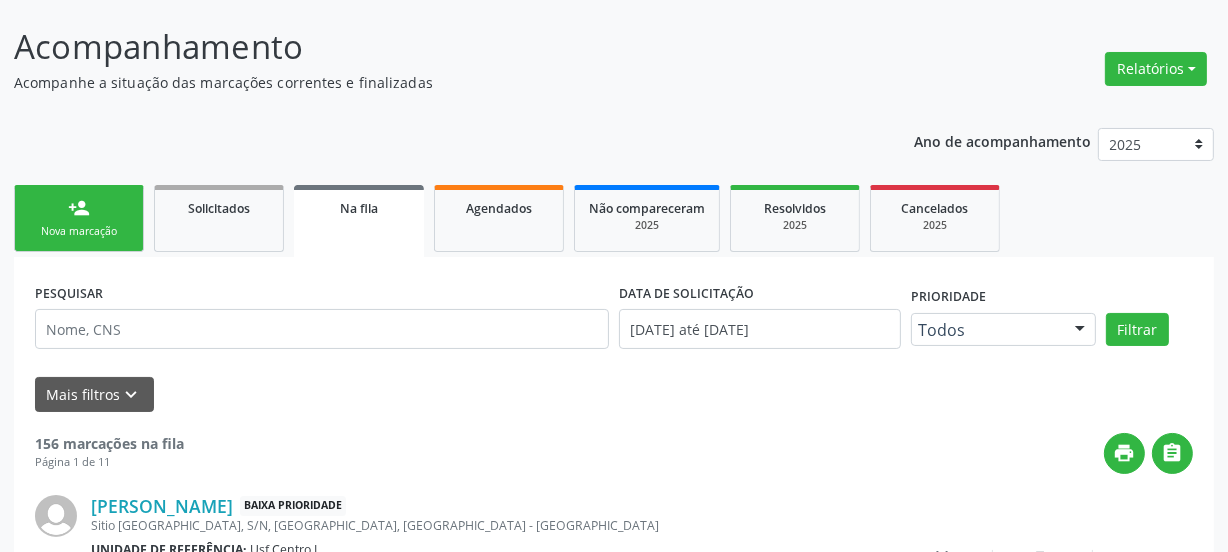 click on "person_add
Nova marcação" at bounding box center (79, 218) 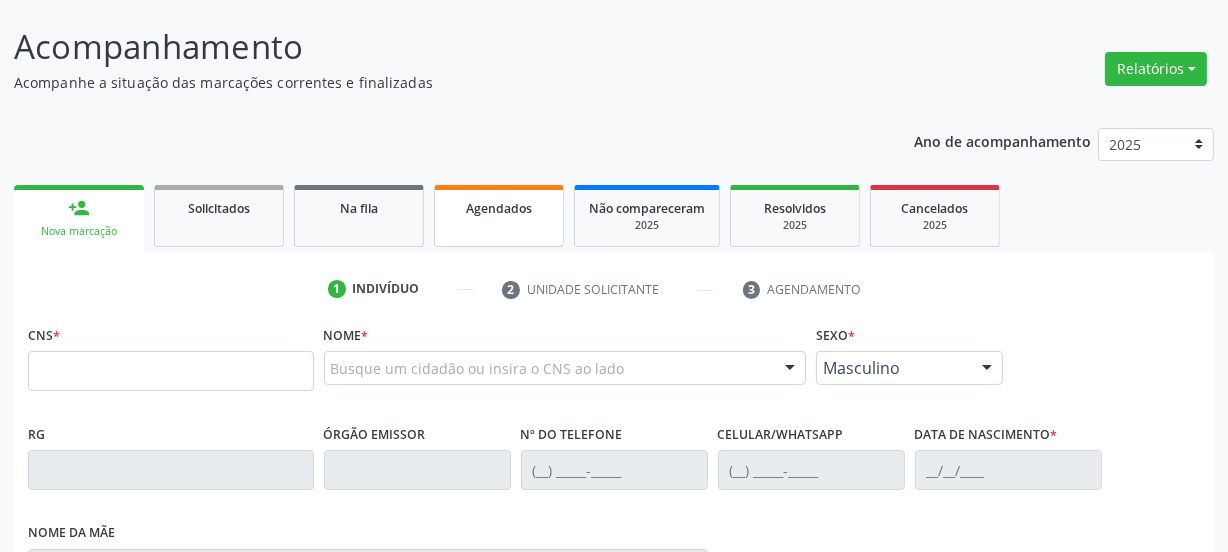 click on "Agendados" at bounding box center [499, 216] 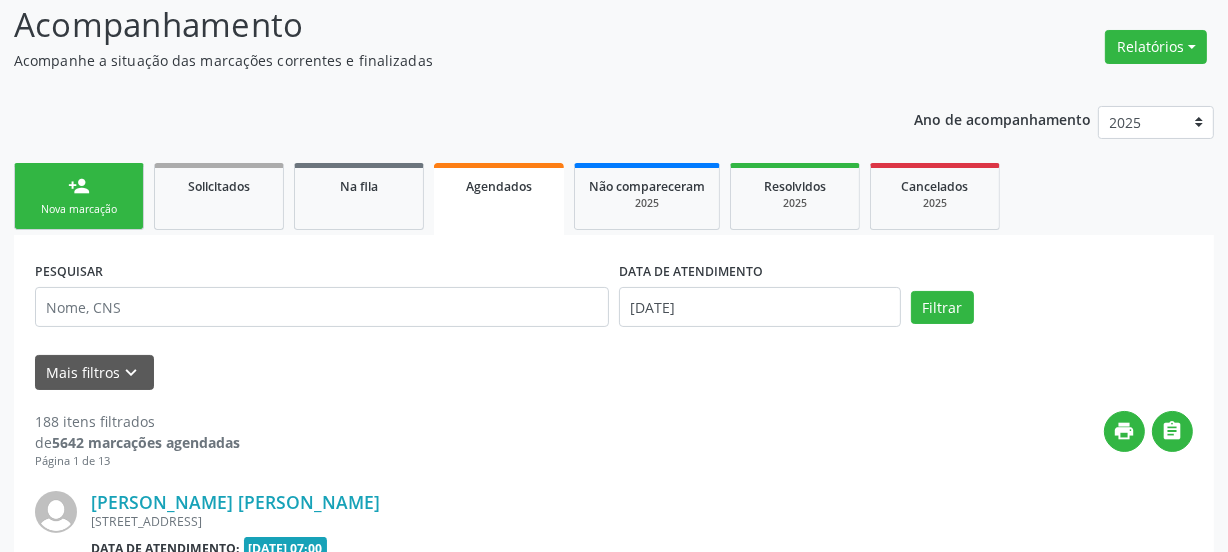 scroll, scrollTop: 205, scrollLeft: 0, axis: vertical 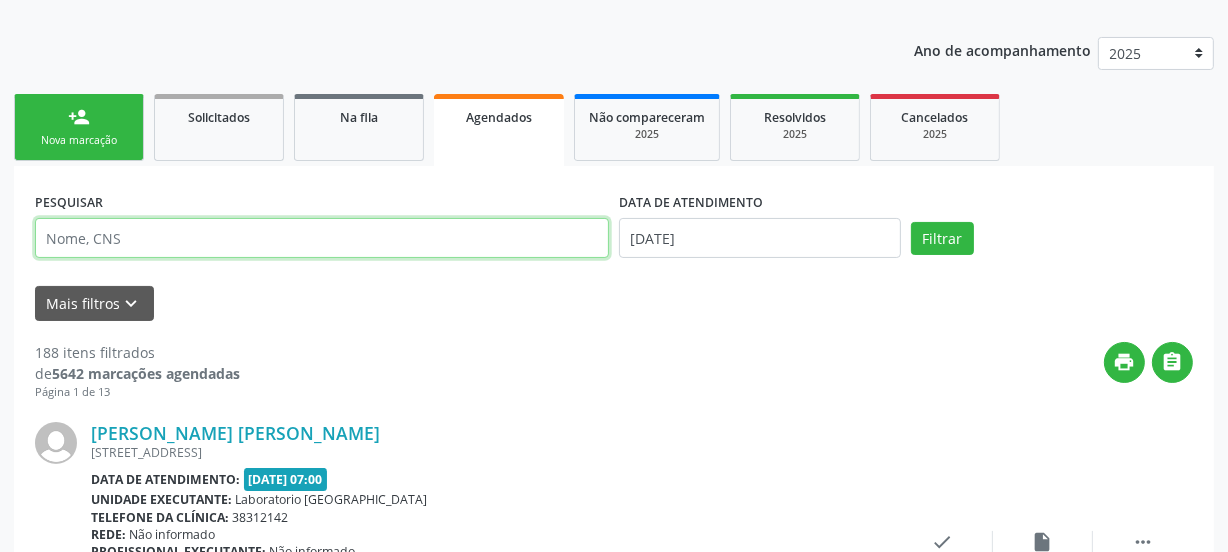click at bounding box center [322, 238] 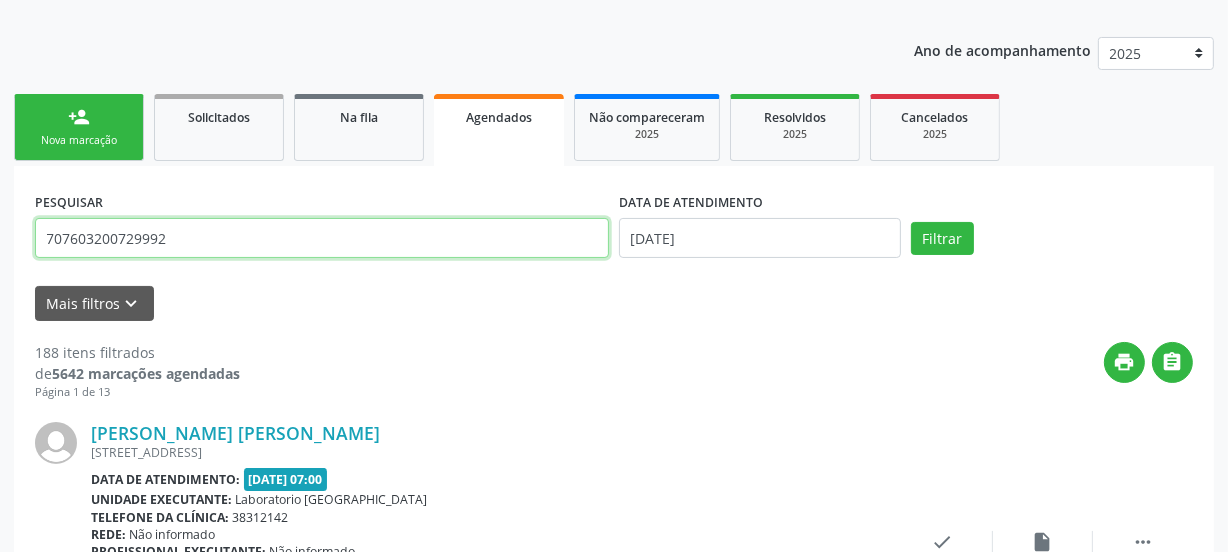 type on "707603200729992" 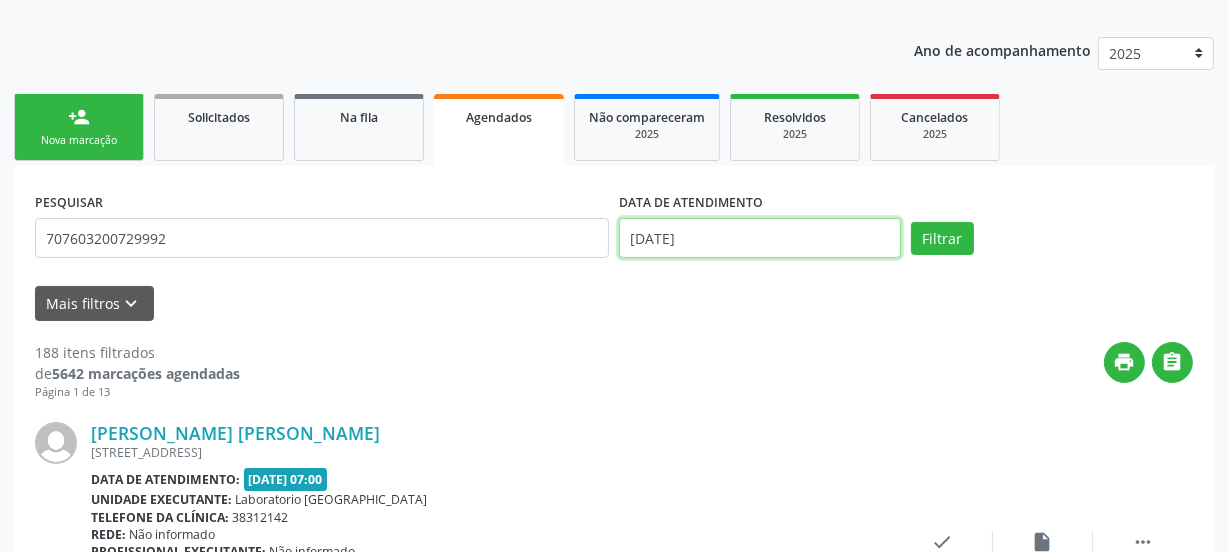 click on "01/07/2025" at bounding box center [760, 238] 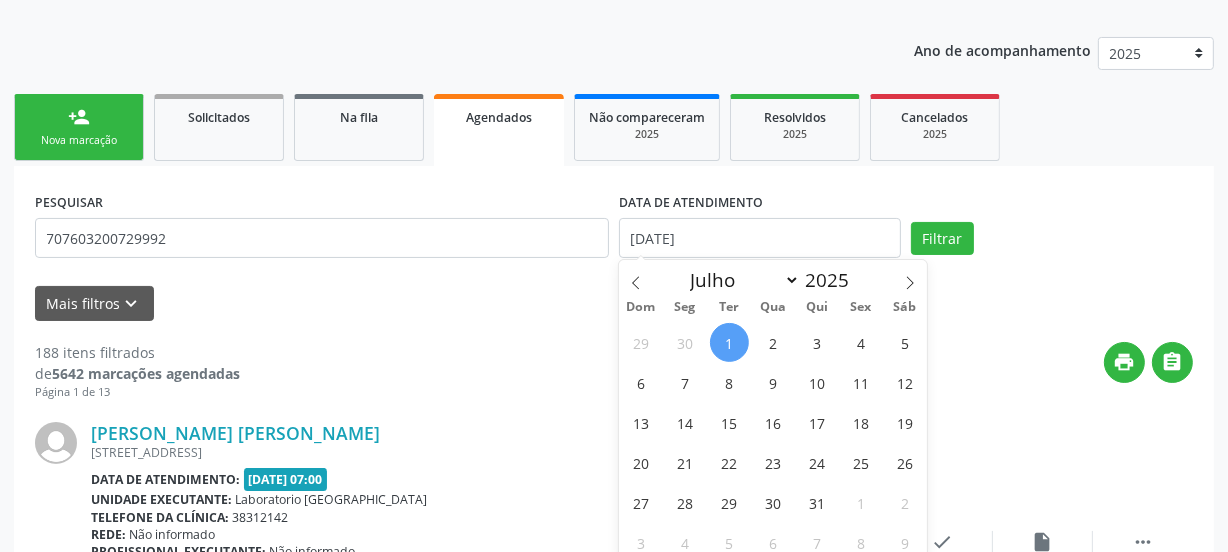 click on "1" at bounding box center (729, 342) 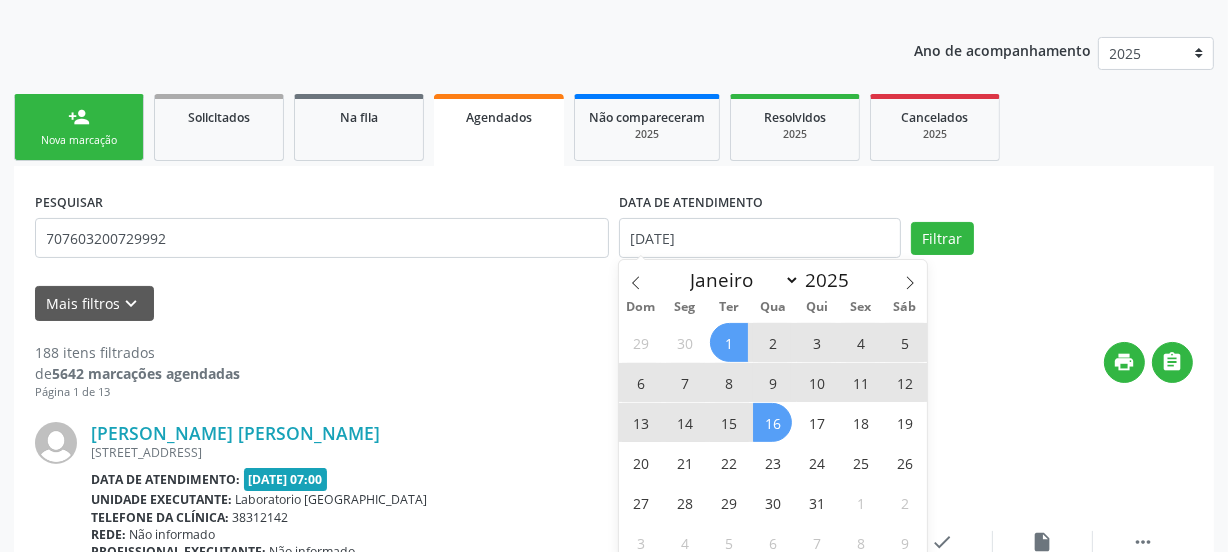 click on "16" at bounding box center [772, 422] 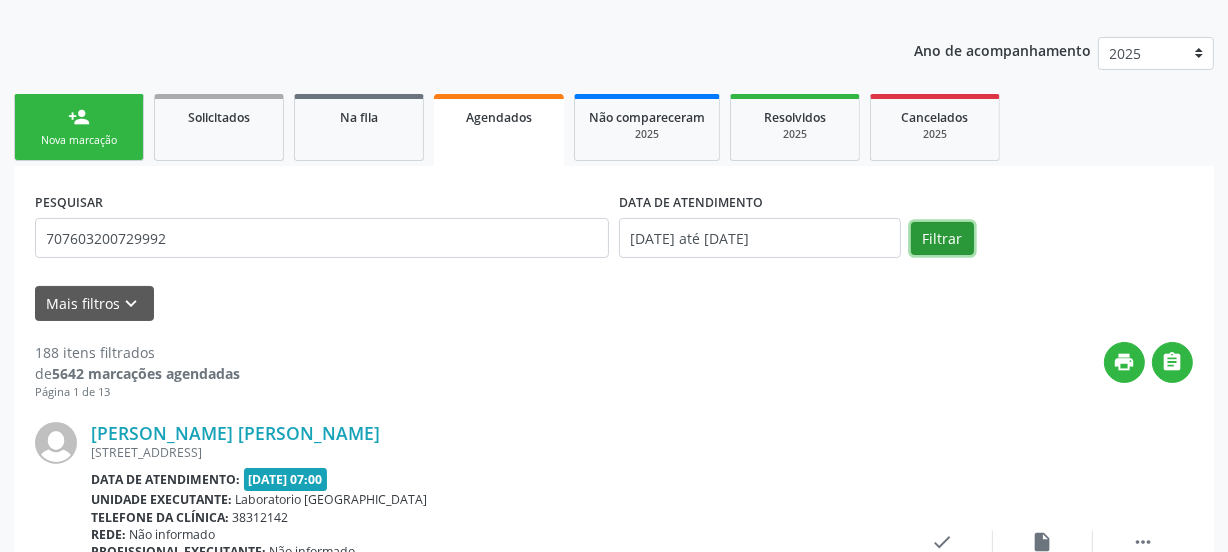 click on "Filtrar" at bounding box center (942, 239) 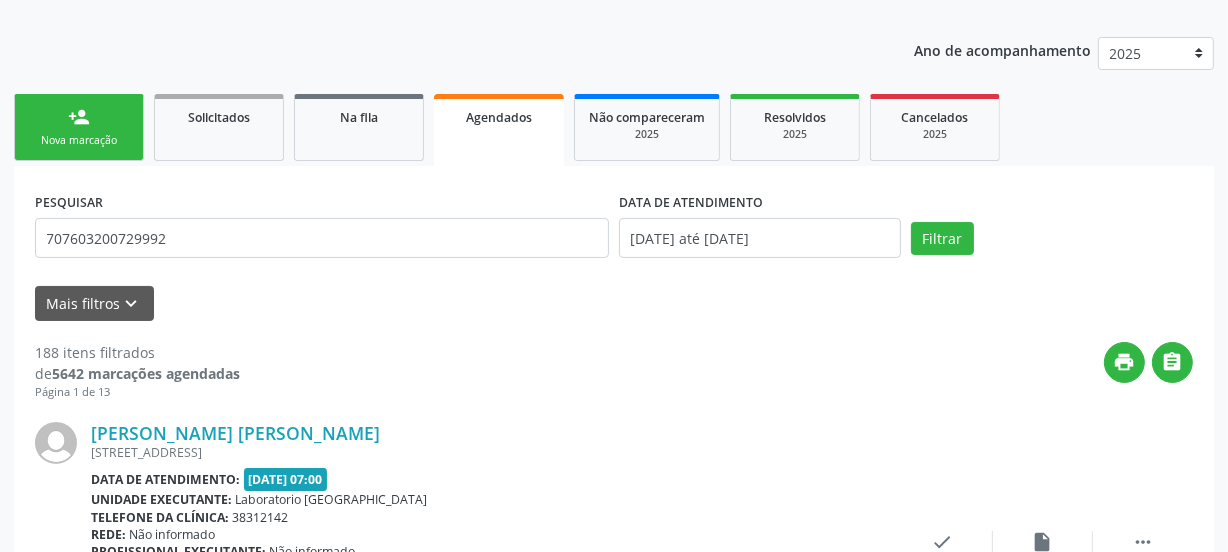 scroll, scrollTop: 135, scrollLeft: 0, axis: vertical 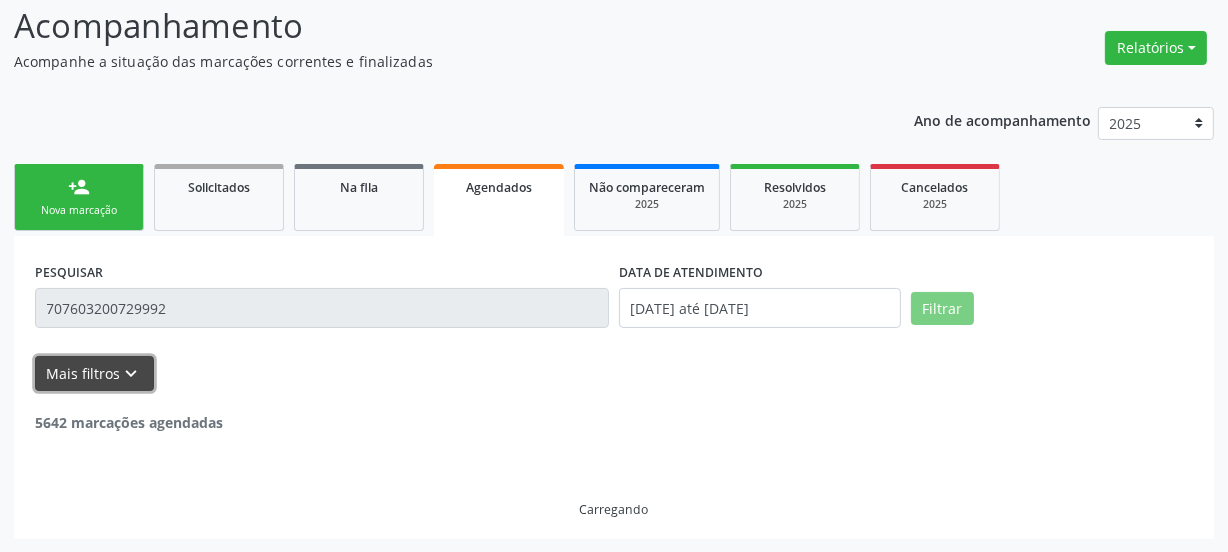 click on "keyboard_arrow_down" at bounding box center (132, 374) 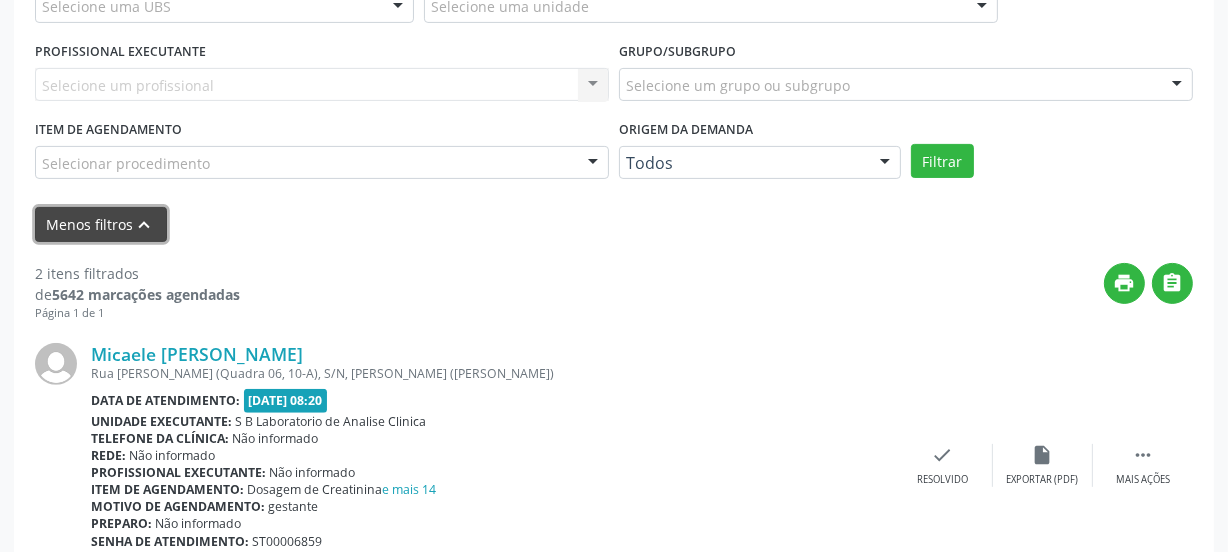 scroll, scrollTop: 641, scrollLeft: 0, axis: vertical 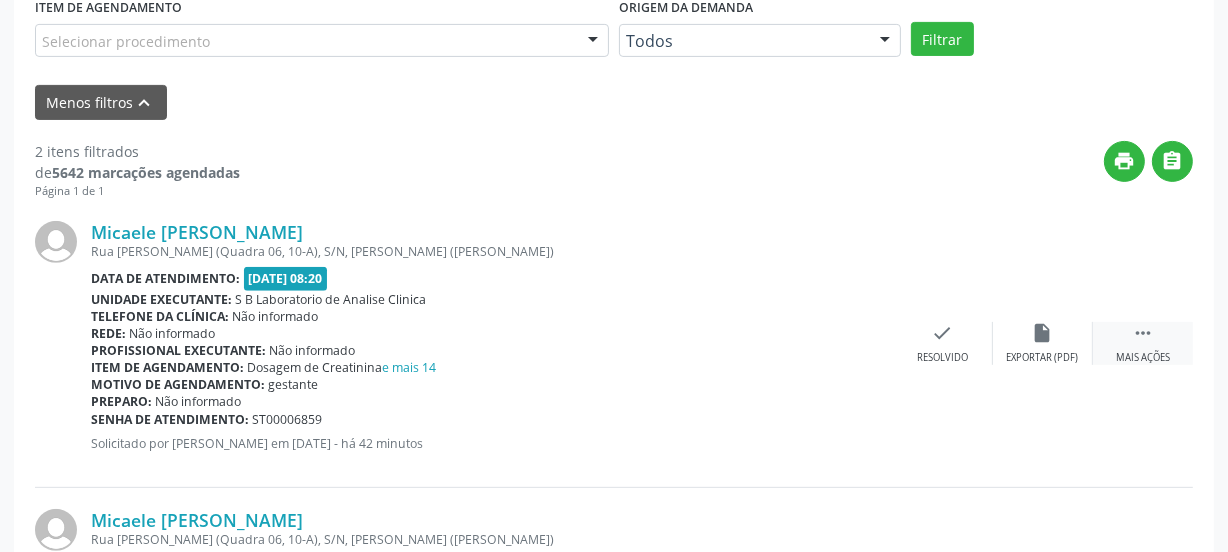 click on "" at bounding box center (1143, 333) 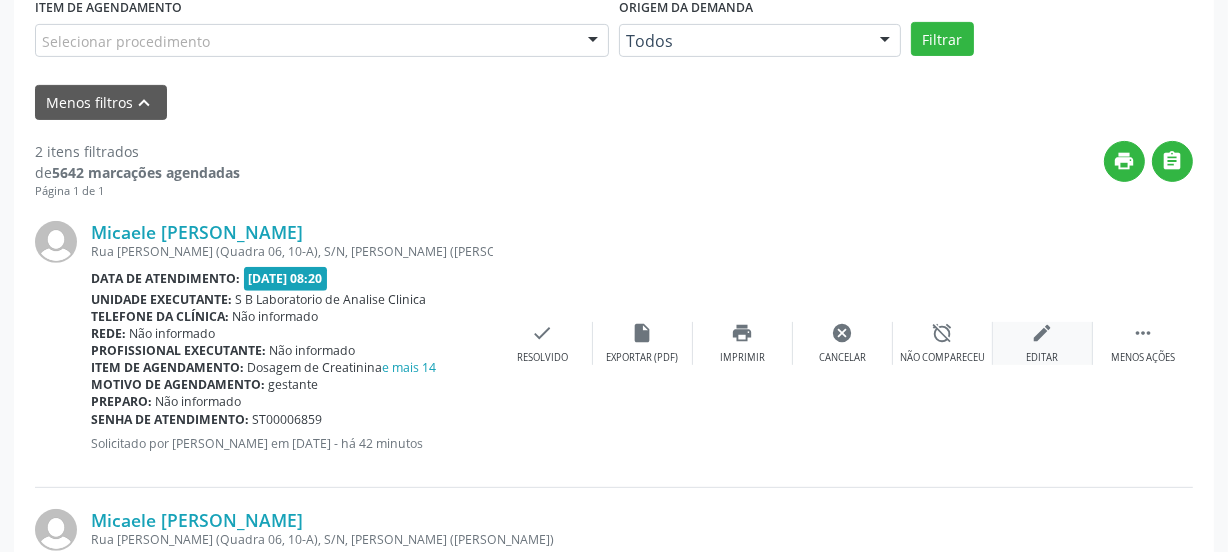 click on "edit
Editar" at bounding box center (1043, 343) 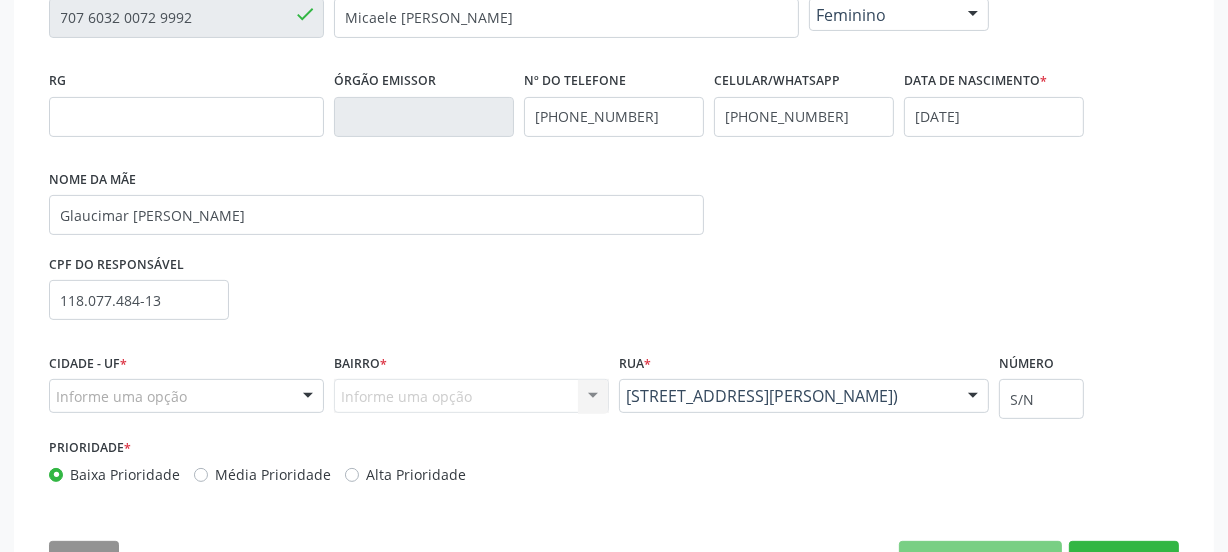scroll, scrollTop: 543, scrollLeft: 0, axis: vertical 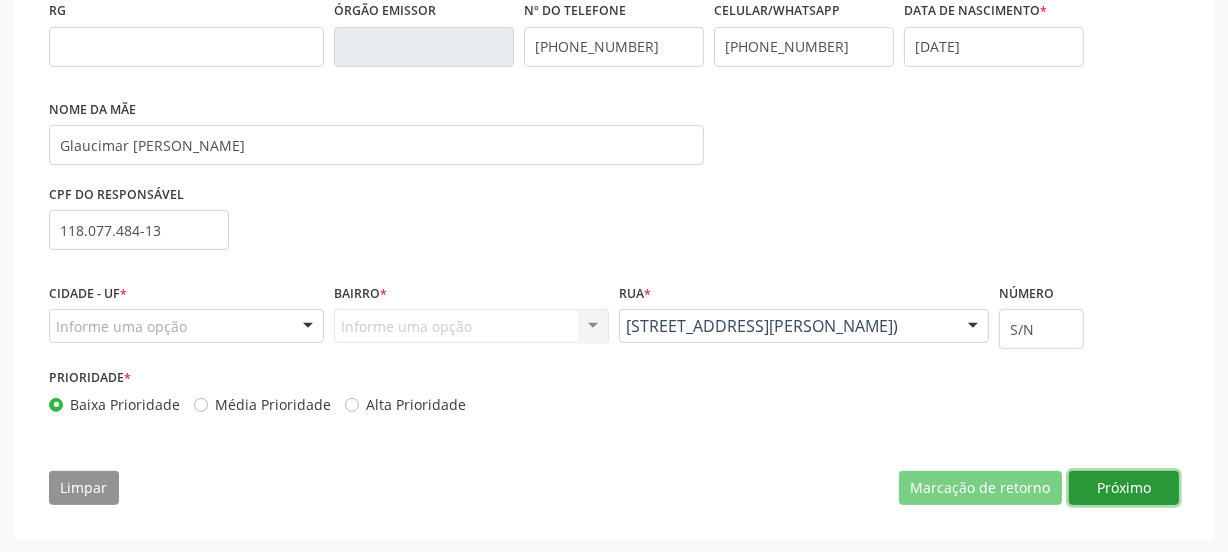 click on "Próximo" at bounding box center [1124, 488] 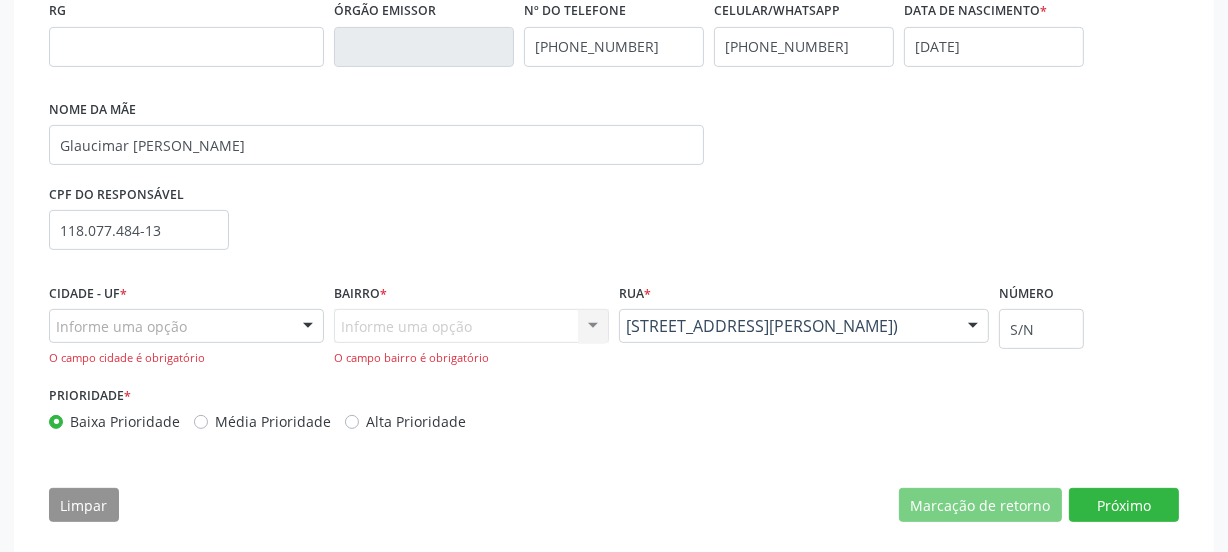 click on "Informe uma opção" at bounding box center (186, 326) 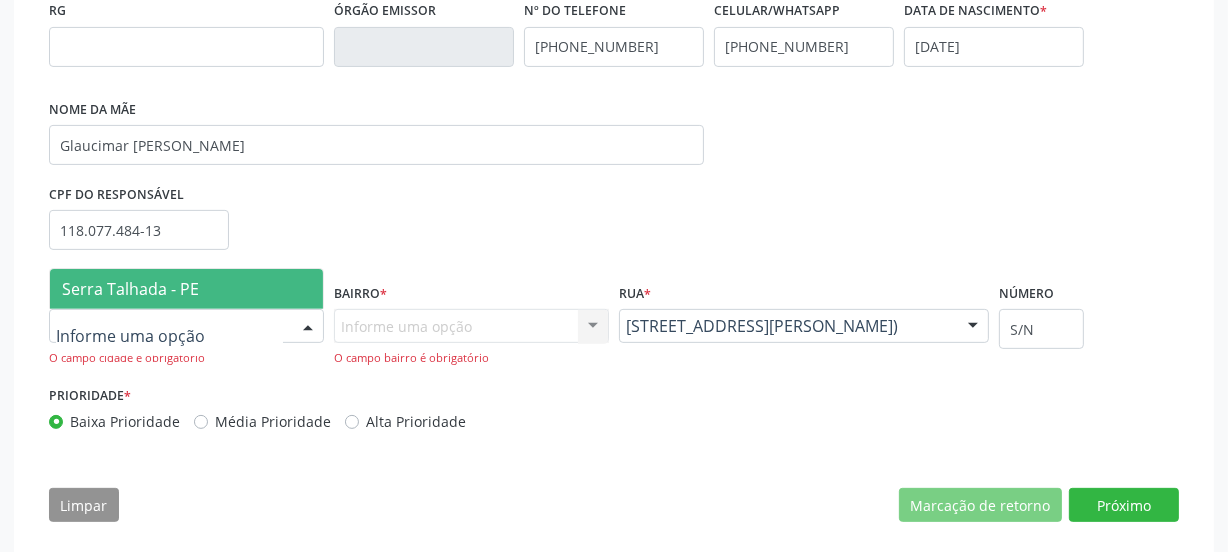 click on "Serra Talhada - PE" at bounding box center (186, 289) 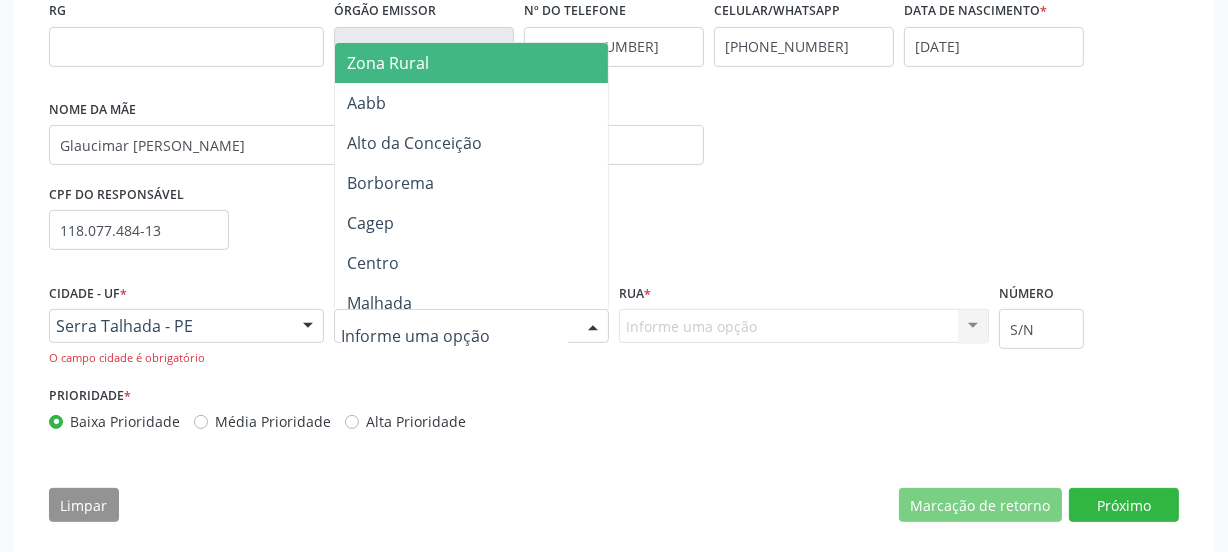click on "Zona Rural" at bounding box center [495, 63] 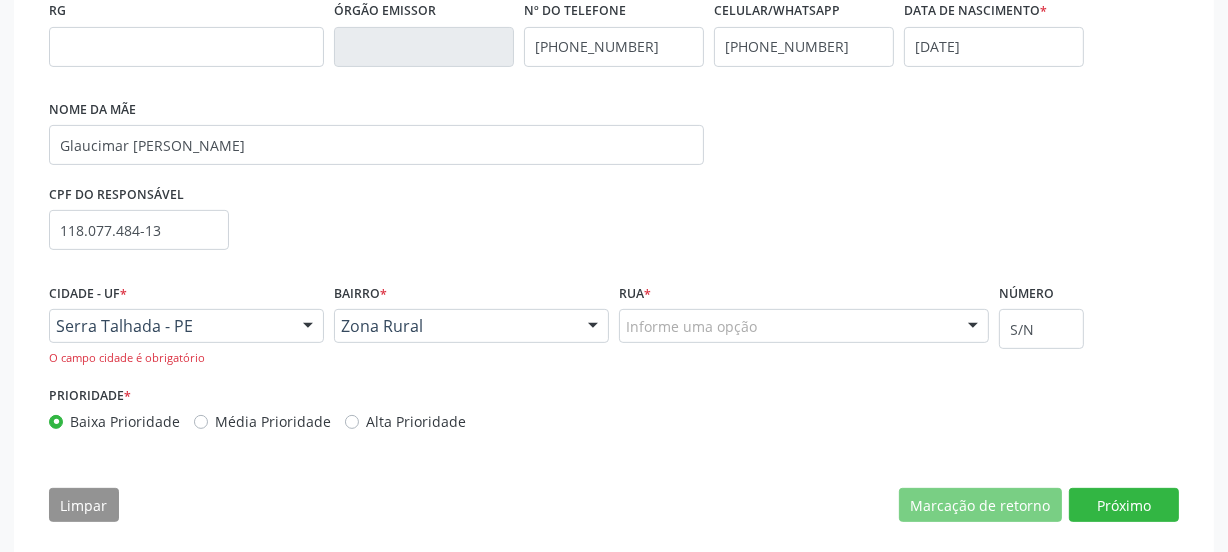 click on "Informe uma opção" at bounding box center (804, 326) 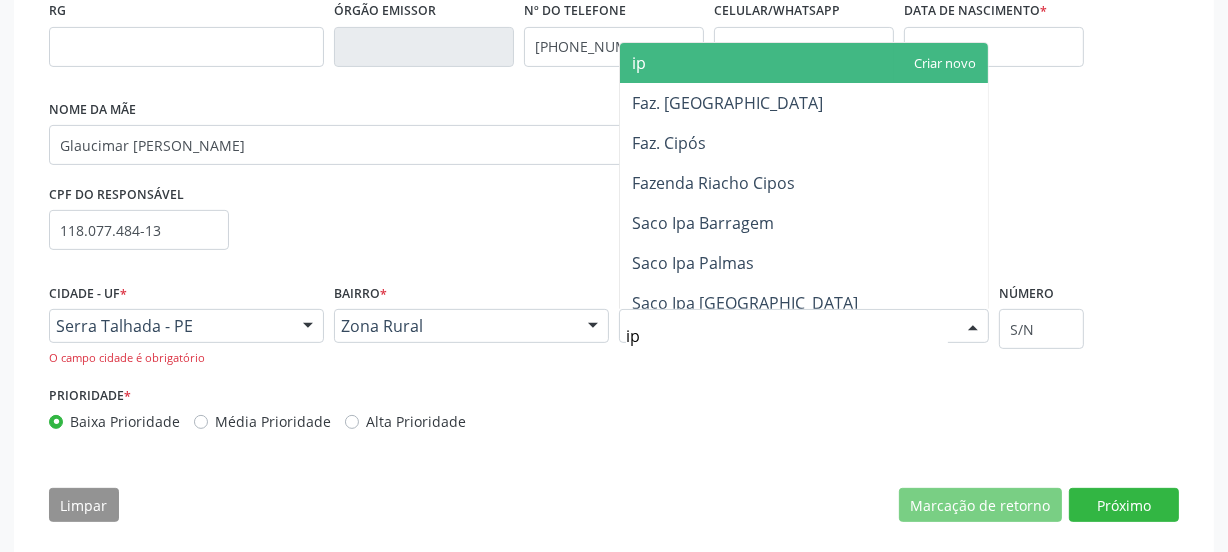 type on "ipa" 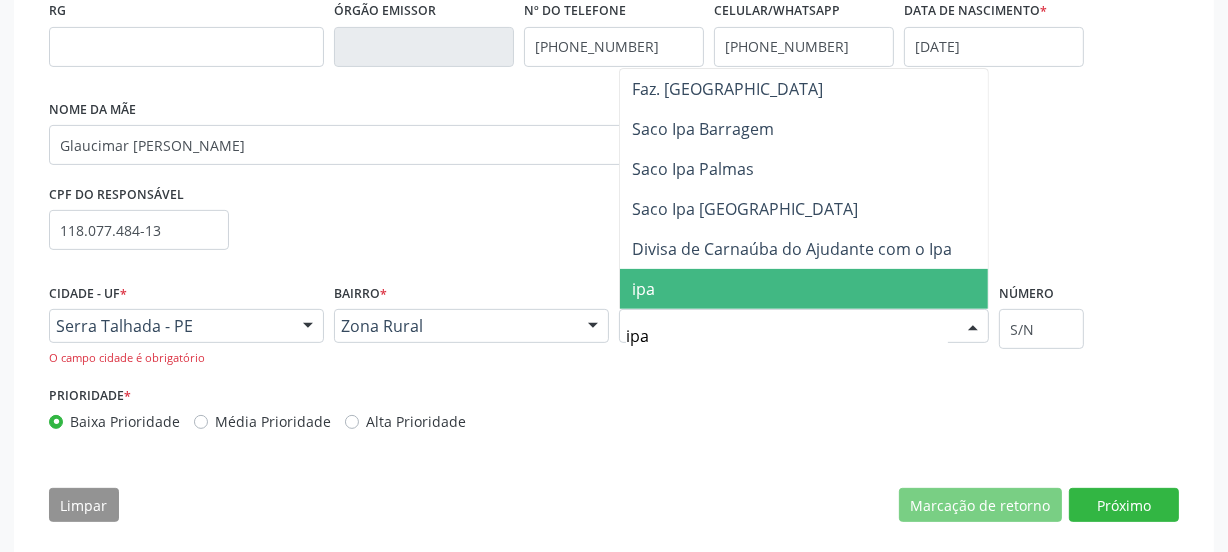 click on "ipa" at bounding box center (804, 289) 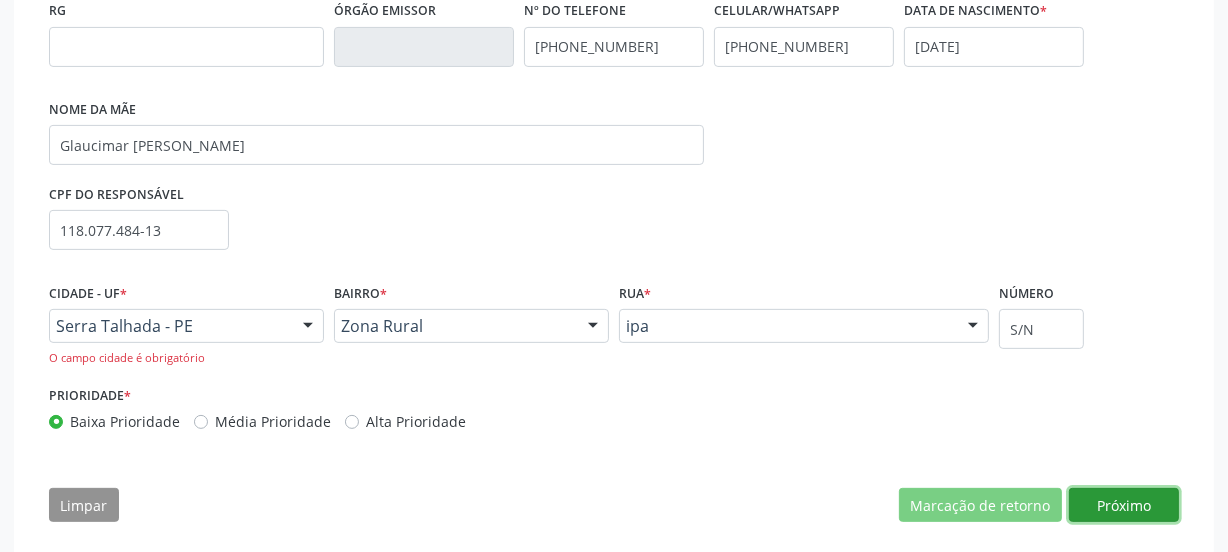 click on "Próximo" at bounding box center (1124, 505) 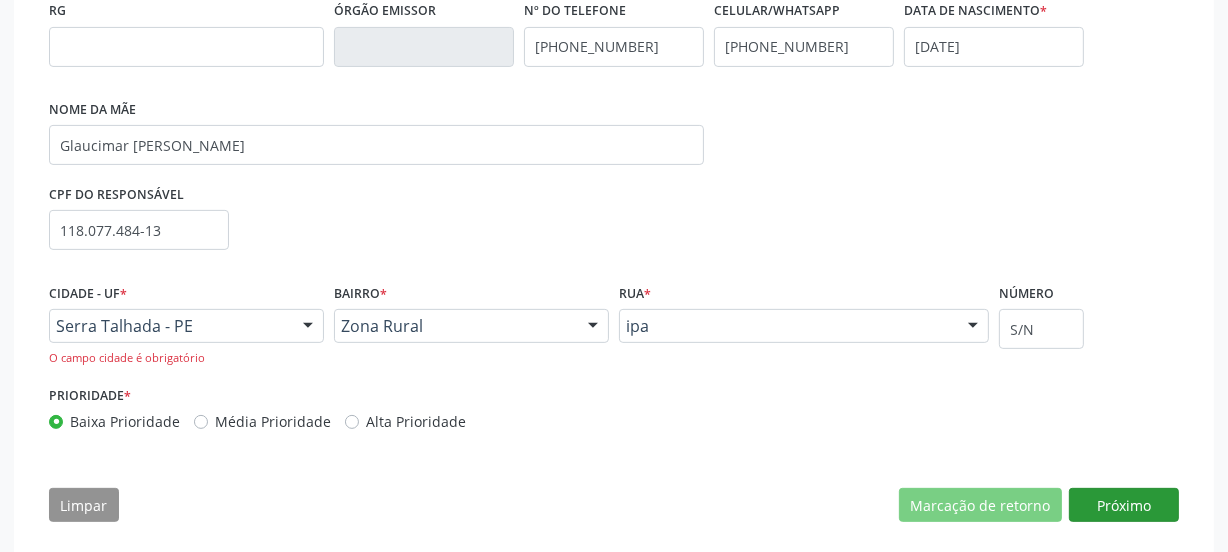 scroll, scrollTop: 379, scrollLeft: 0, axis: vertical 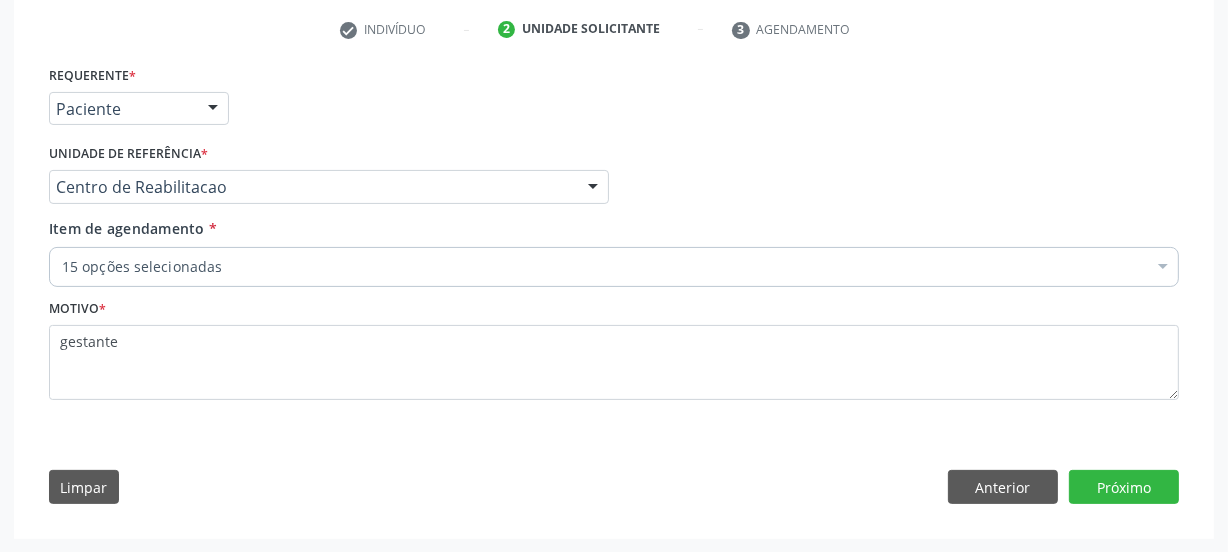 click on "15 opções selecionadas" at bounding box center (614, 267) 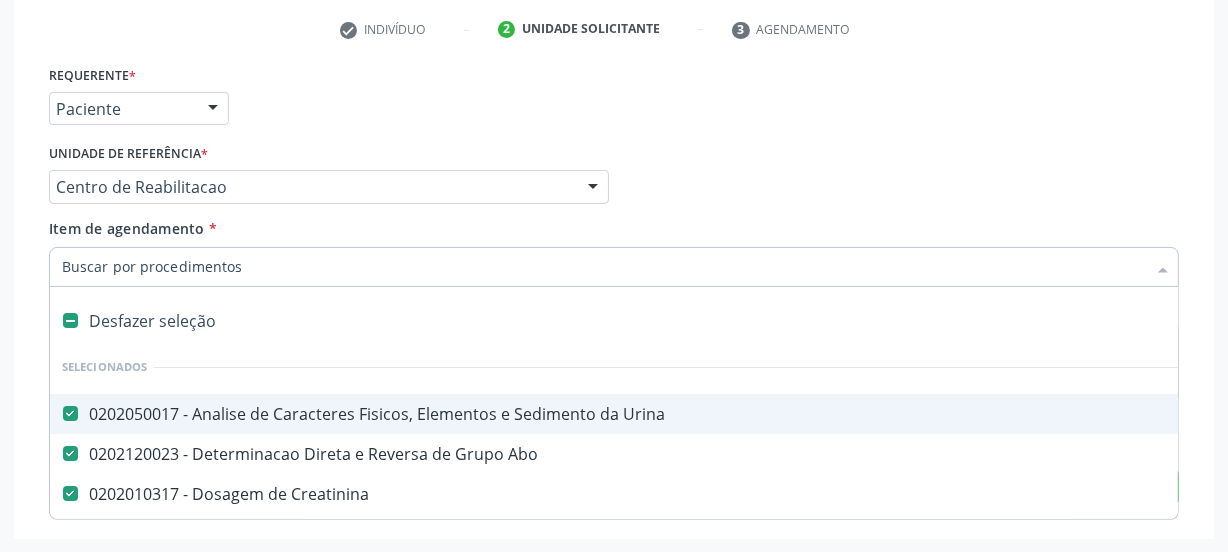 type on "t" 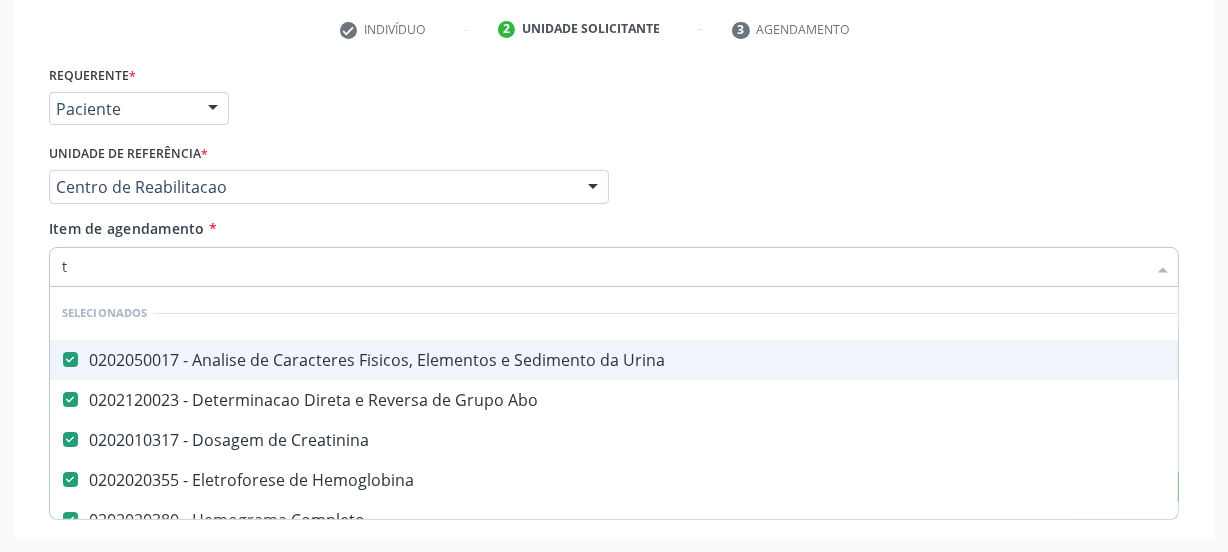 checkbox on "false" 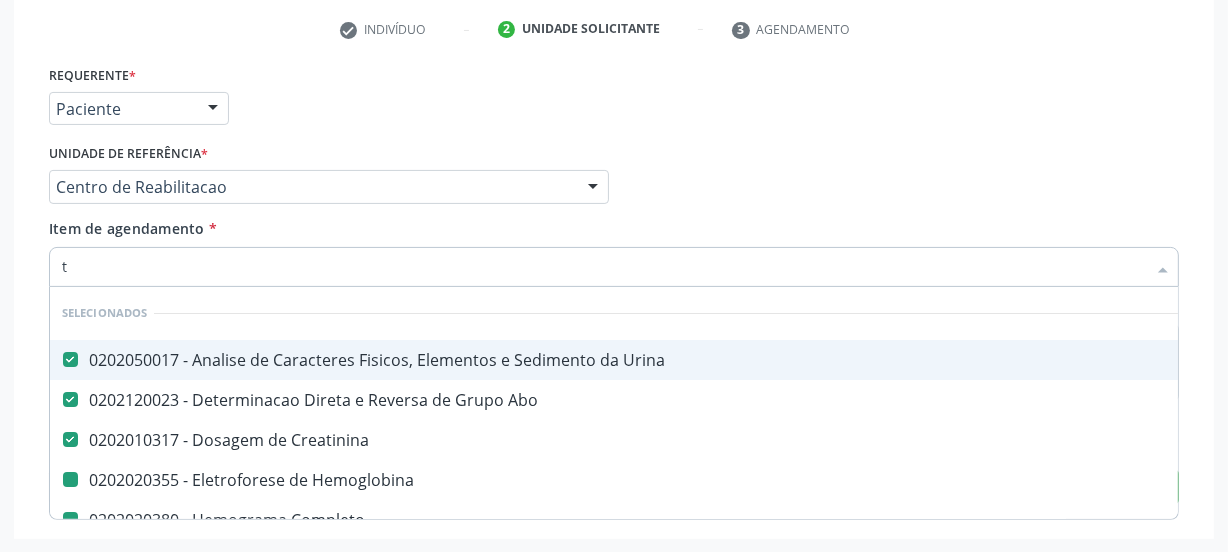 type on "te" 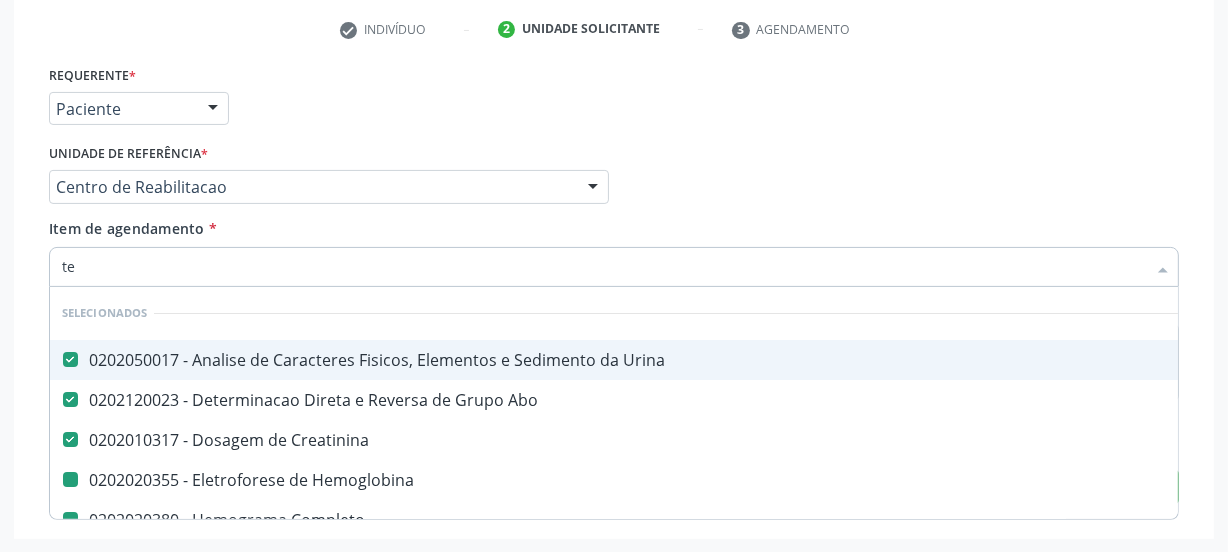 checkbox on "false" 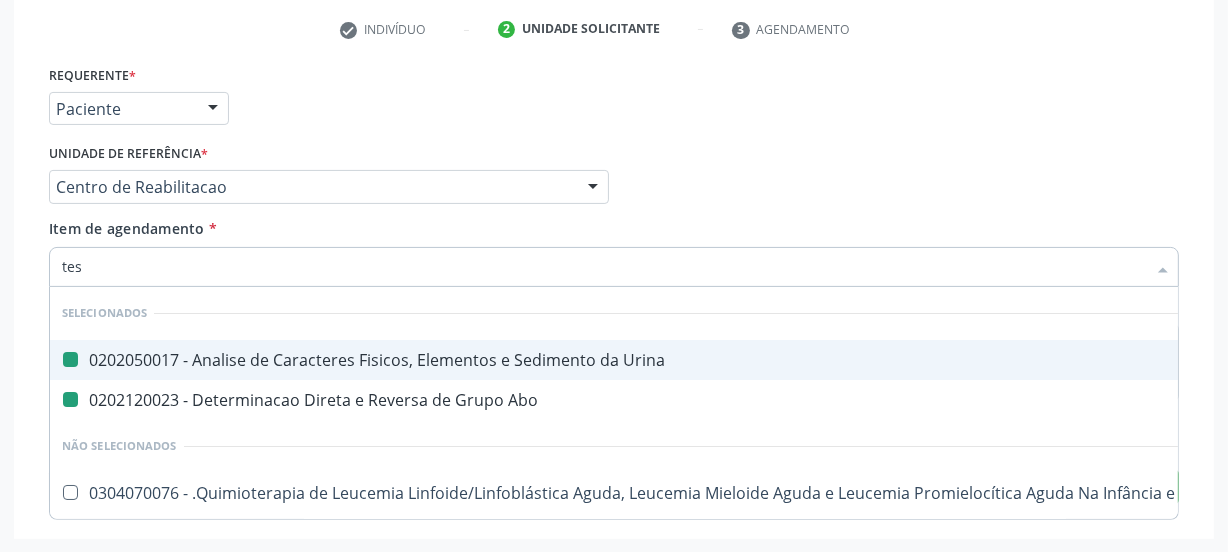 type on "test" 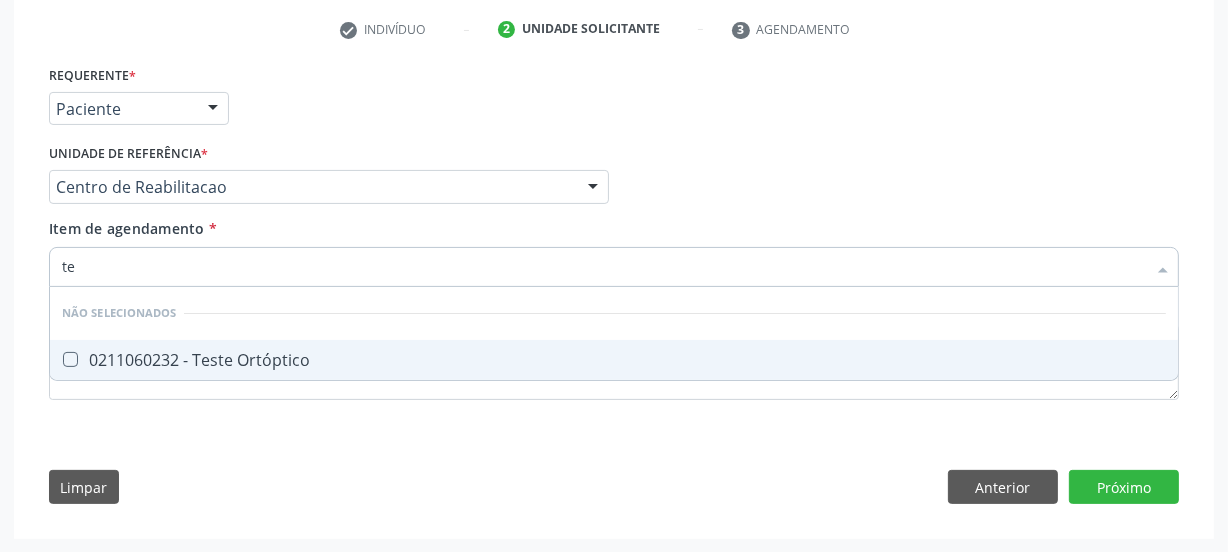 type on "t" 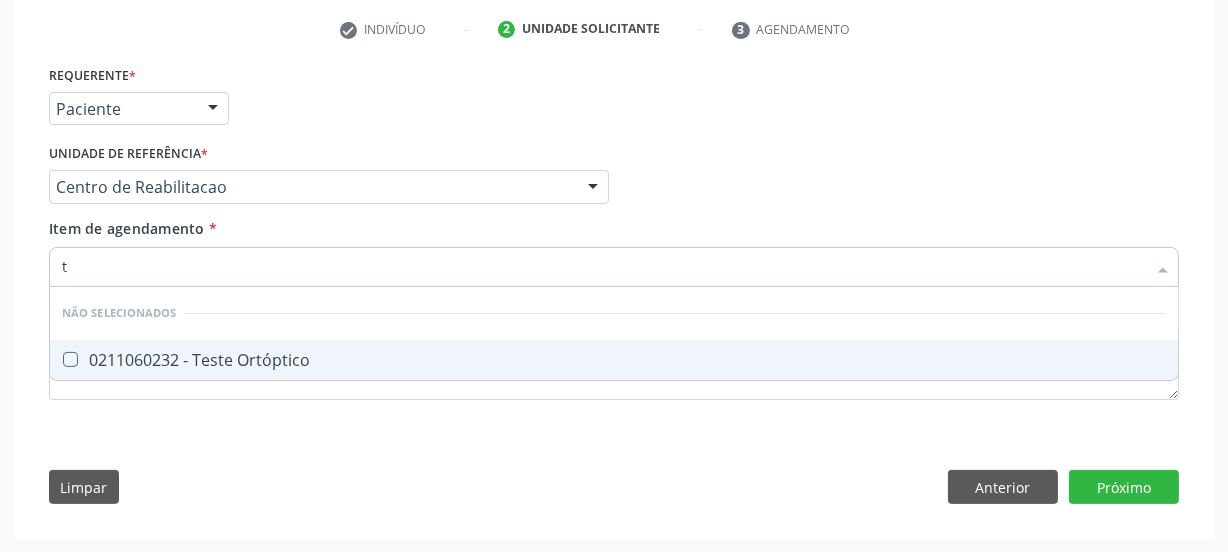 type 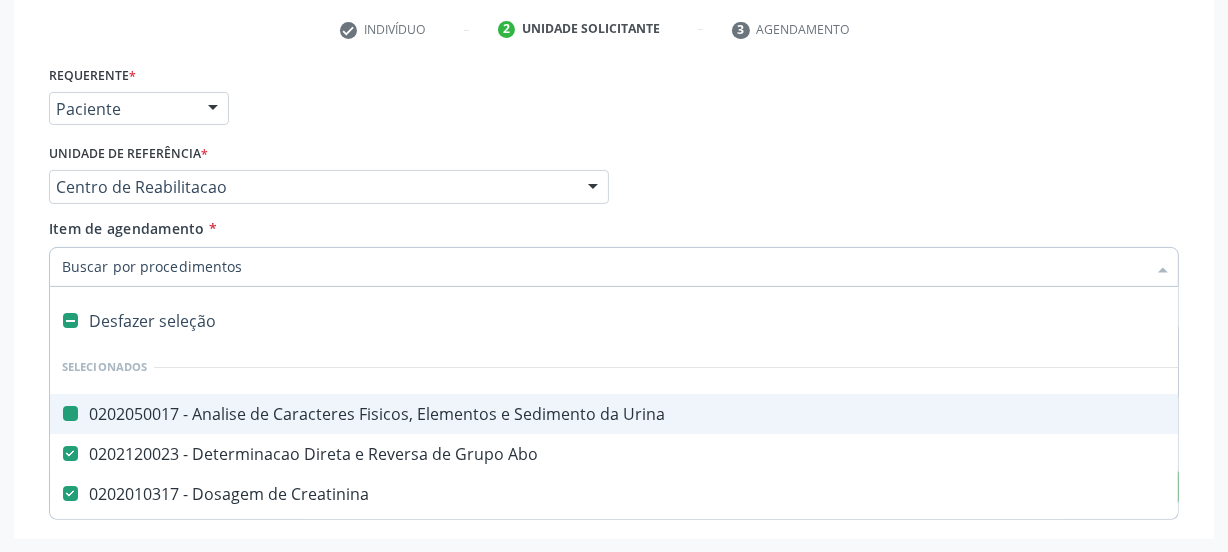checkbox on "true" 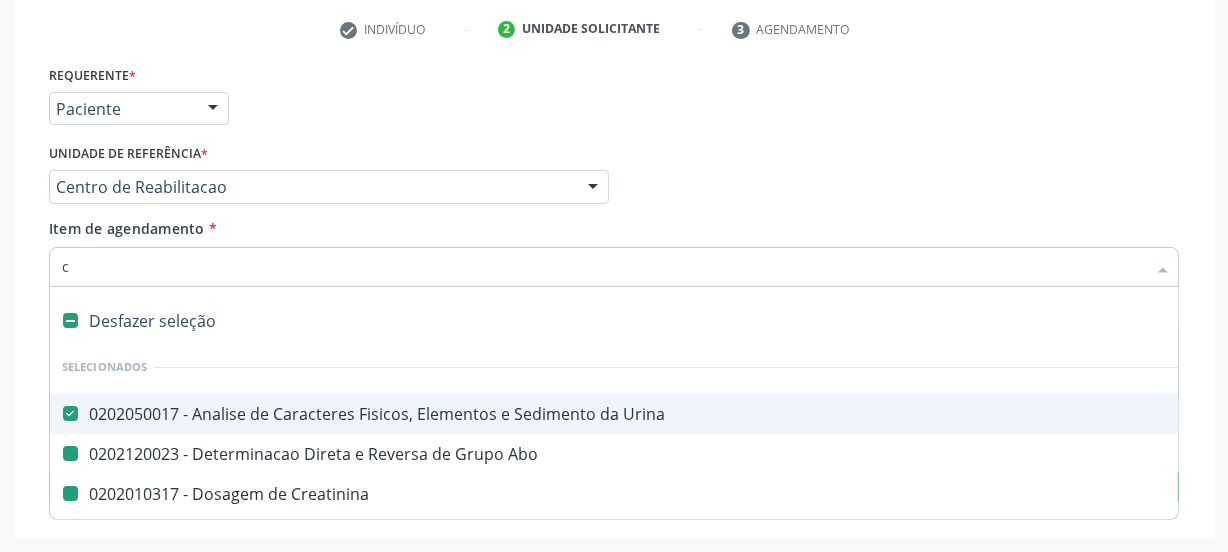 type on "cu" 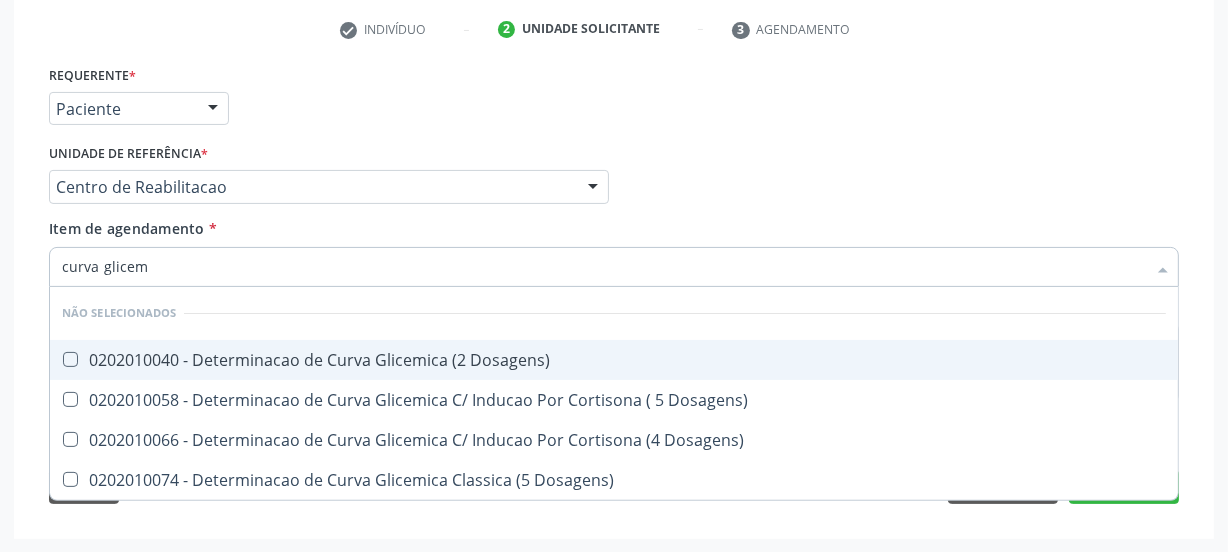 type on "curva glicemi" 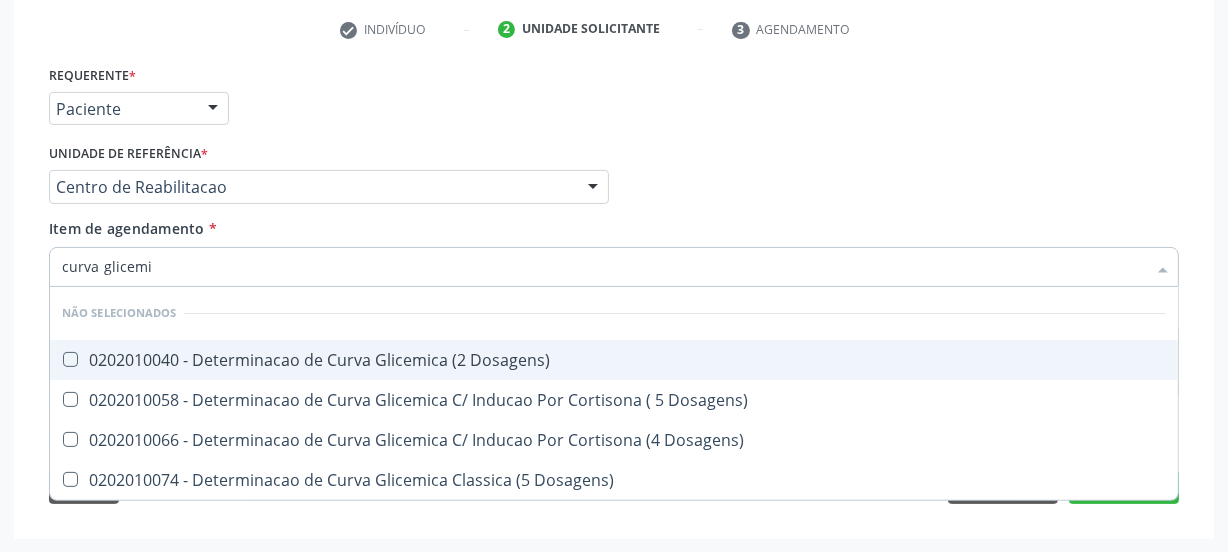 click on "0202010040 - Determinacao de Curva Glicemica (2 Dosagens)" at bounding box center [614, 360] 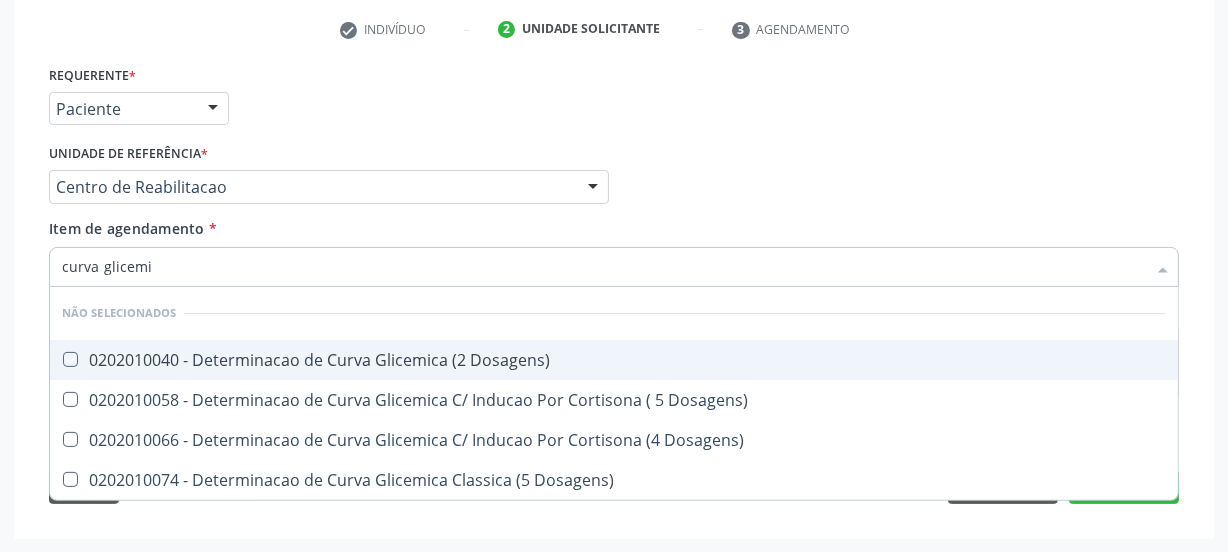 checkbox on "true" 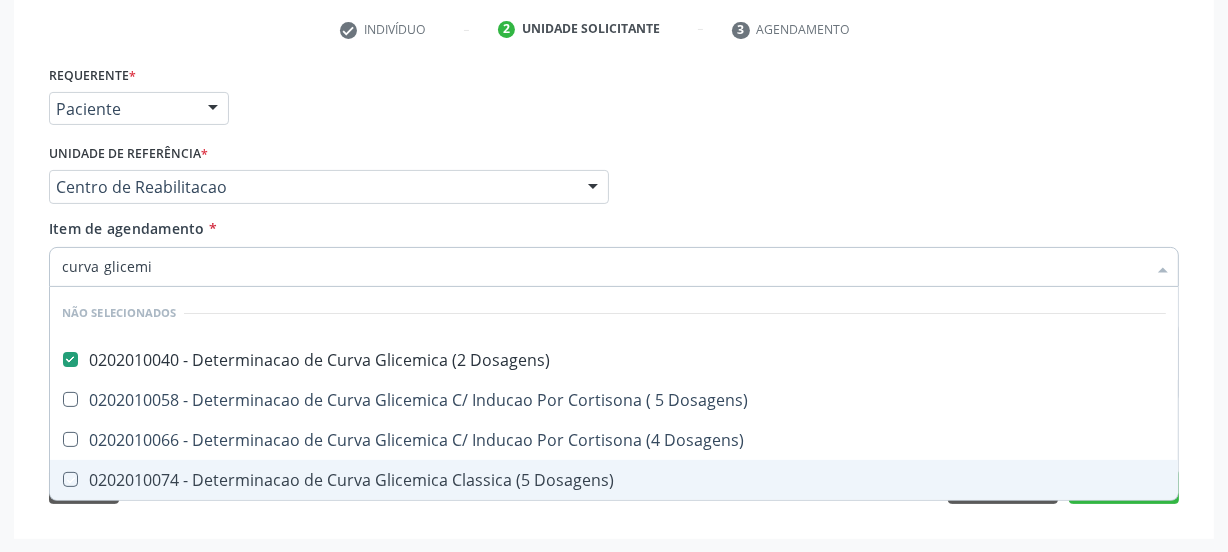 click on "Médico Solicitante
Por favor, selecione a Unidade de Atendimento primeiro
Nenhum resultado encontrado para: "   "
Não há nenhuma opção para ser exibida.
Unidade de referência
*
Centro de Reabilitacao         Usf do Mutirao   Usf Cohab   Usf Caicarinha da Penha Tauapiranga   Posto de Saude Bernardo Vieira   Usf Borborema   Usf Bom Jesus I   Usf Ipsep   Usf Sao Cristovao   Usf Santa Rita Bernardo Vieira   Usf Cagep   Usf Caxixola   Usf Bom Jesus II   Usf Malhada Cortada   Usf Alto da Conceicao   Usf Varzea Aabb   Usf Ipsep II   Usf Cohab II   Usf Varzinha   Usf Ipa Faz Nova   Usf Centro I   Usf Vila Bela   Usf Centro II   Usf Luanda Jardim   Usf Ipsep III   Posto de Saude Logradouro   Posto de Saude Poco da Cerca   Posto de Saude de Juazeirinho   Central Regional de Rede de Frio Xi Geres   Hospital Eduardo Campos   Rede de Atencao Ao Covid 19 Leitos de Retaguarda Municipal       Vigilancia Epidemiologica" at bounding box center [614, 178] 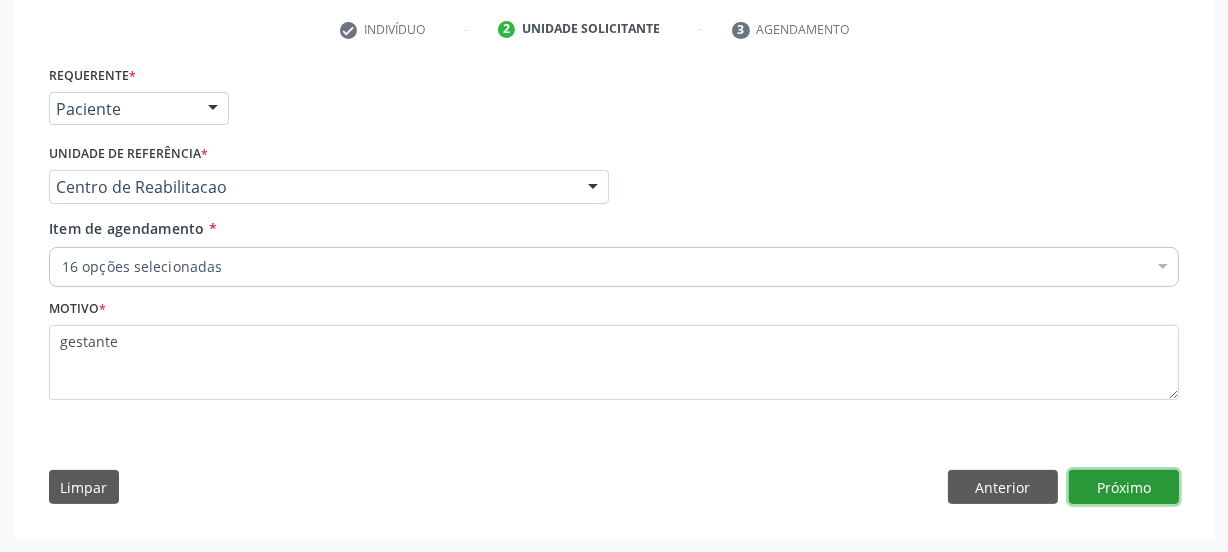click on "Próximo" at bounding box center (1124, 487) 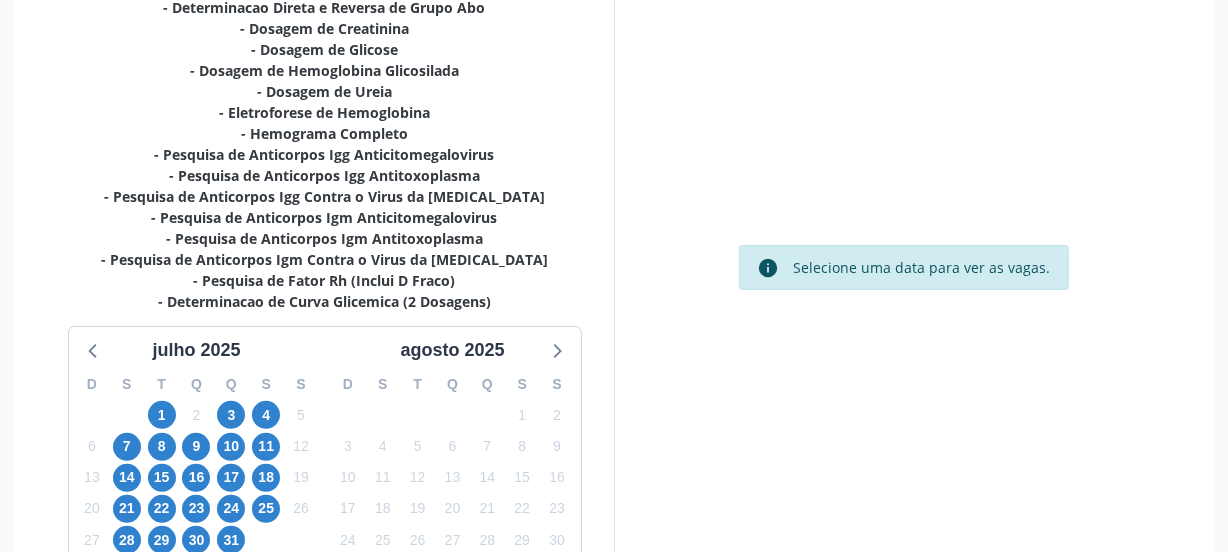 scroll, scrollTop: 651, scrollLeft: 0, axis: vertical 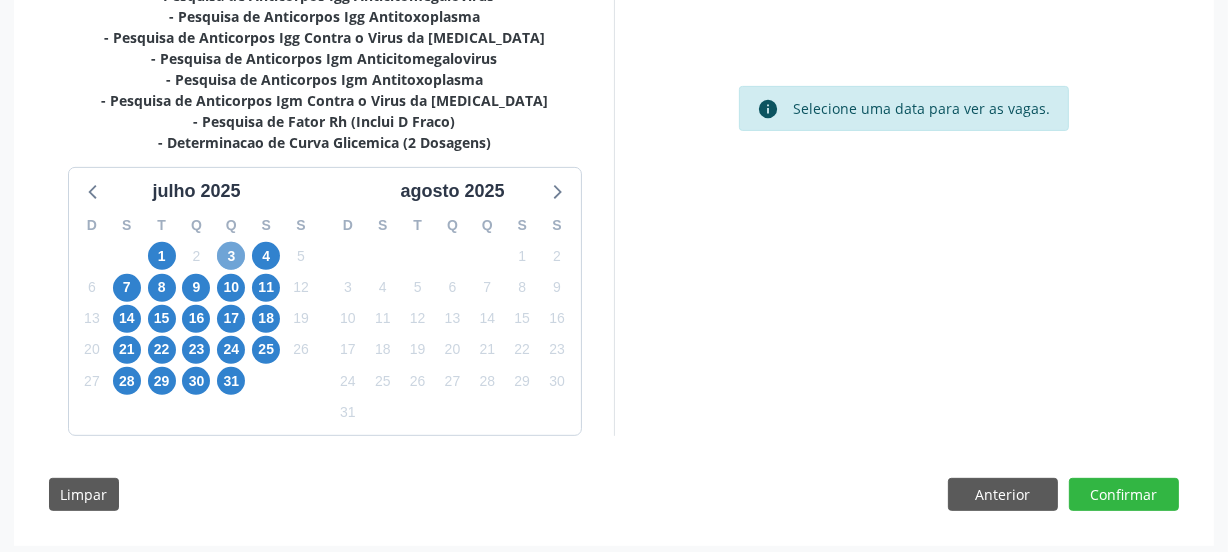 click on "3" at bounding box center (231, 256) 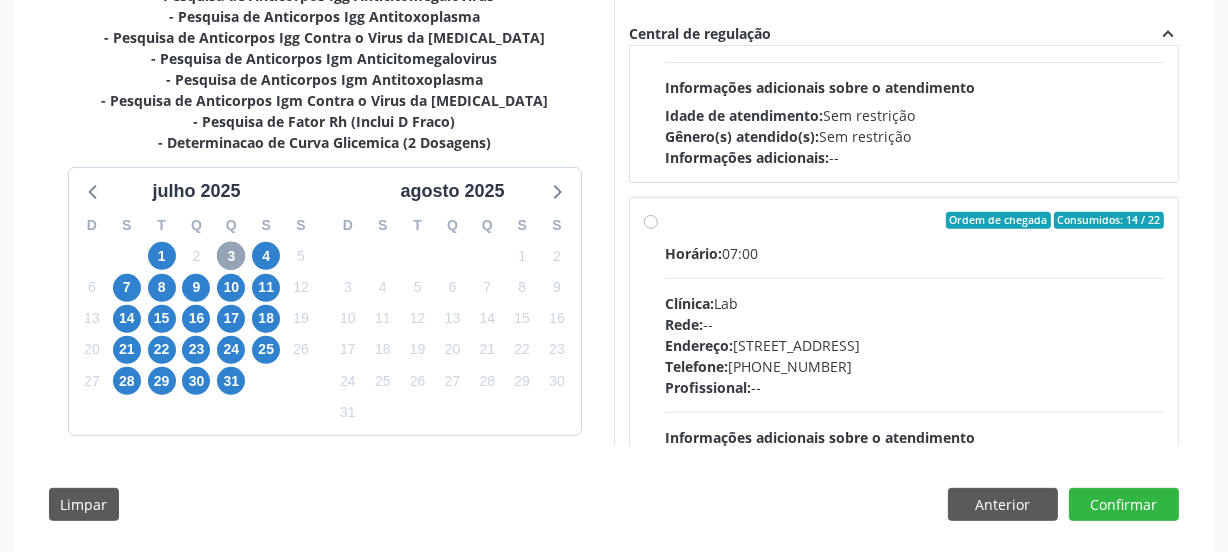 scroll, scrollTop: 391, scrollLeft: 0, axis: vertical 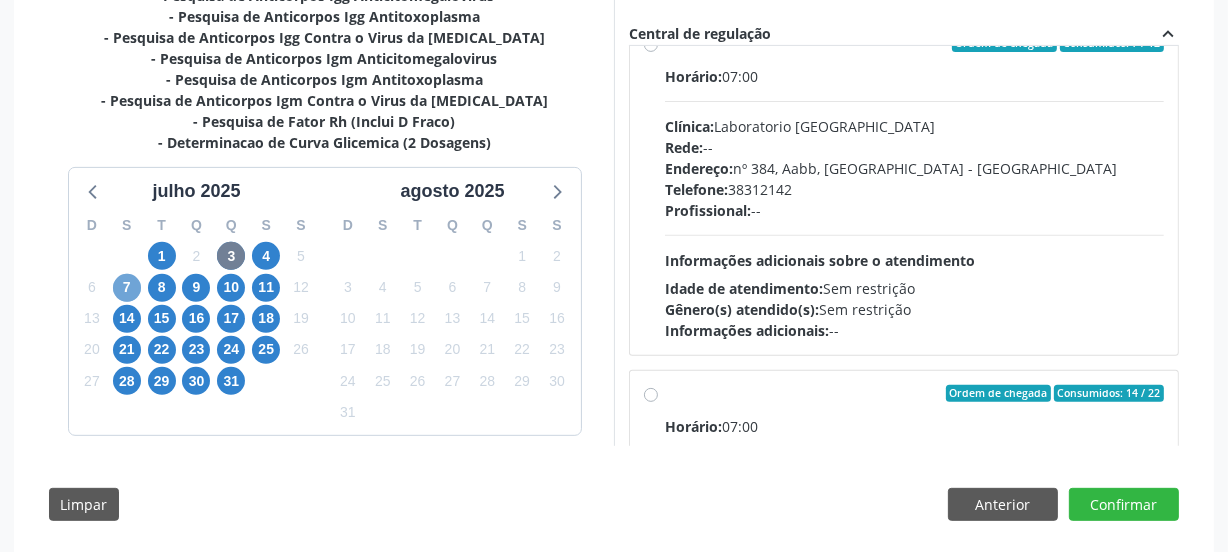 click on "7" at bounding box center [127, 288] 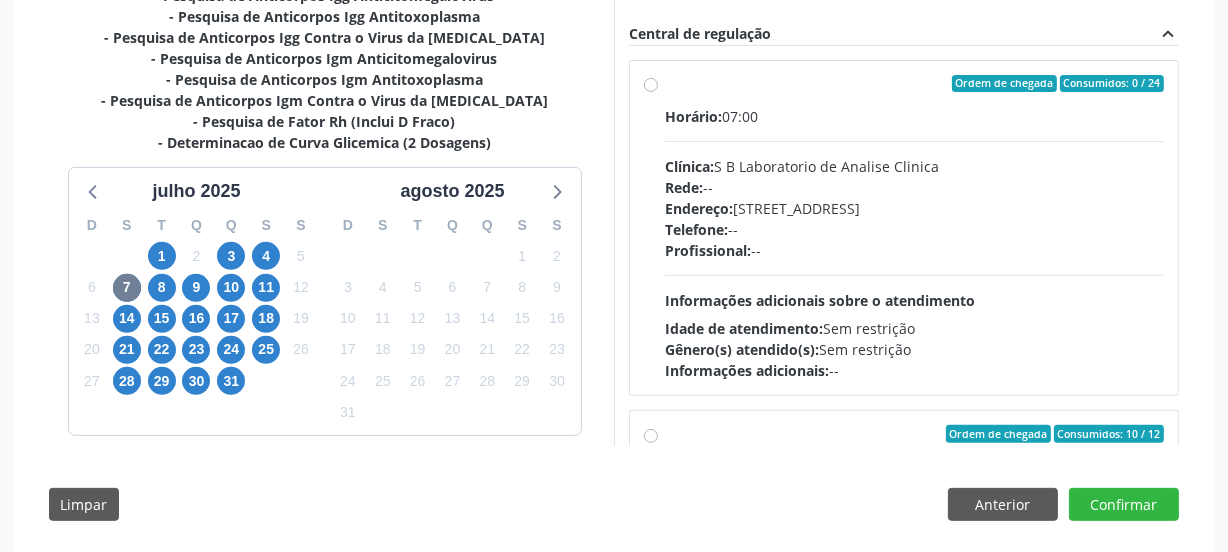 click on "Telefone:   --" at bounding box center [914, 229] 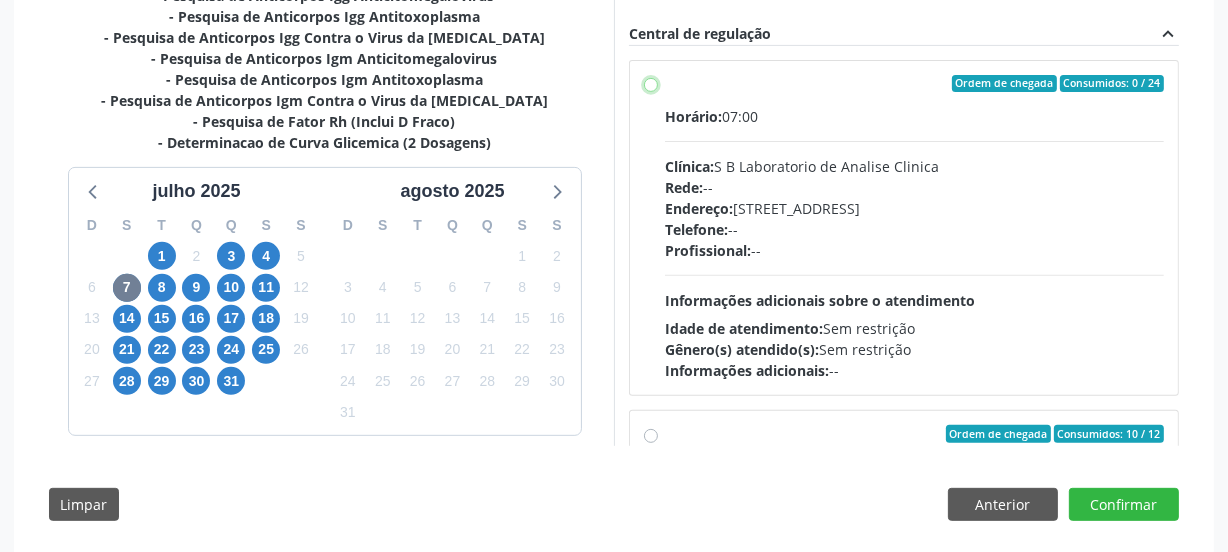 click on "Ordem de chegada
Consumidos: 0 / 24
Horário:   07:00
Clínica:  S B Laboratorio de Analise Clinica
Rede:
--
Endereço:   Casa, nº 679, Centro, Serra Talhada - PE
Telefone:   --
Profissional:
--
Informações adicionais sobre o atendimento
Idade de atendimento:
Sem restrição
Gênero(s) atendido(s):
Sem restrição
Informações adicionais:
--" at bounding box center (651, 84) 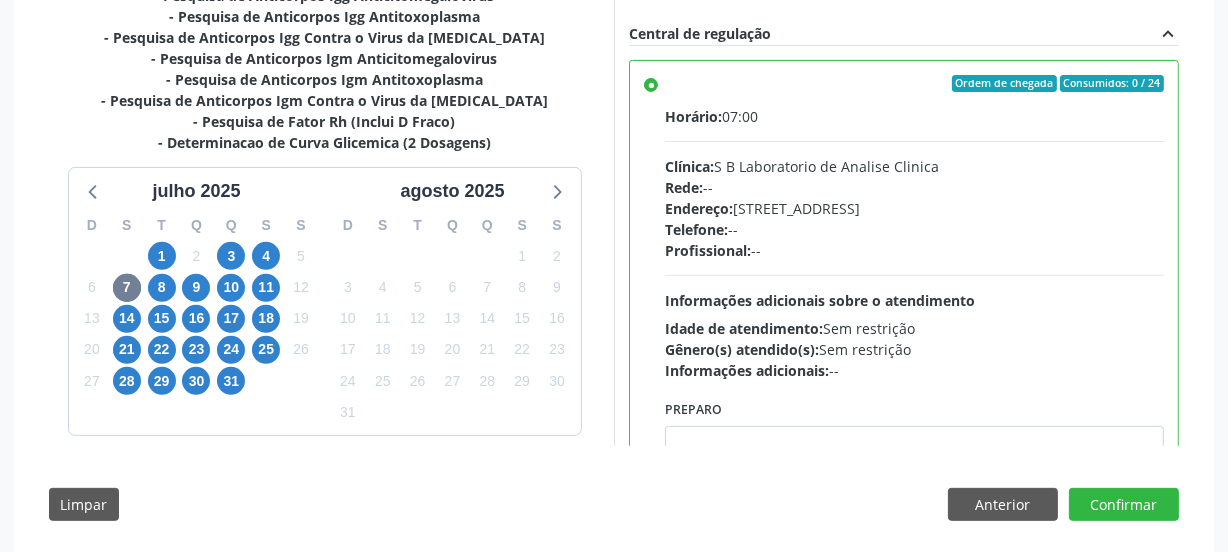 click on "Dias com vagas disponíveis para:
- Analise de Caracteres Fisicos, Elementos e Sedimento da Urina
- Determinacao Direta e Reversa de Grupo Abo
- Dosagem de Creatinina
- Dosagem de Glicose
- Dosagem de Hemoglobina Glicosilada
- Dosagem de Ureia
- Eletroforese de Hemoglobina
- Hemograma Completo
- Pesquisa de Anticorpos Igg Anticitomegalovirus
- Pesquisa de Anticorpos Igg Antitoxoplasma
- Pesquisa de Anticorpos Igg Contra o Virus da Rubeola
- Pesquisa de Anticorpos Igm Anticitomegalovirus
- Pesquisa de Anticorpos Igm Antitoxoplasma
- Pesquisa de Anticorpos Igm Contra o Virus da Rubeola
- Pesquisa de Fator Rh (Inclui D Fraco)
- Determinacao de Curva Glicemica (2 Dosagens)
julho 2025 D S T Q Q S S 29 30 1 2 3 4 5 6 7 8 9 10 11 12 13 14 15 16 17 18 19 20 21 22 23 24 25 26 27 28 29 30 31 1 2 3 4" at bounding box center (614, 165) 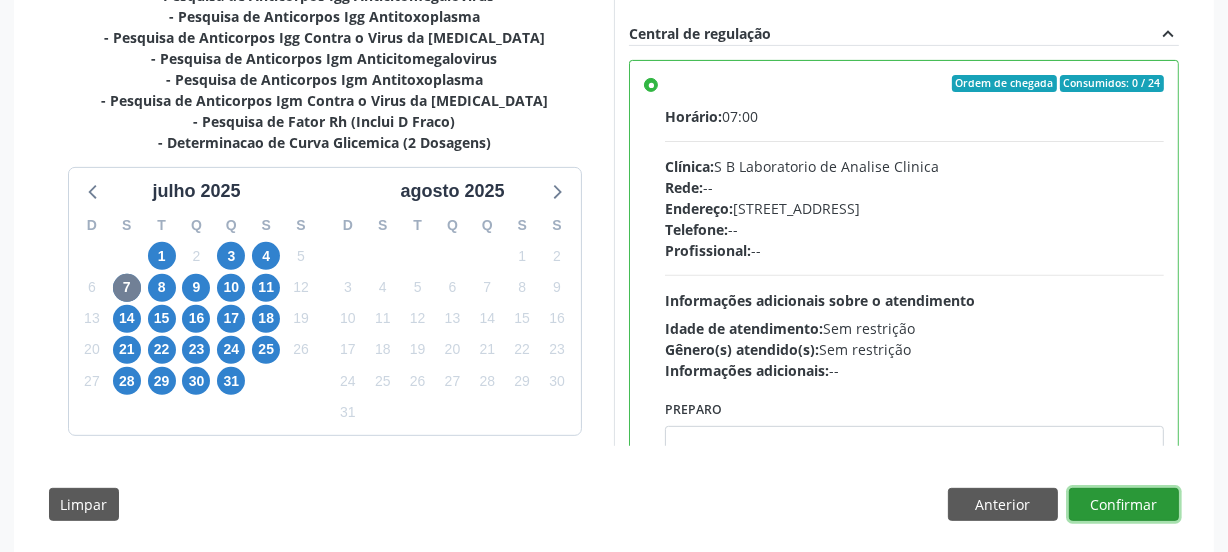 click on "Confirmar" at bounding box center [1124, 505] 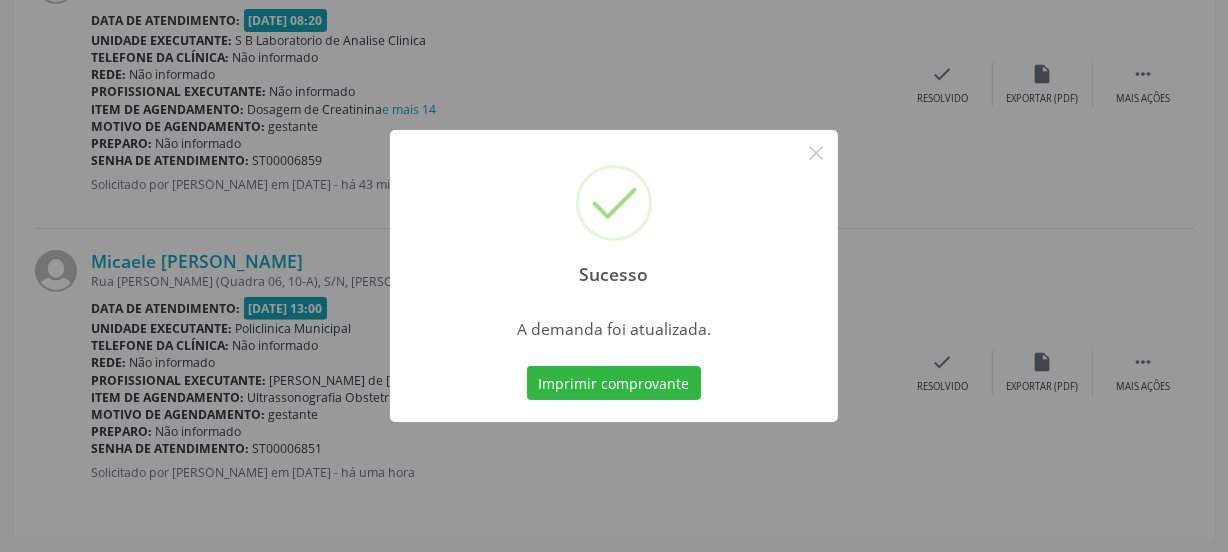 scroll, scrollTop: 0, scrollLeft: 0, axis: both 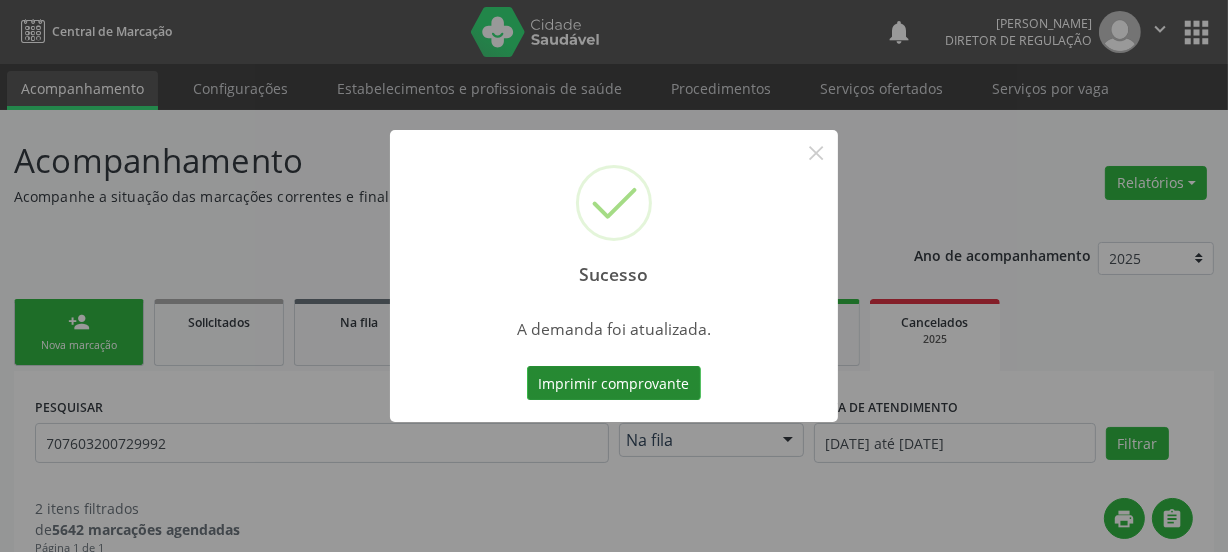 click on "Imprimir comprovante" at bounding box center (614, 383) 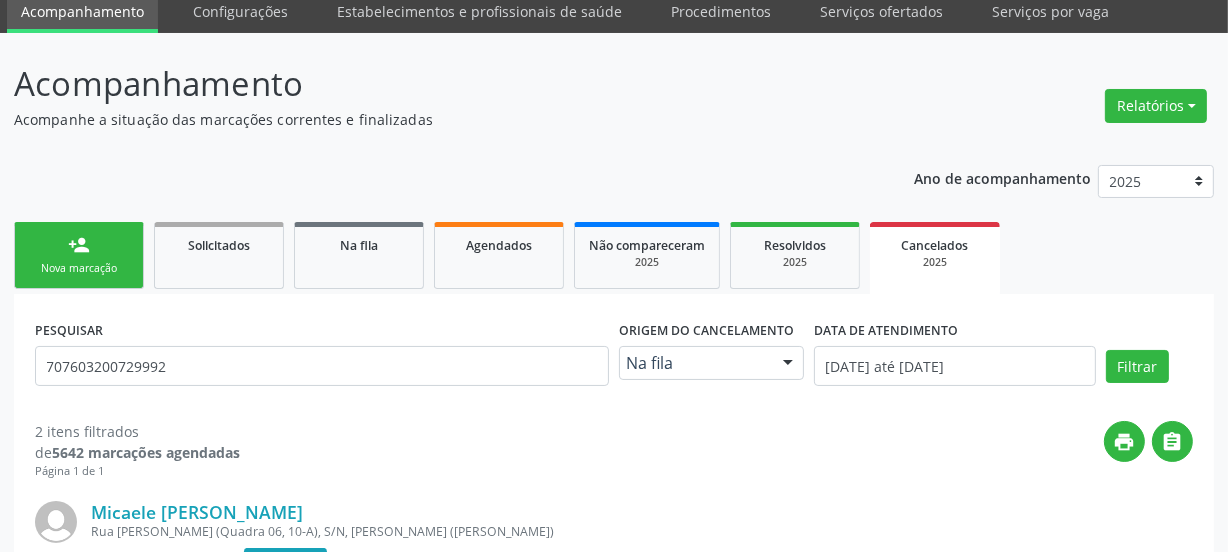 scroll, scrollTop: 0, scrollLeft: 0, axis: both 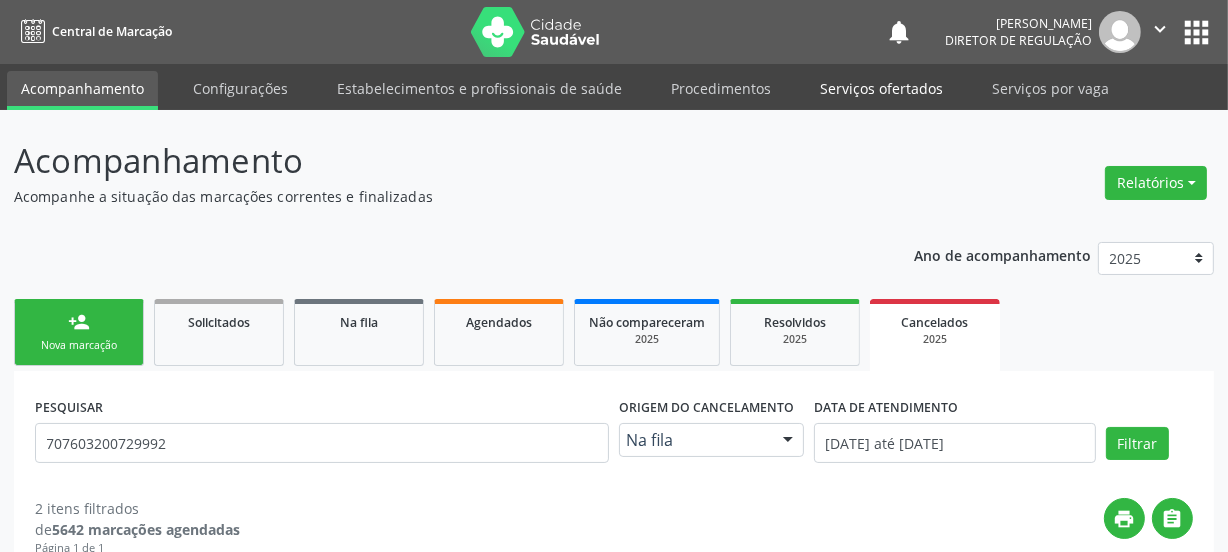 click on "Serviços ofertados" at bounding box center [881, 88] 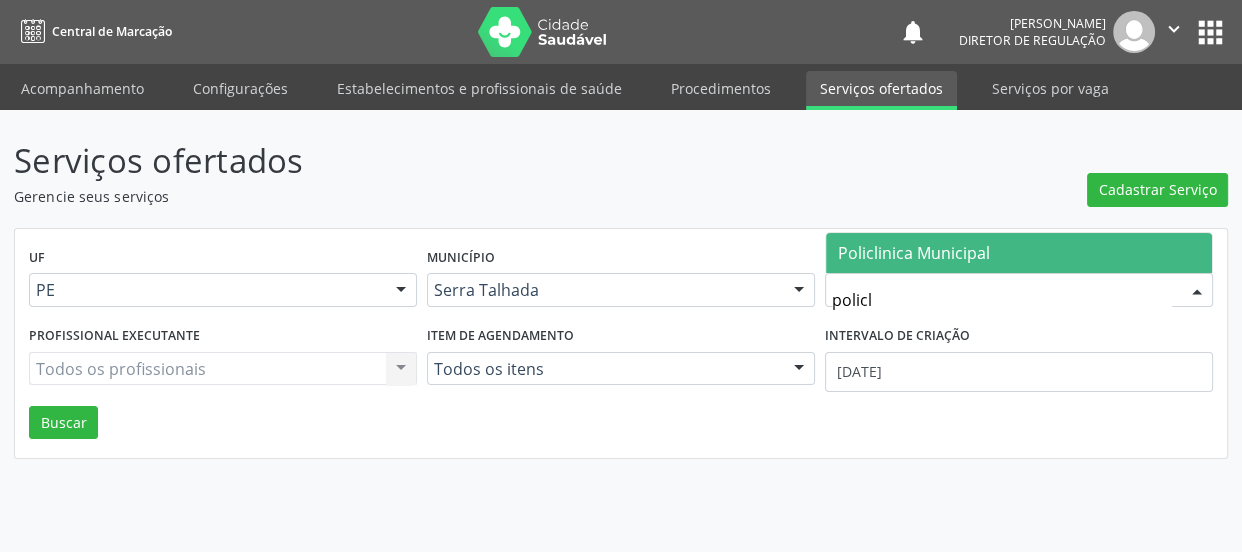 type on "policli" 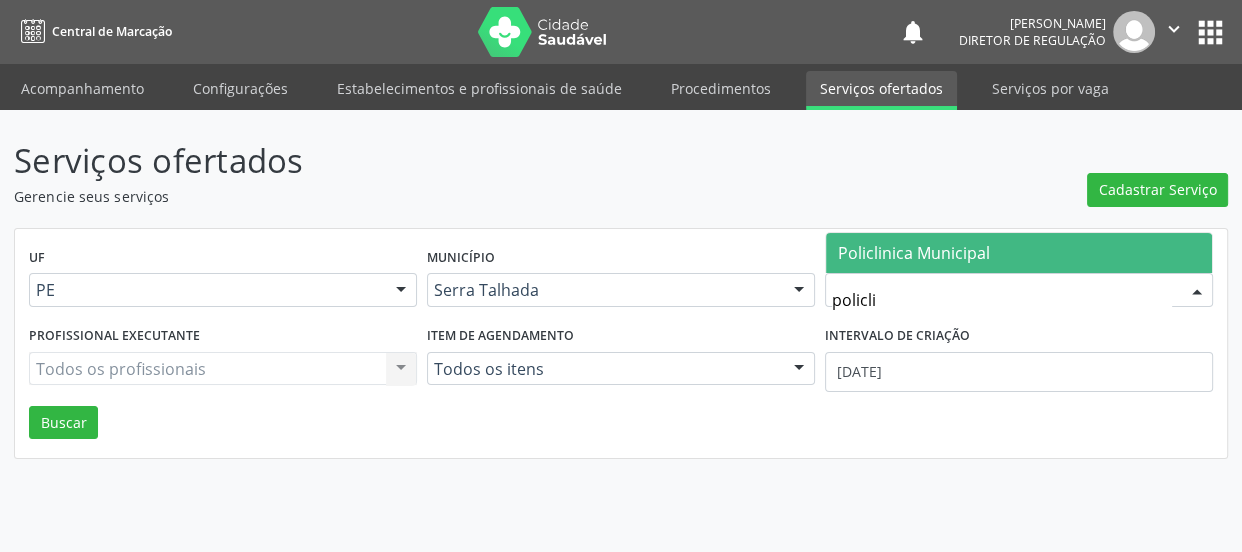 click on "Policlinica Municipal" at bounding box center (1019, 253) 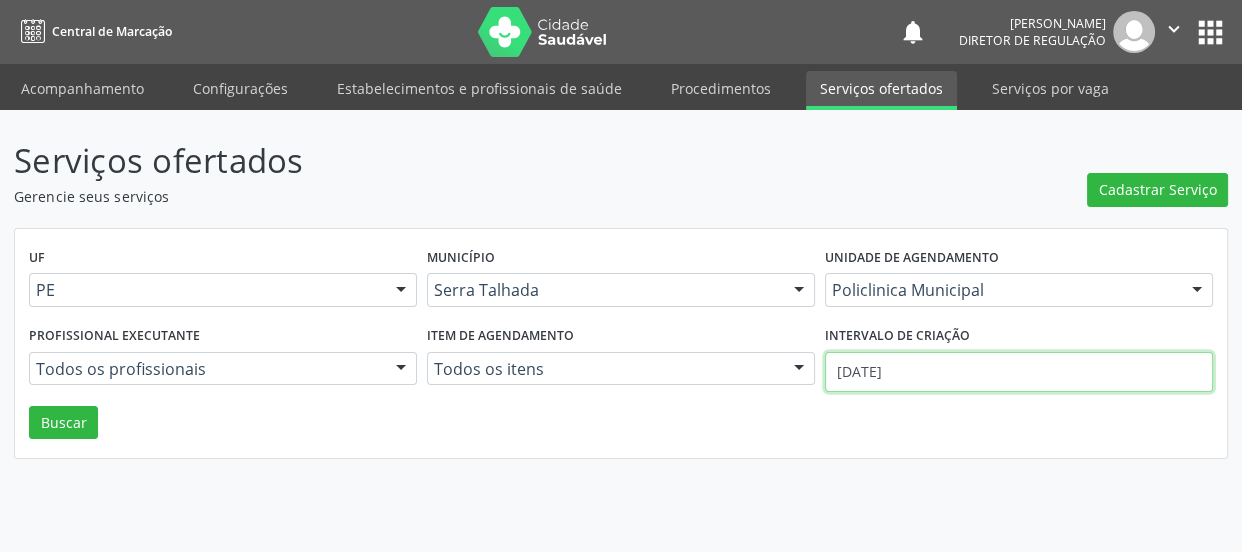 click on "01/07/2025" at bounding box center (1019, 372) 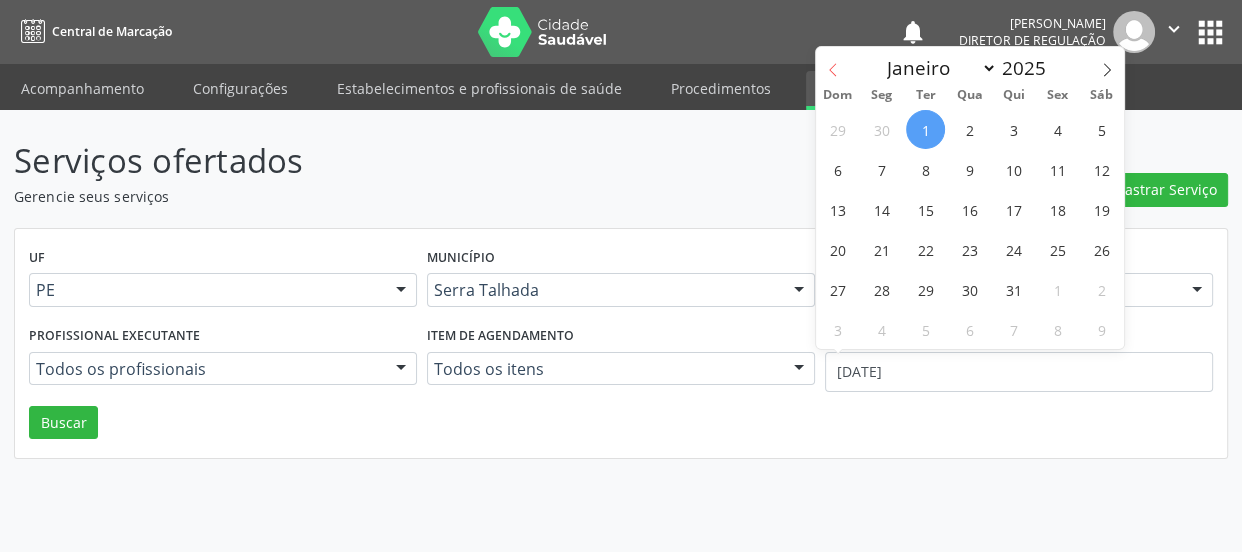 click at bounding box center [833, 64] 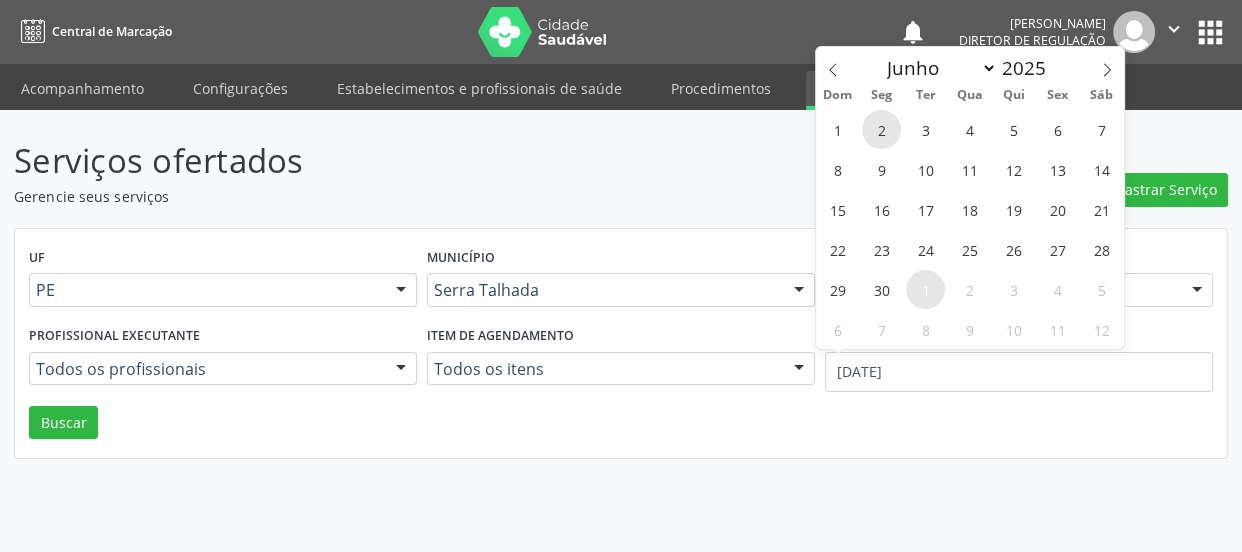 click on "2" at bounding box center (881, 129) 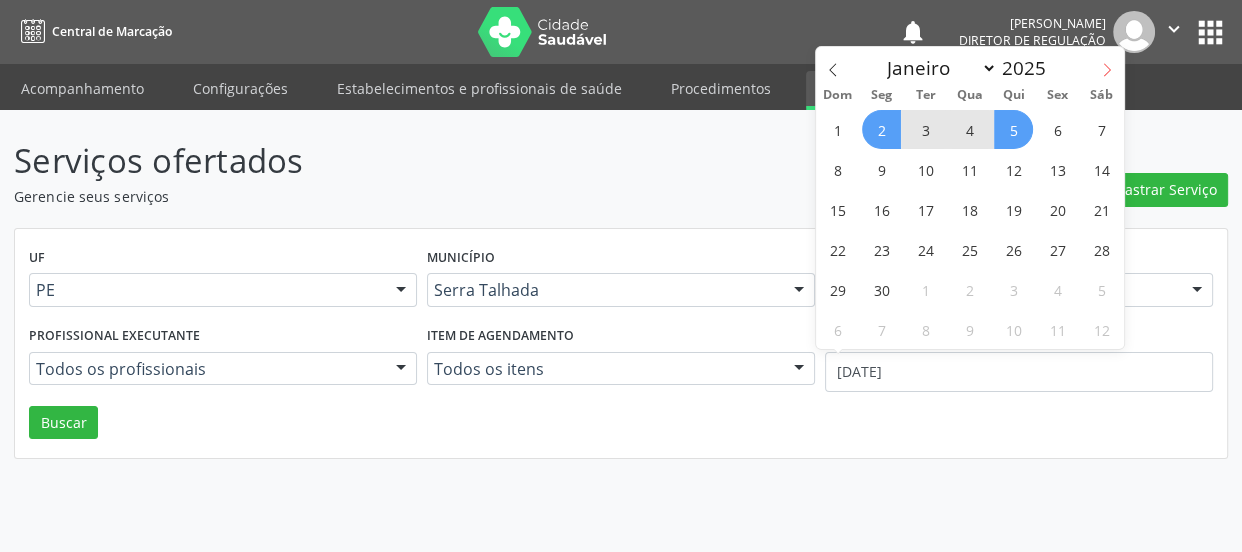 click at bounding box center [1107, 64] 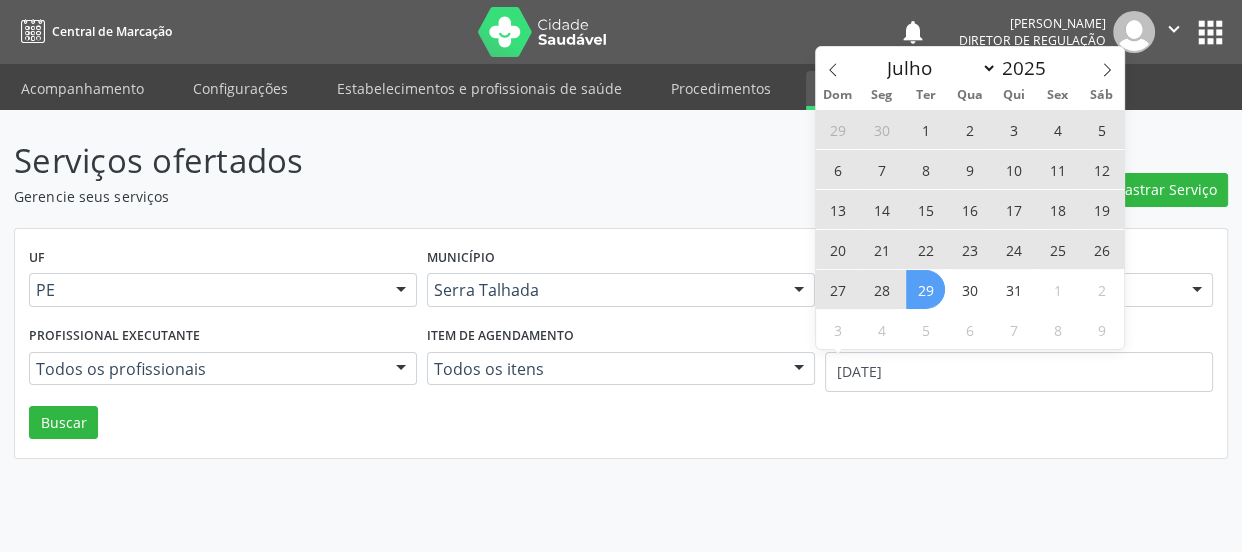 click on "29" at bounding box center [925, 289] 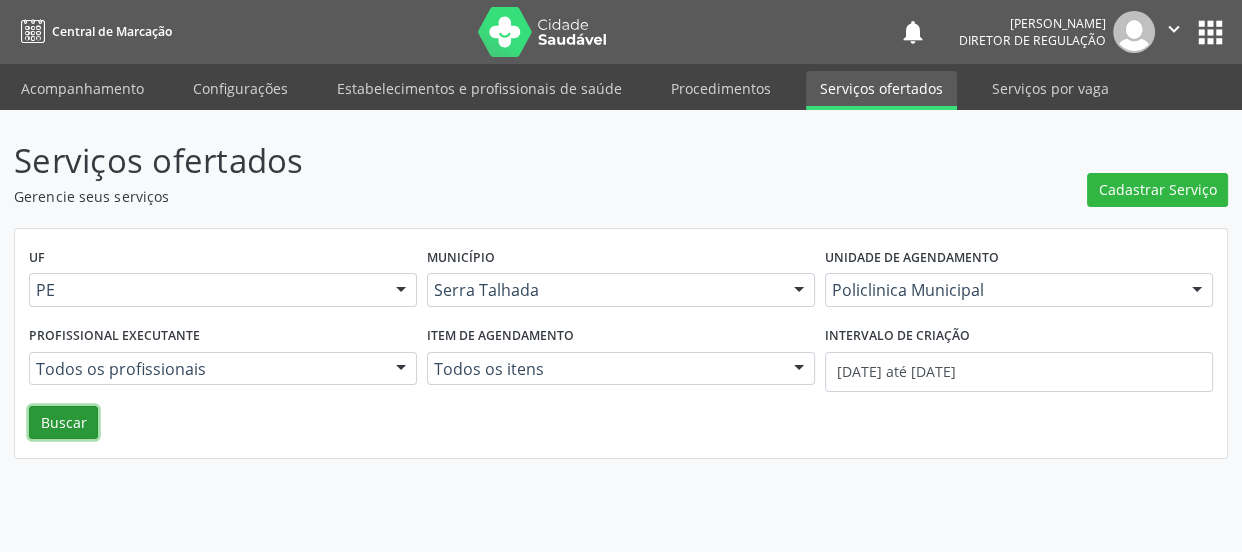 click on "Buscar" at bounding box center (63, 423) 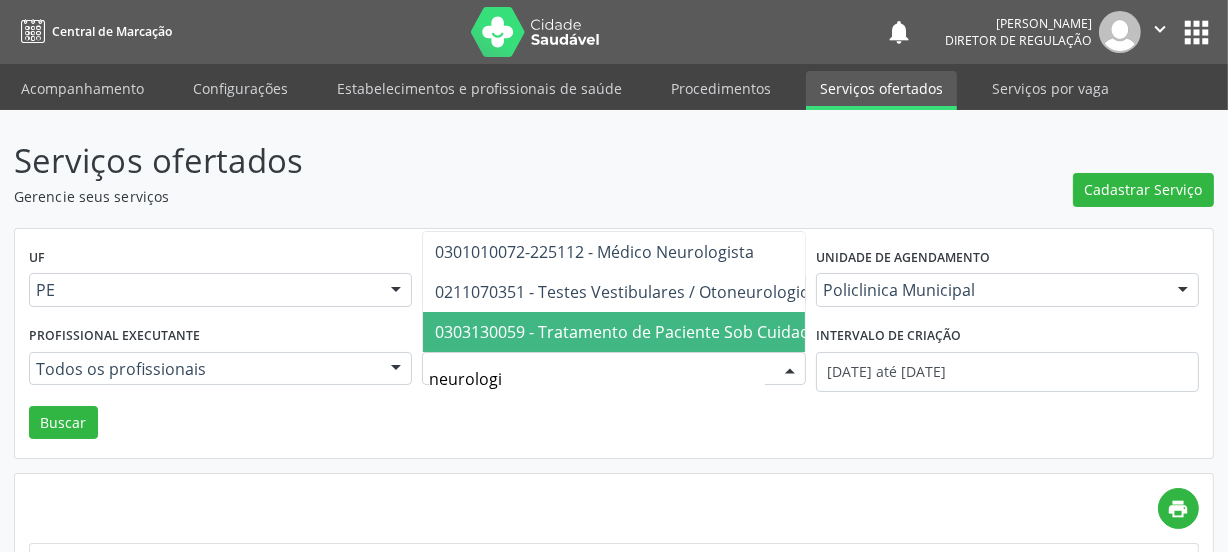 type on "neurologis" 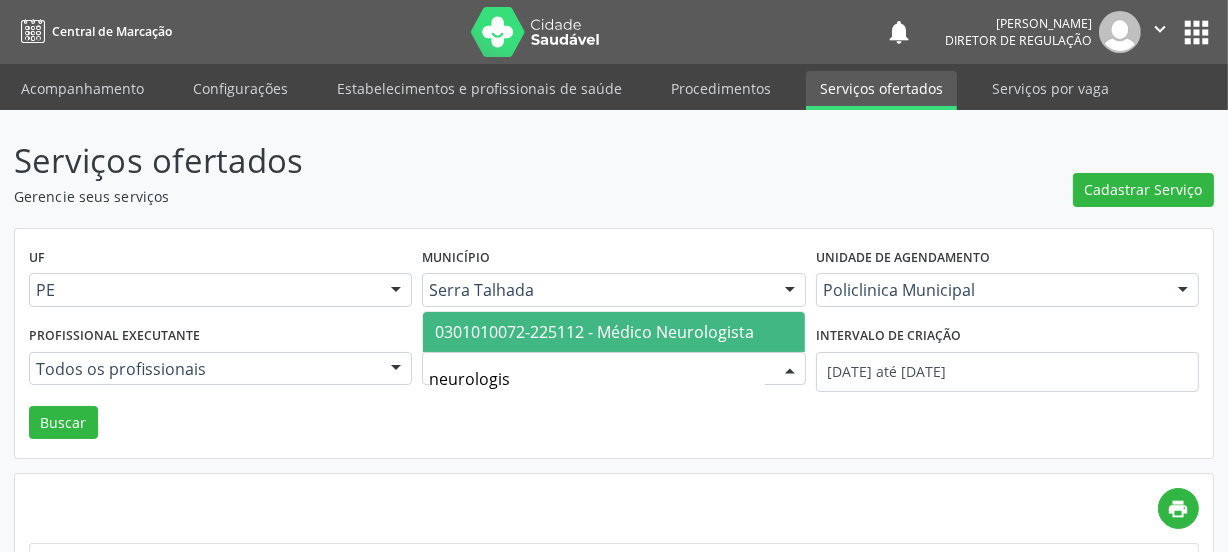click on "0301010072-225112 - Médico Neurologista" at bounding box center (613, 332) 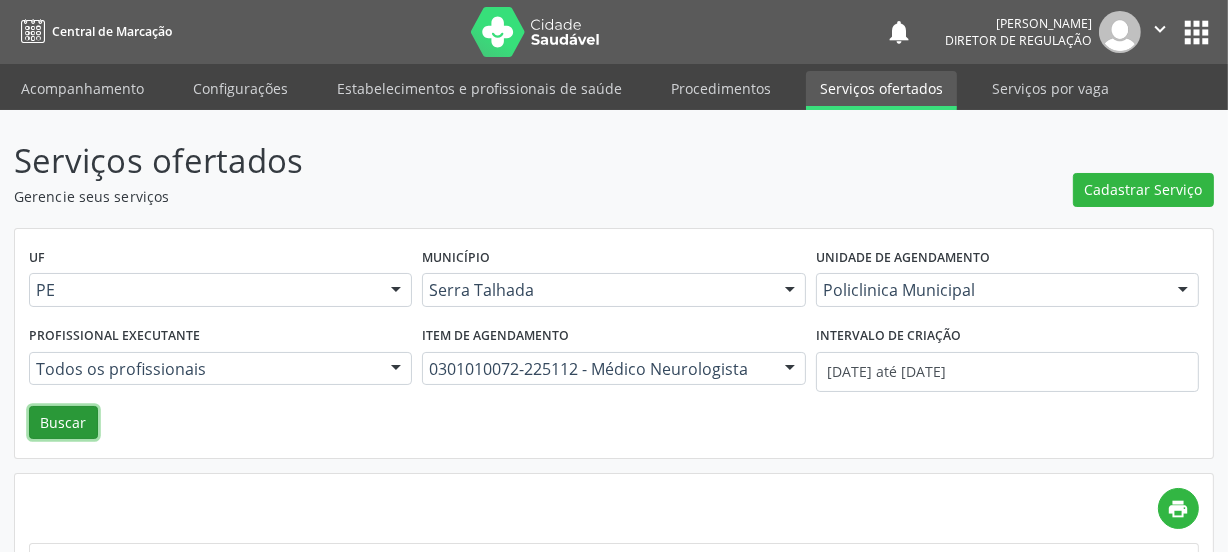 click on "Buscar" at bounding box center (63, 423) 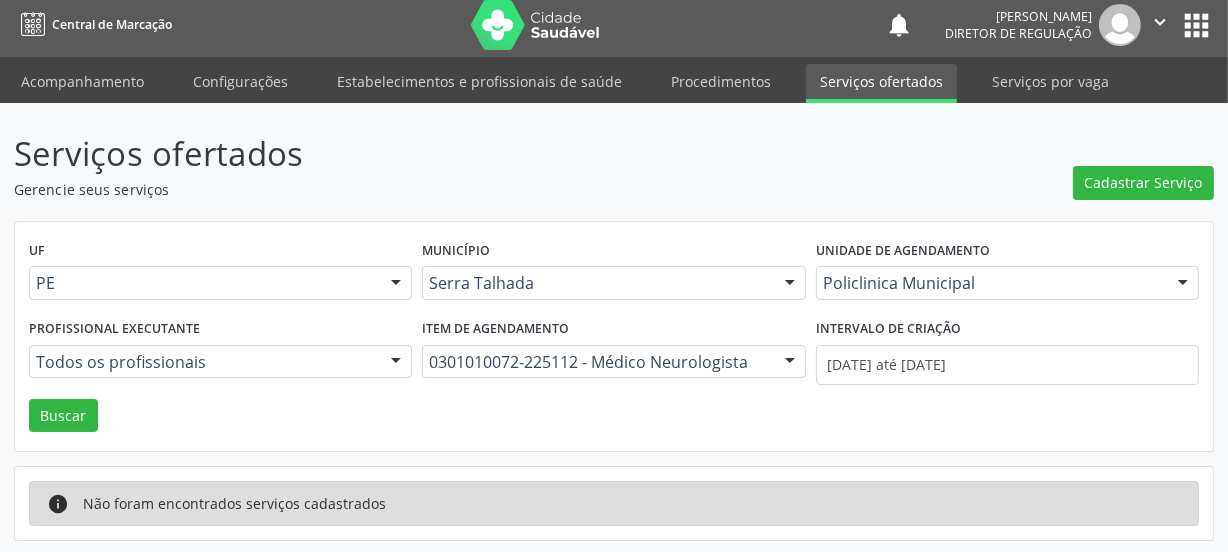scroll, scrollTop: 9, scrollLeft: 0, axis: vertical 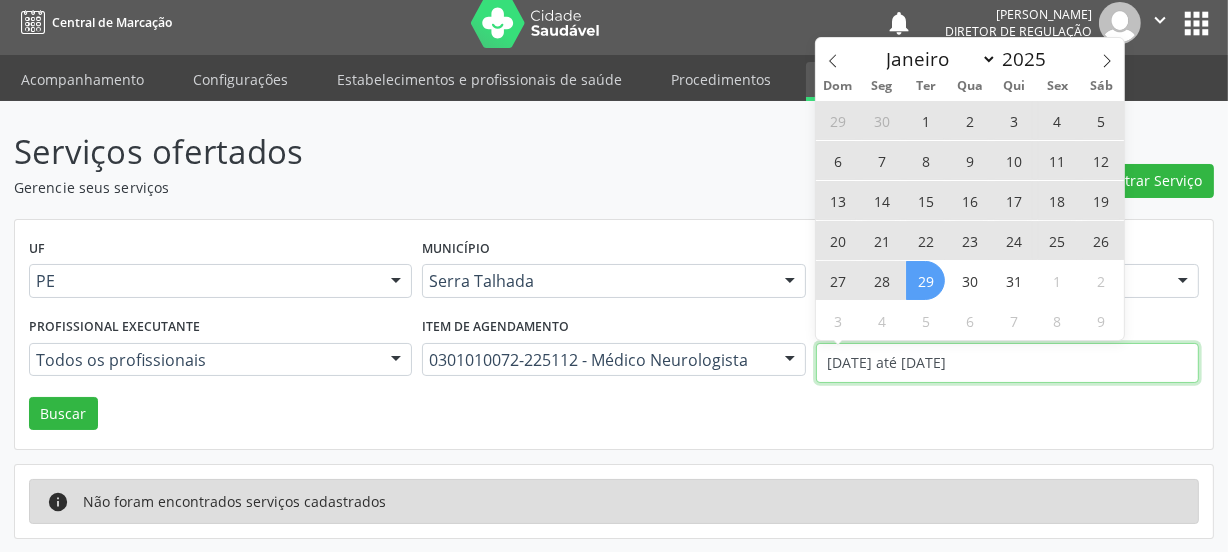 click on "02/06/2025 até 29/07/2025" at bounding box center (1007, 363) 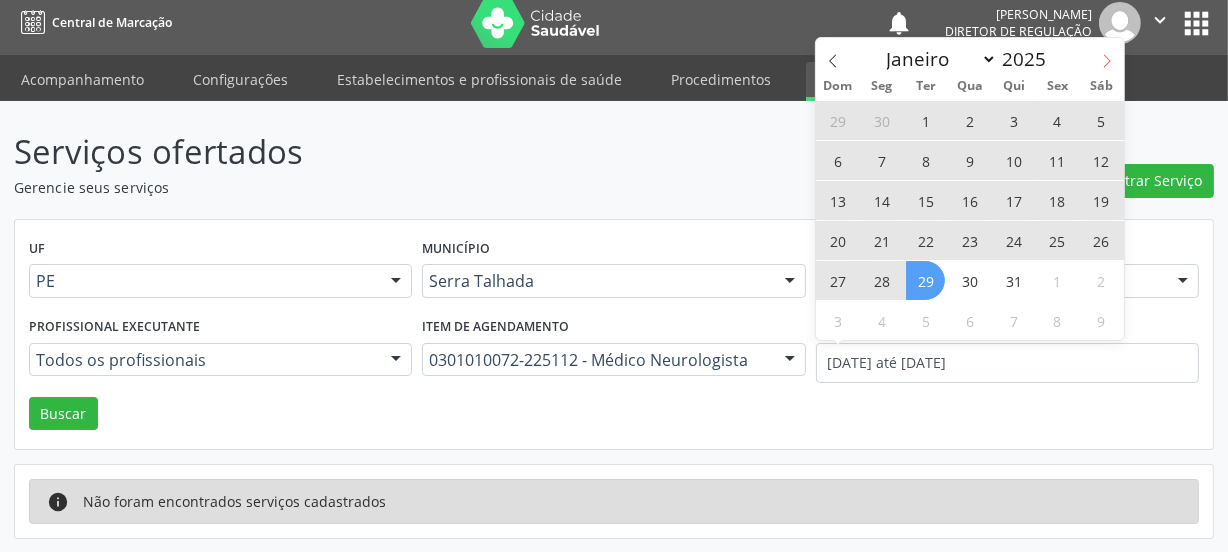 click at bounding box center (1107, 55) 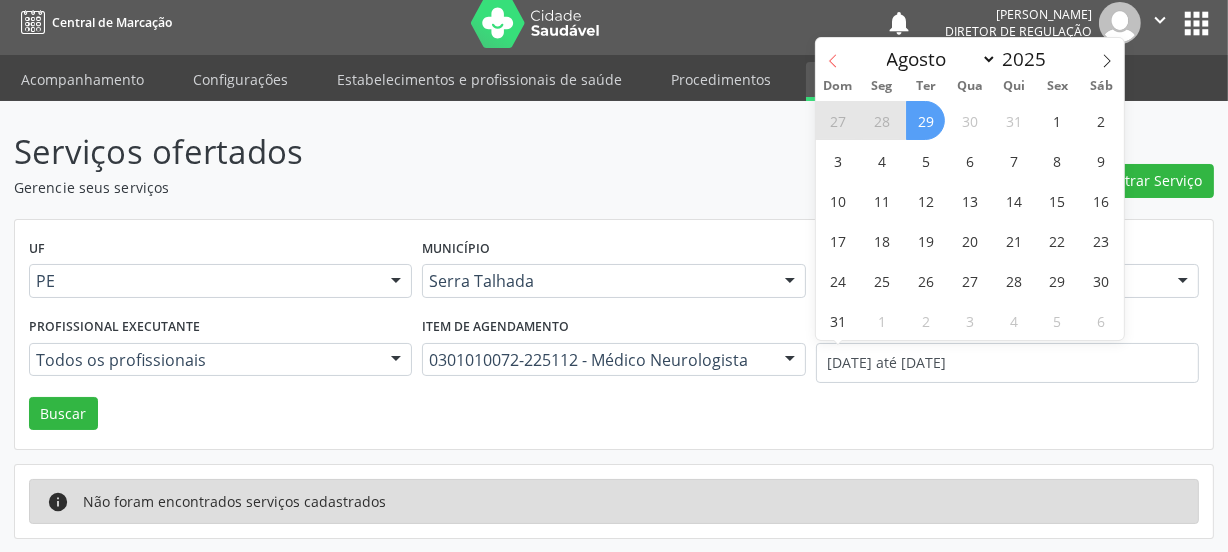 click 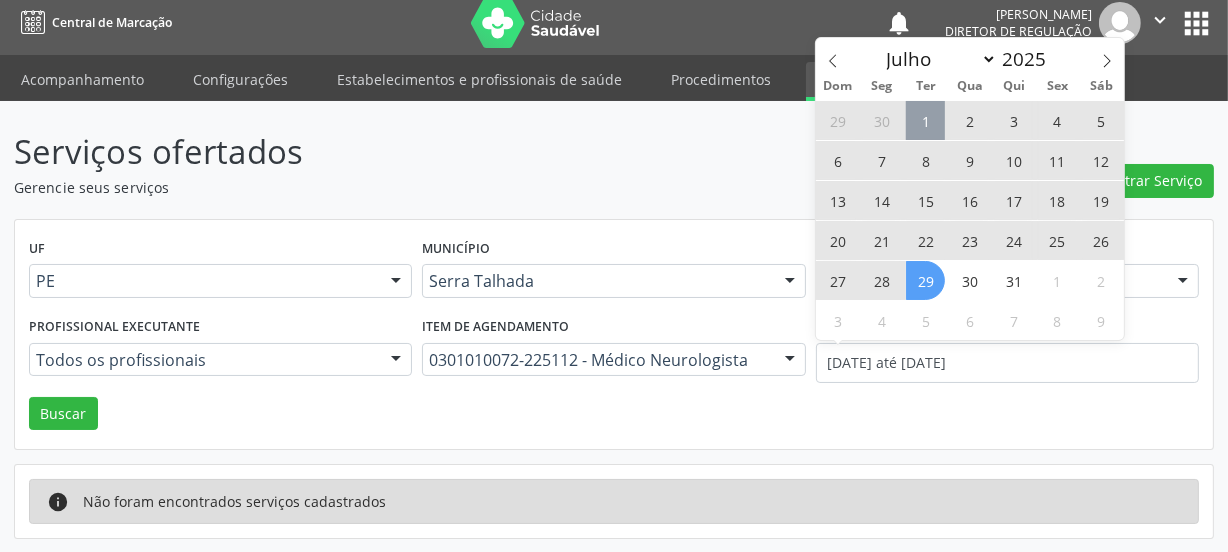 click on "1" at bounding box center (925, 120) 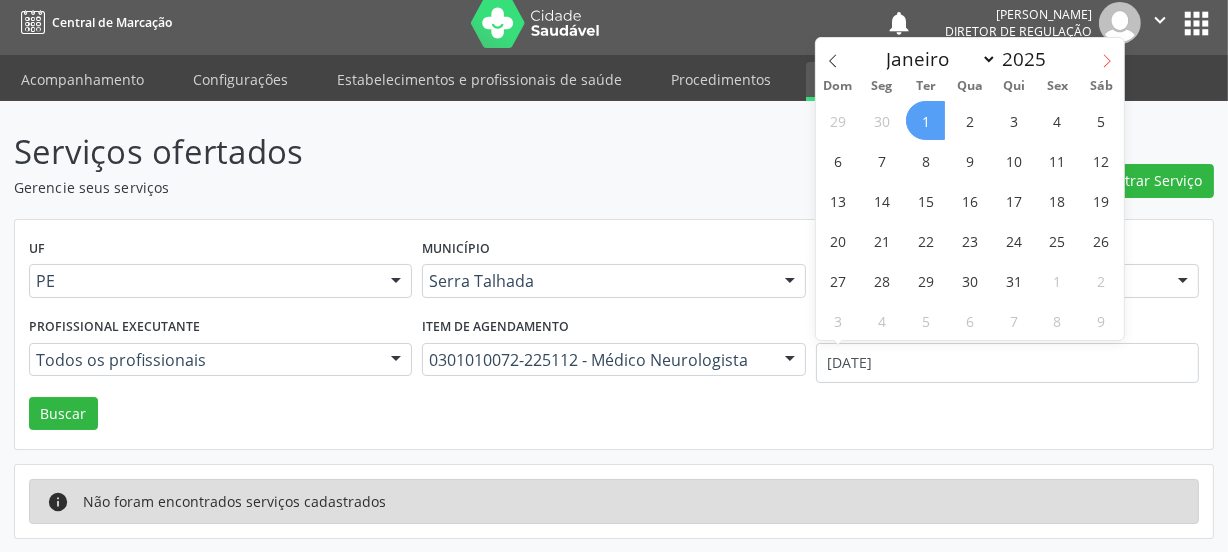 click 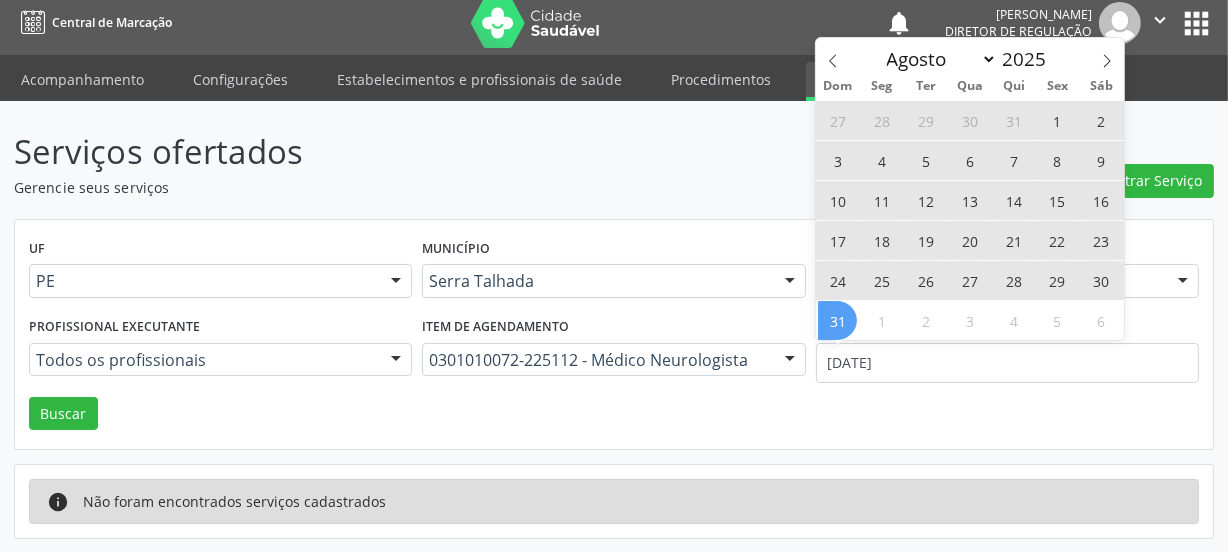 click on "31" at bounding box center [837, 320] 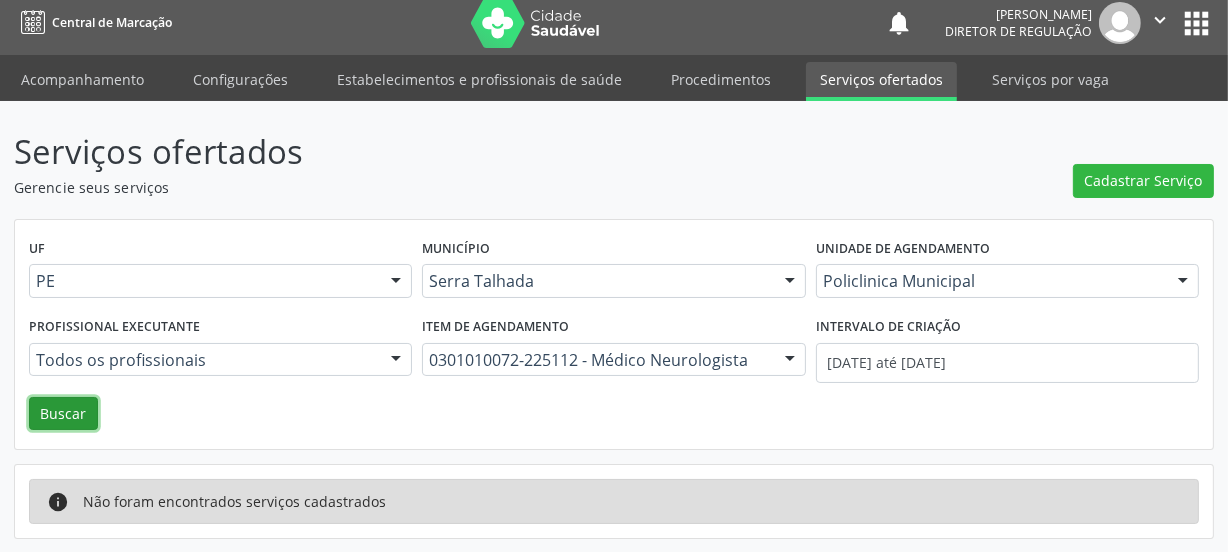 click on "Buscar" at bounding box center [63, 414] 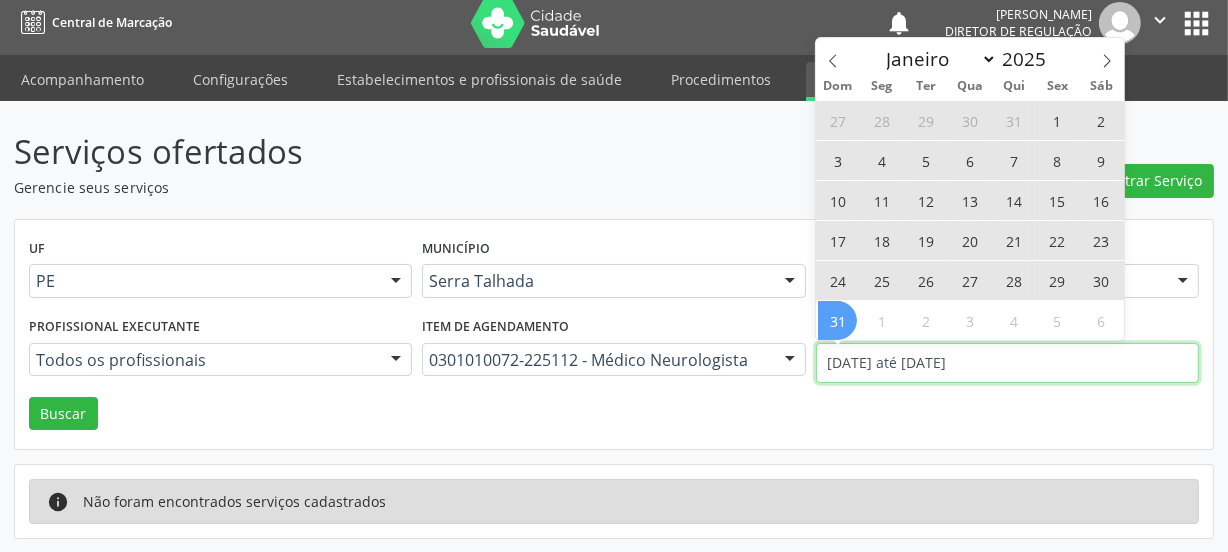 click on "01/07/2025 até 31/08/2025" at bounding box center (1007, 363) 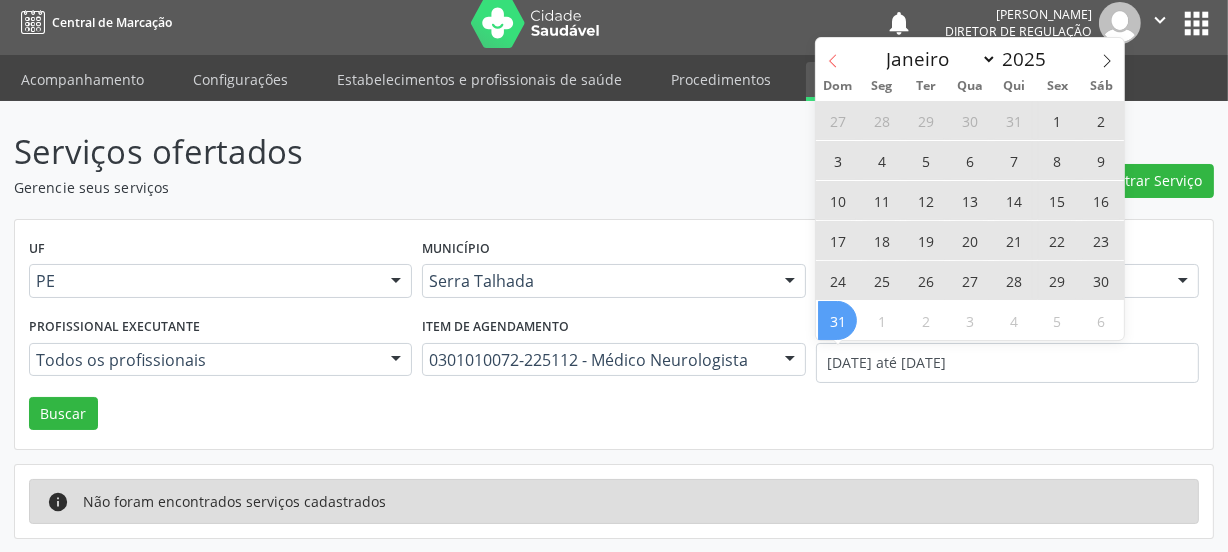 click at bounding box center [833, 55] 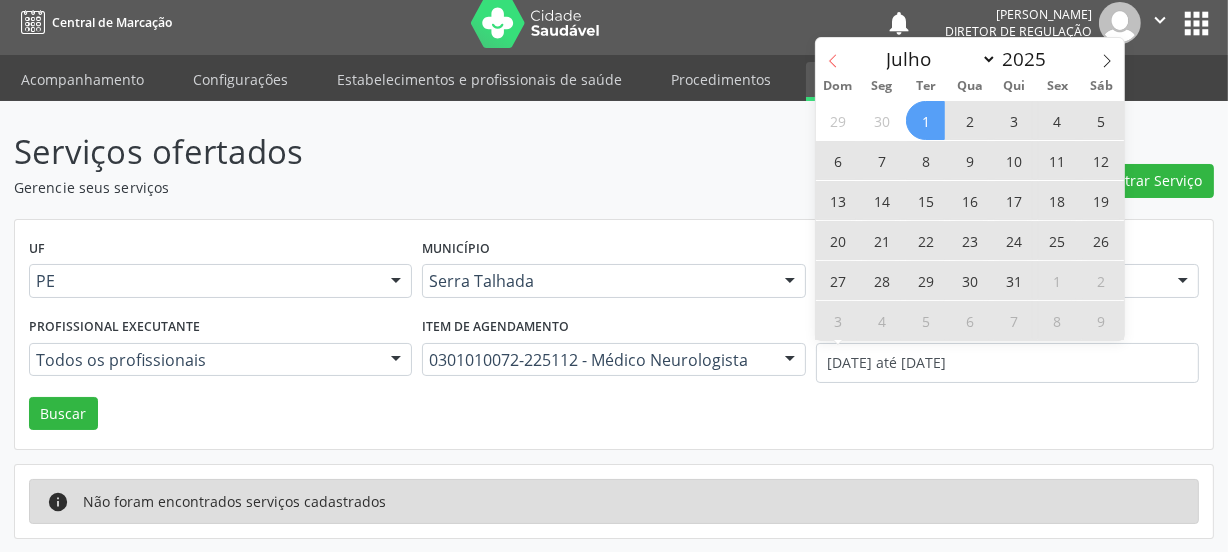 click at bounding box center [833, 55] 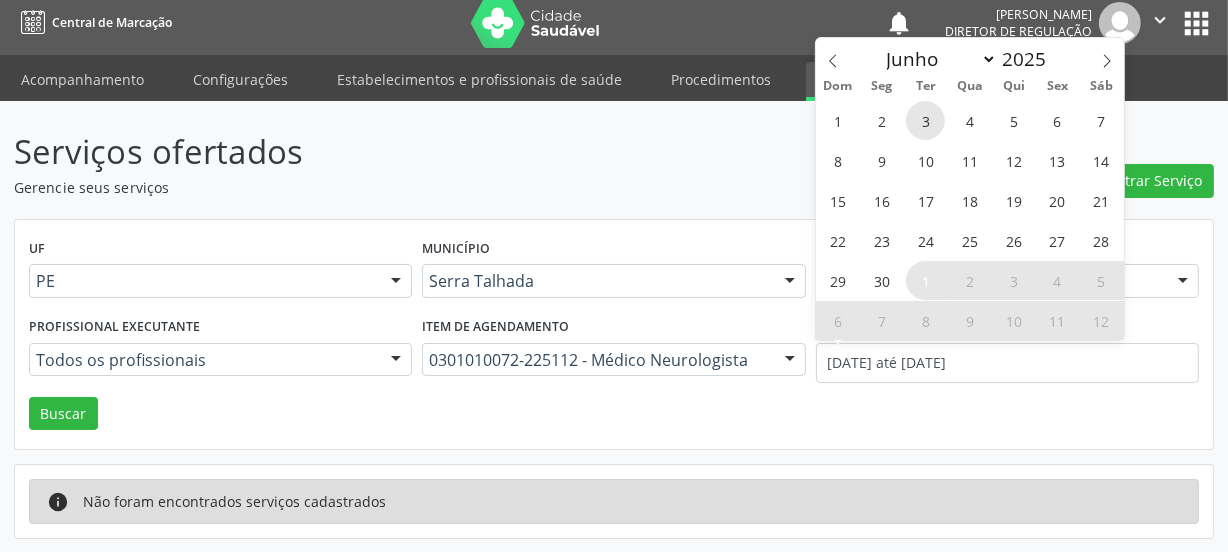 click on "3" at bounding box center (925, 120) 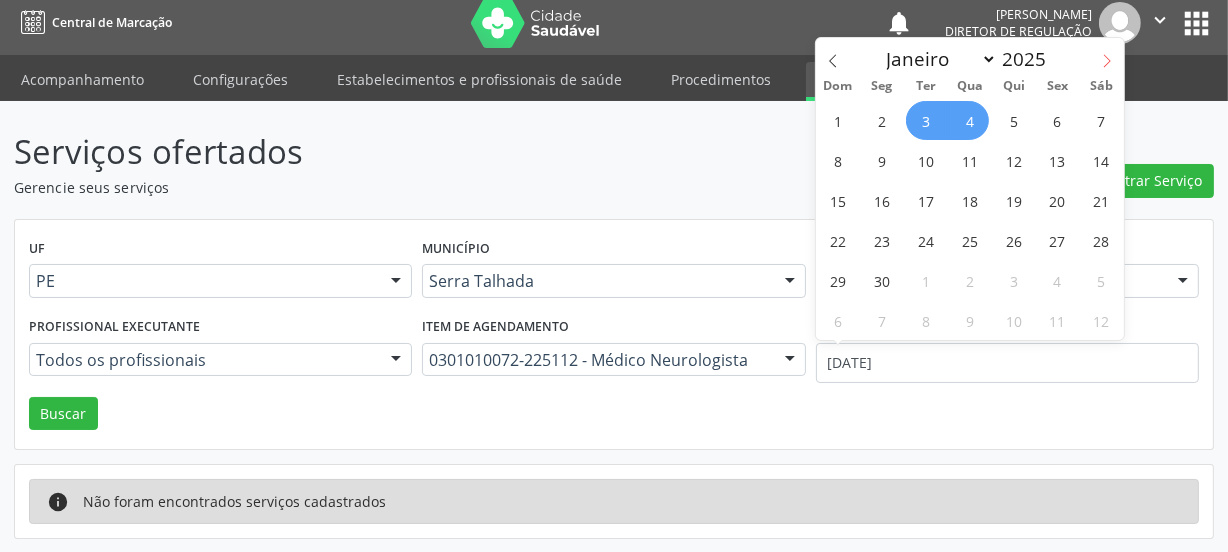 click at bounding box center [1107, 55] 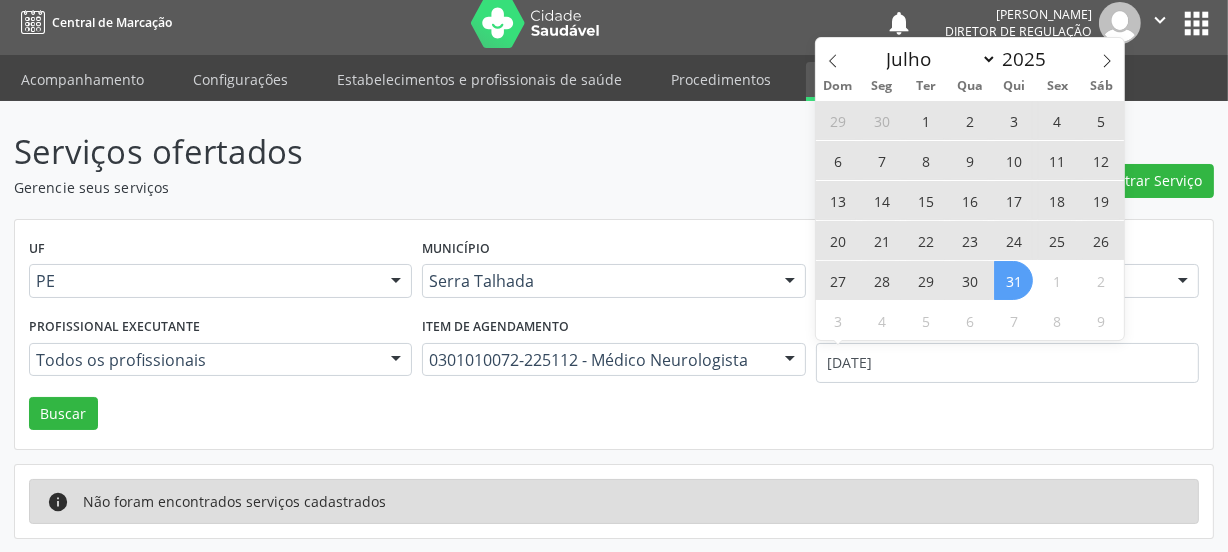 click on "31" at bounding box center [1013, 280] 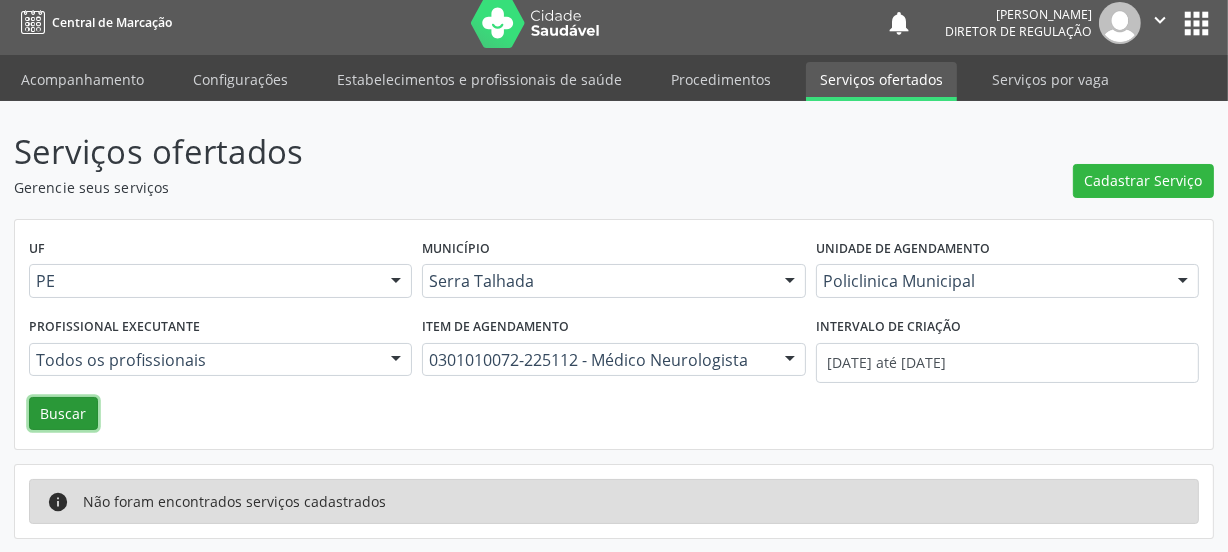 click on "Buscar" at bounding box center [63, 414] 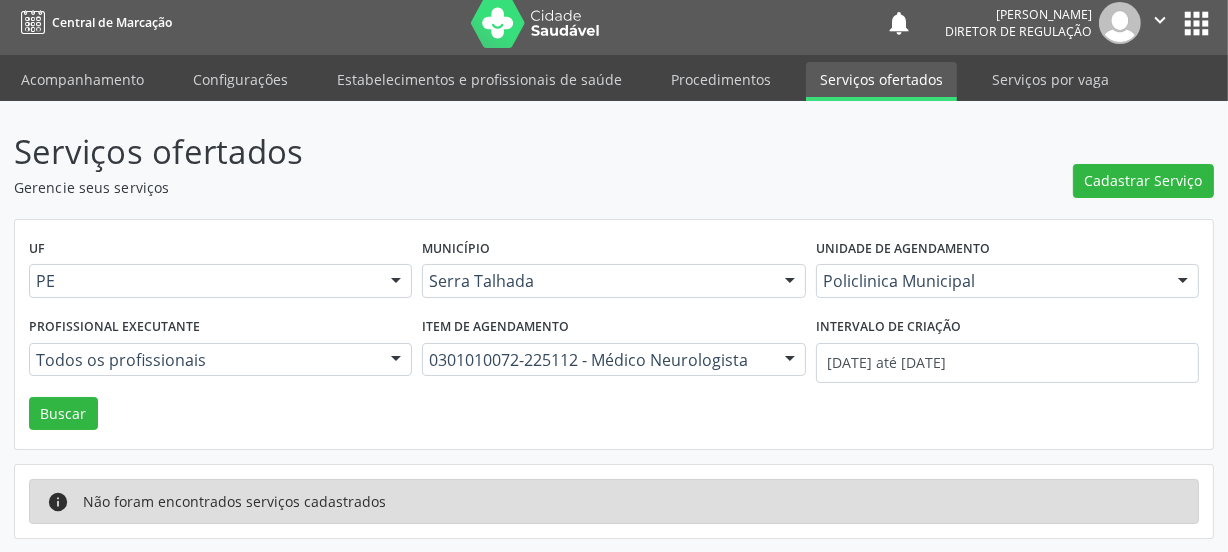 click on "0301010072-225112 - Médico Neurologista" at bounding box center (613, 360) 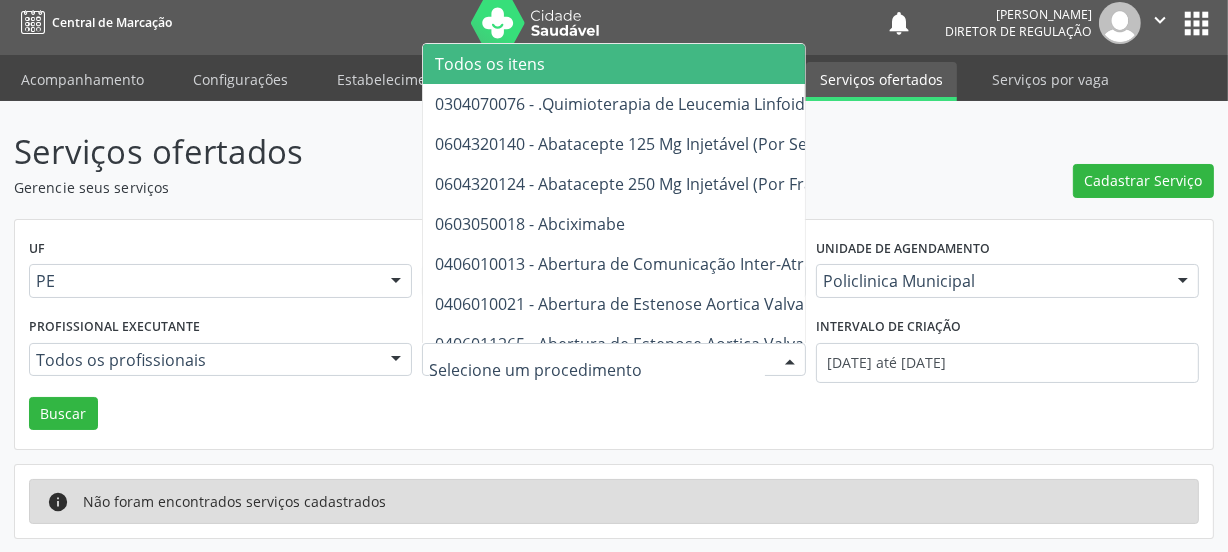 click on "Todos os itens" at bounding box center (1200, 64) 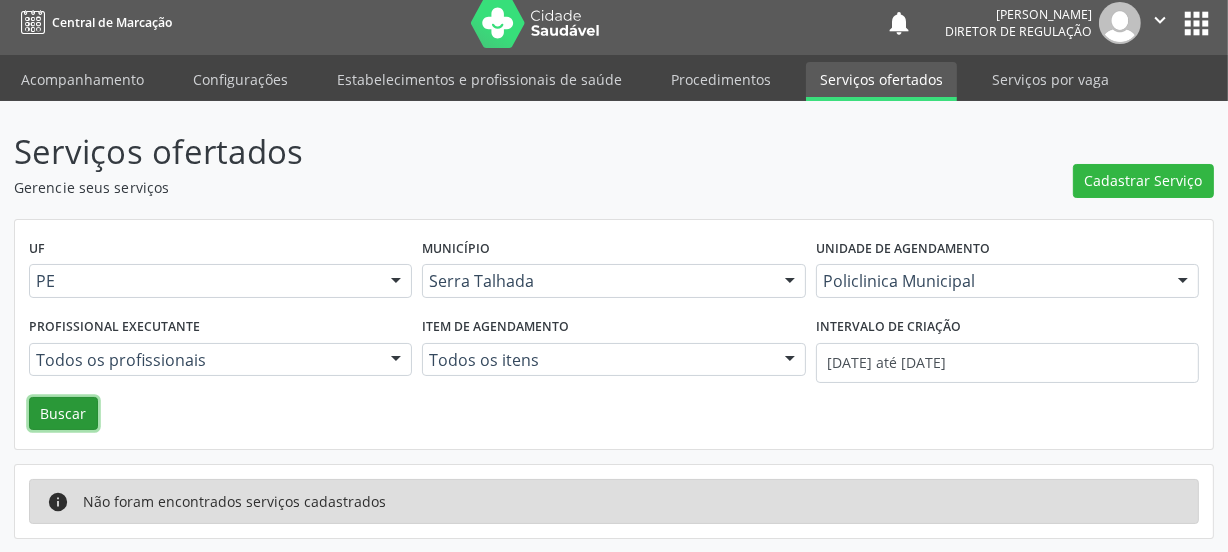 click on "Buscar" at bounding box center [63, 414] 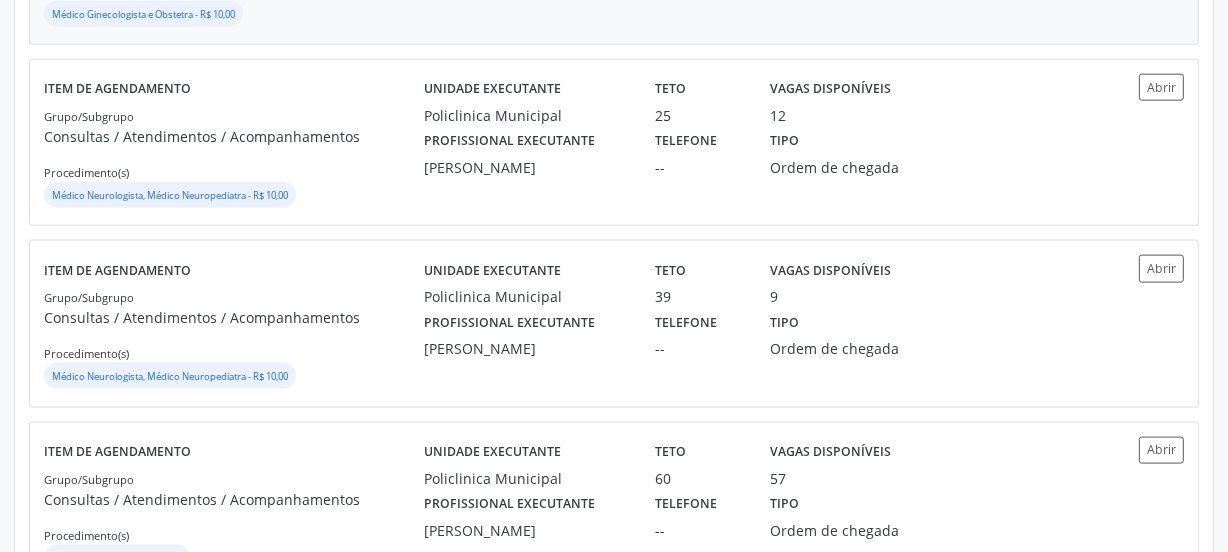 scroll, scrollTop: 2300, scrollLeft: 0, axis: vertical 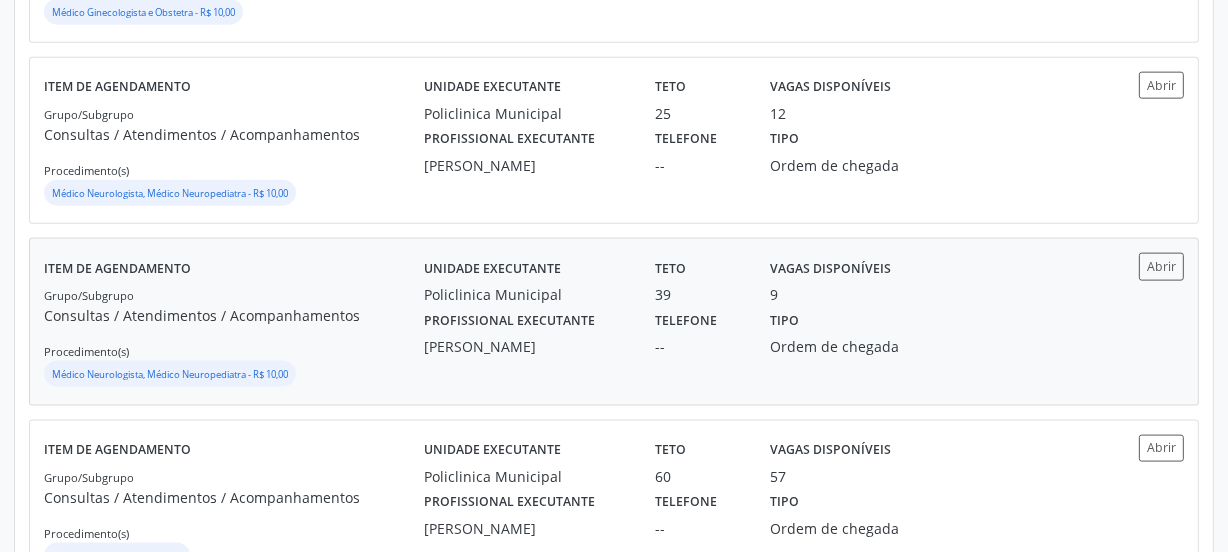 click on "Cecilia Fernandes Antas Florentino" at bounding box center (525, 346) 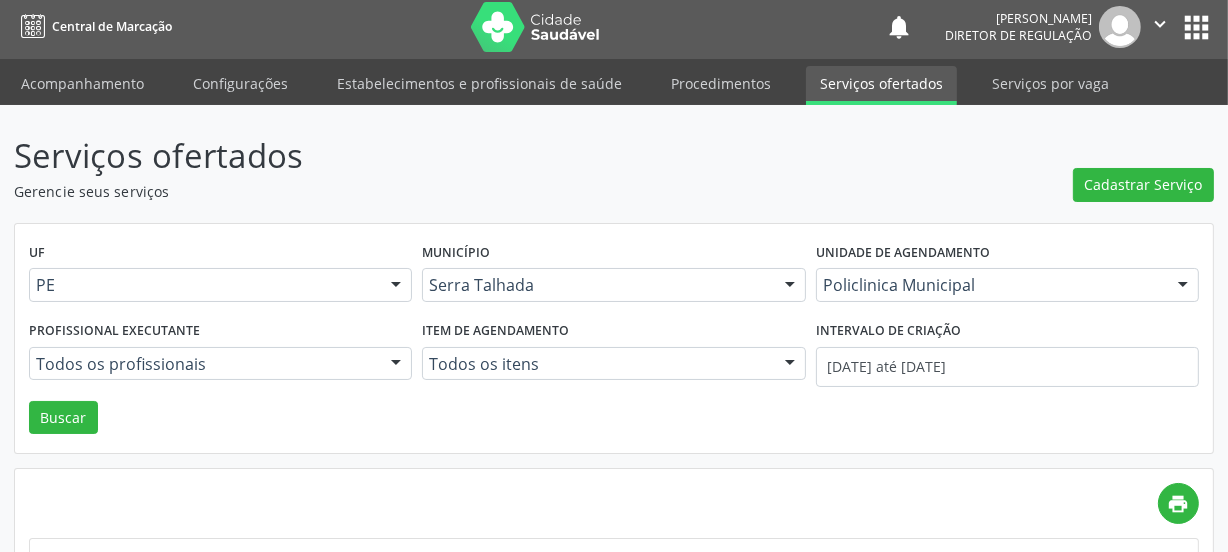scroll, scrollTop: 0, scrollLeft: 0, axis: both 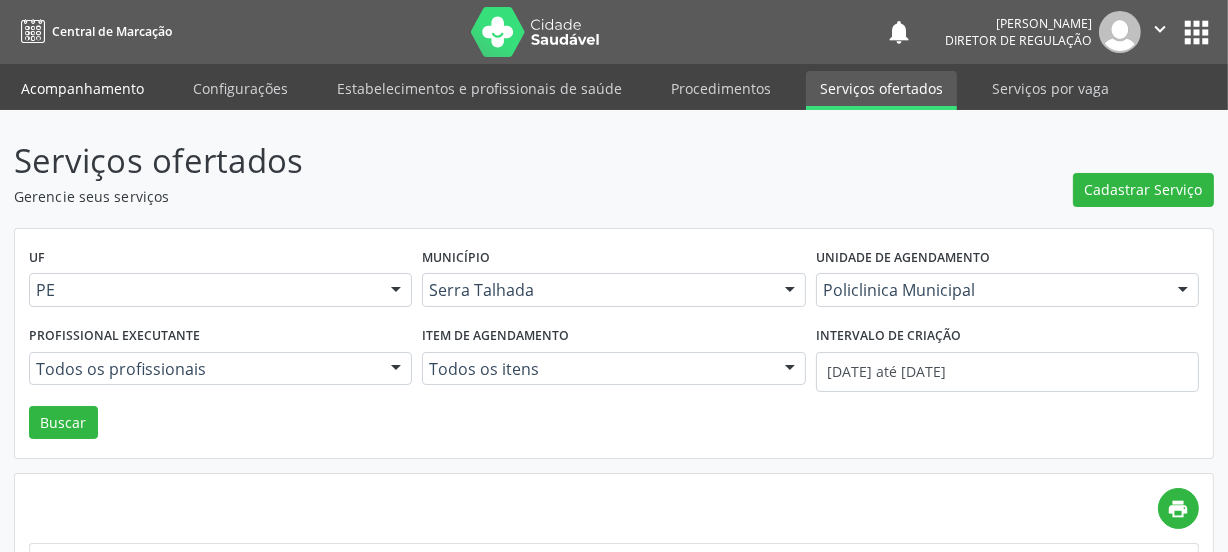 click on "Acompanhamento" at bounding box center [82, 88] 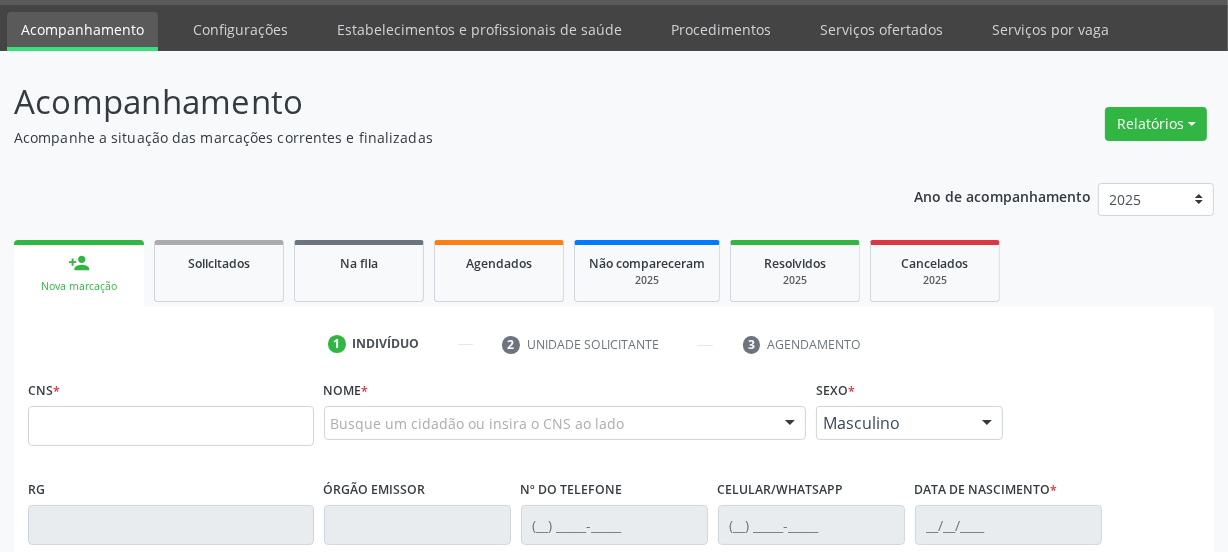 scroll, scrollTop: 90, scrollLeft: 0, axis: vertical 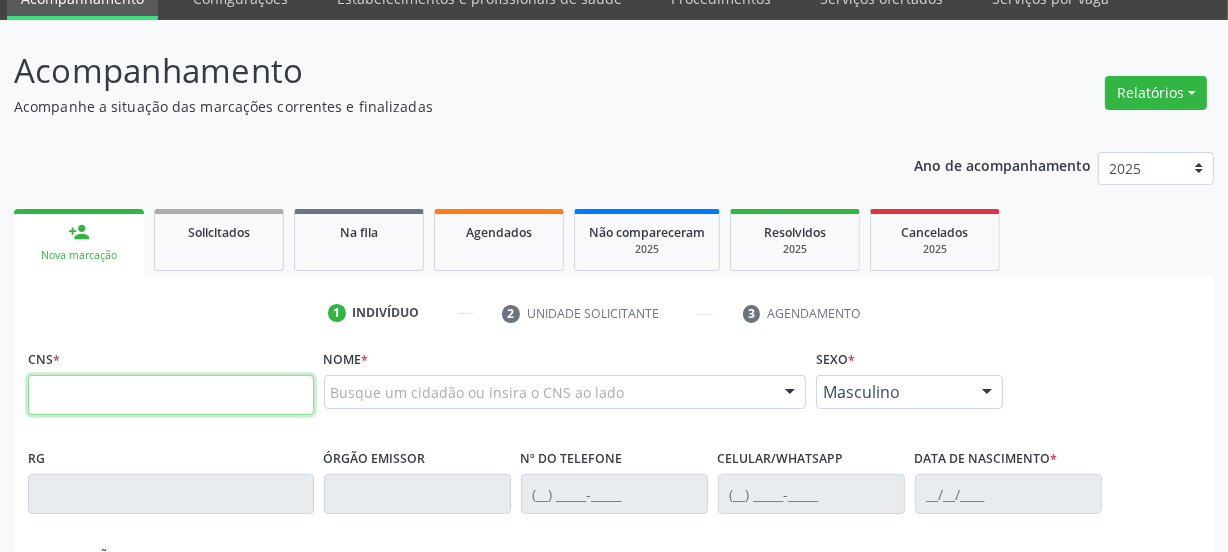 click at bounding box center [171, 395] 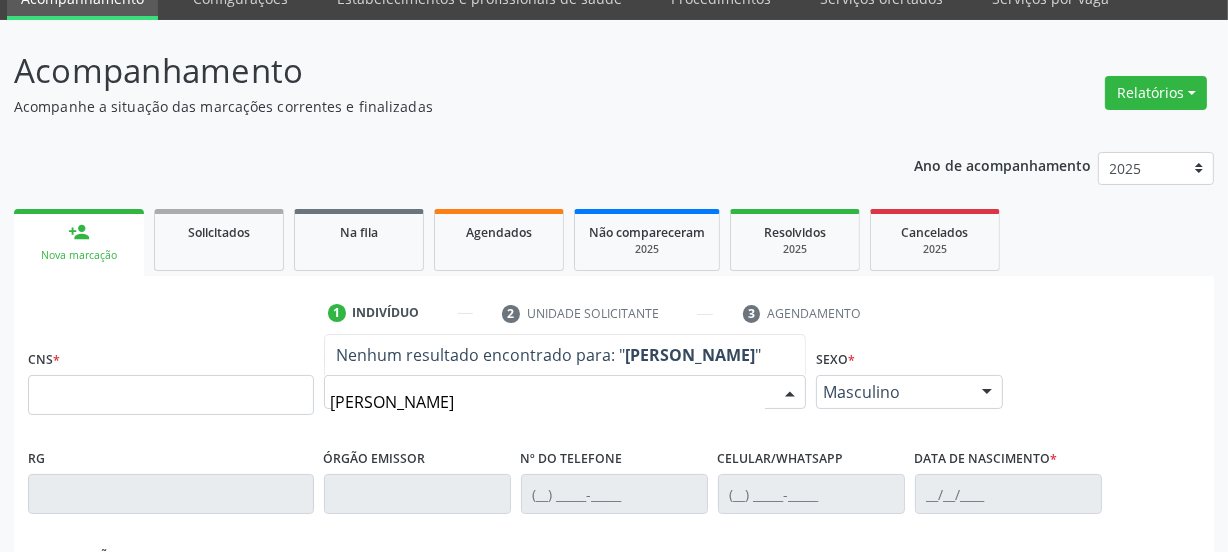 type on "franceline maria vieira bri" 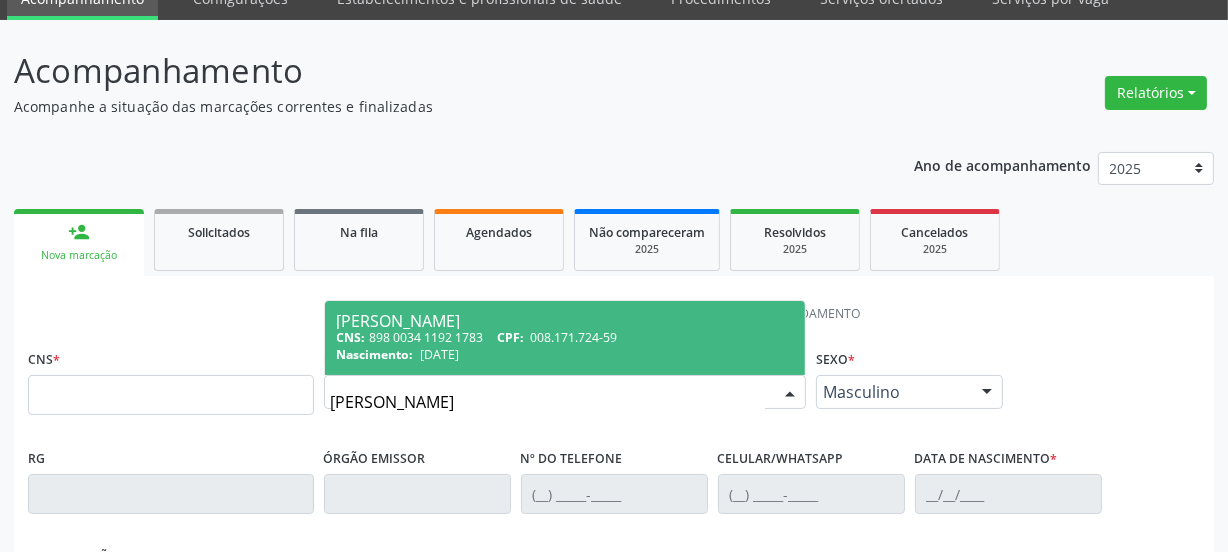 click on "CNS:
898 0034 1192 1783
CPF:
008.171.724-59" at bounding box center (565, 337) 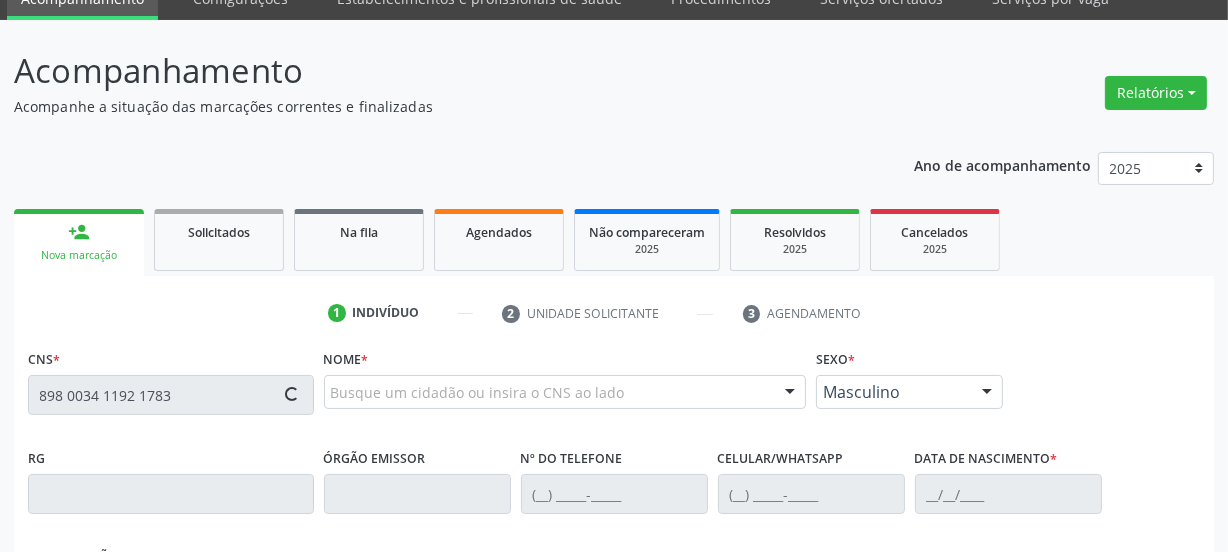 type on "898 0034 1192 1783" 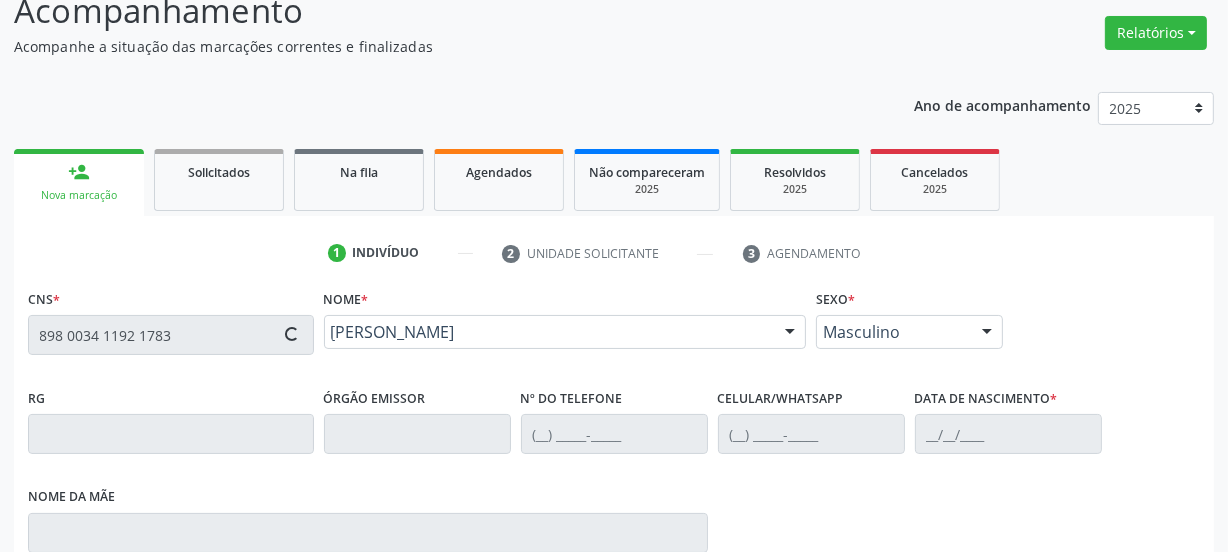 type on "(87) 99621-0137" 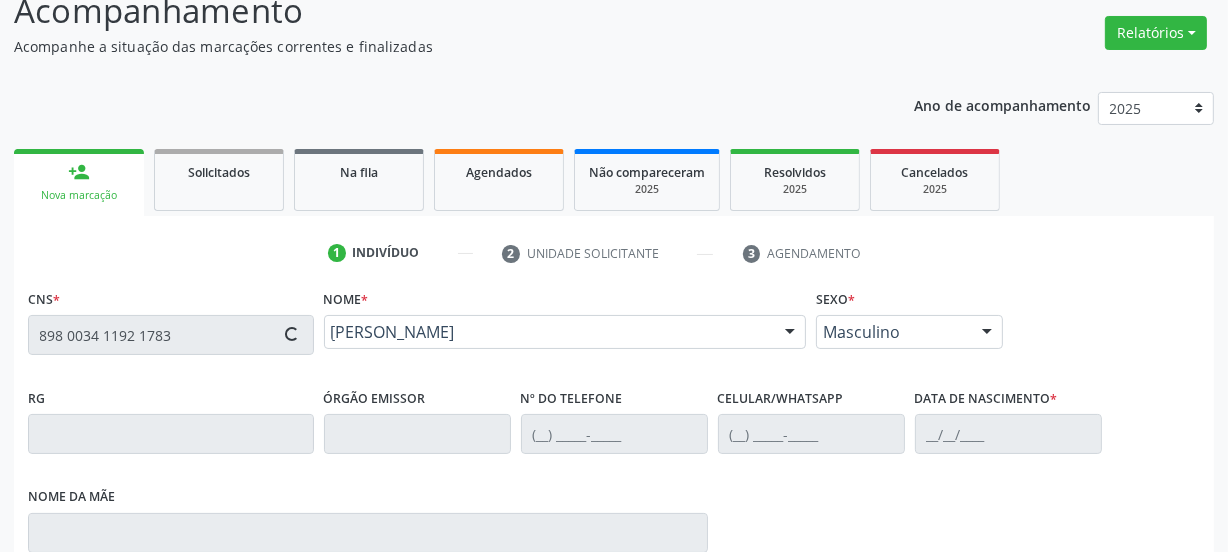 type on "23/02/1978" 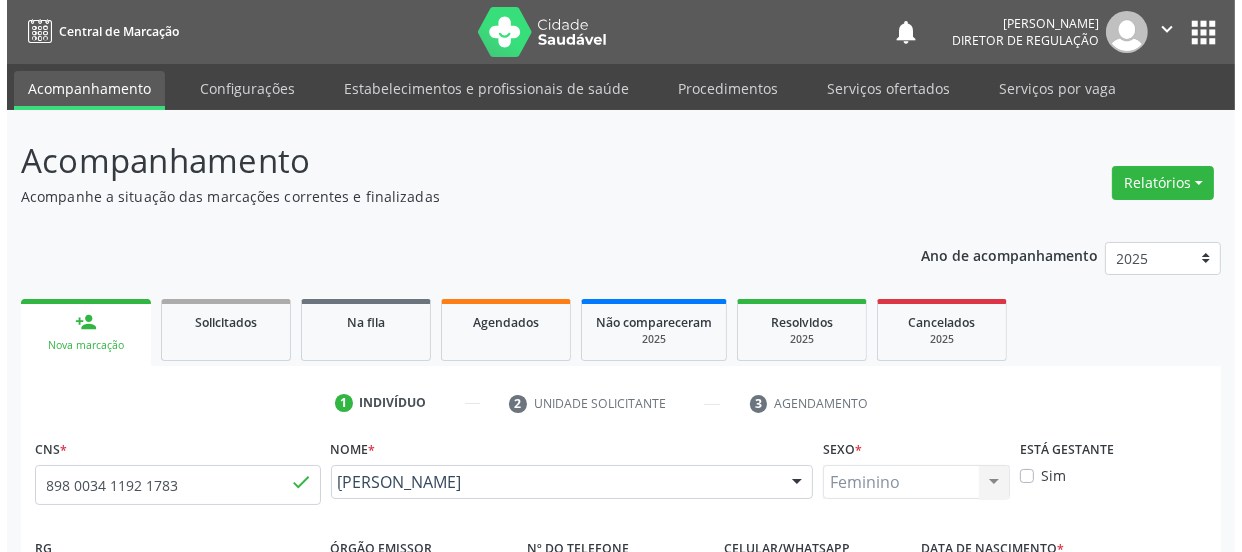 scroll, scrollTop: 0, scrollLeft: 0, axis: both 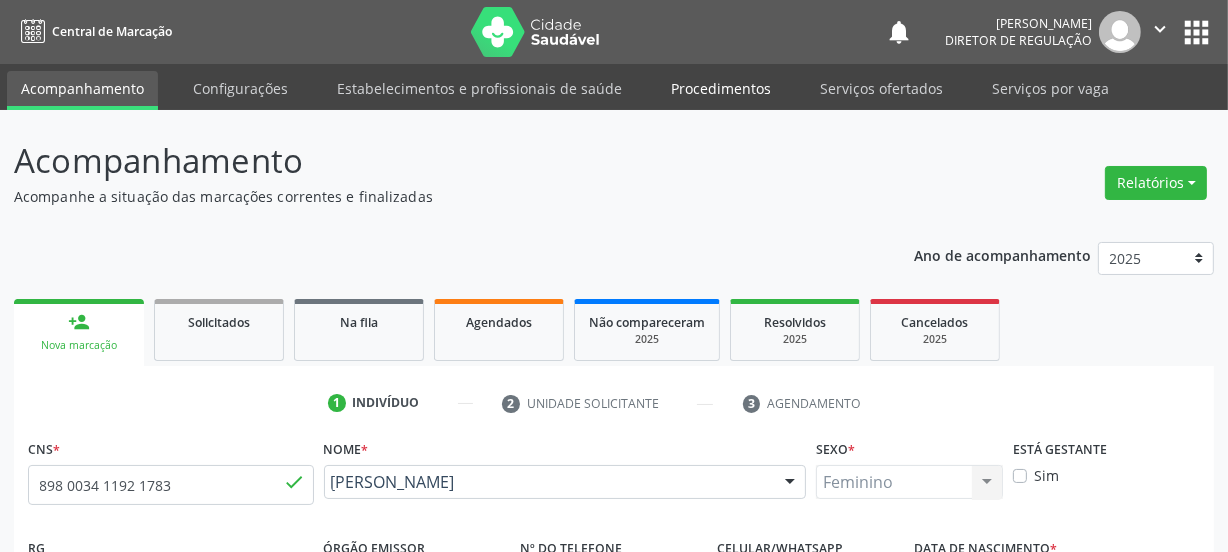 click on "Procedimentos" at bounding box center (721, 88) 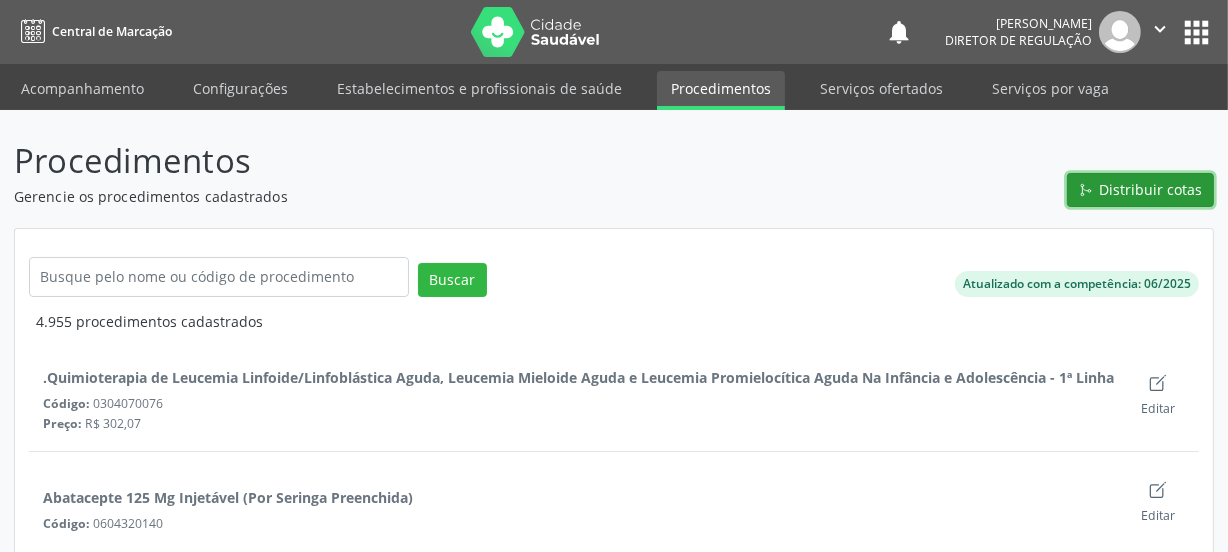 click on "Distribuir cotas" at bounding box center (1151, 189) 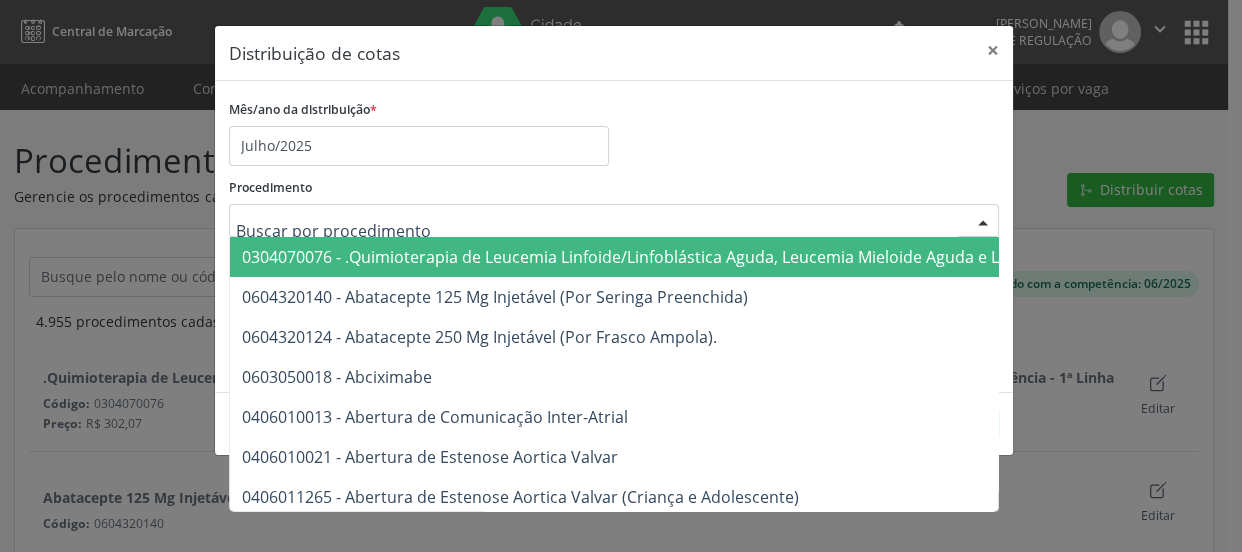 click on "Procedimento
0304070076 - .Quimioterapia de Leucemia Linfoide/Linfoblástica Aguda, Leucemia Mieloide Aguda e Leucemia Promielocítica Aguda Na Infância e Adolescência - 1ª Linha - Fase de Manutenção   0604320140 - Abatacepte 125 Mg Injetável (Por Seringa Preenchida)   0604320124 - Abatacepte 250 Mg Injetável (Por Frasco Ampola).   0603050018 - Abciximabe   0406010013 - Abertura de Comunicação Inter-Atrial   0406010021 - Abertura de Estenose Aortica Valvar   0406011265 - Abertura de Estenose Aortica Valvar (Criança e Adolescente)   0406010030 - Abertura de Estenose Pulmonar Valvar   0406011273 - Abertura de Estenose Pulmonar Valvar (Criança e Adolescente)   0301080011 - Abordagem Cognitiva Comportamental do Fumante (Por Atendimento / Paciente)   0307020010 - Acesso A Polpa Dentaria e Medicacao (Por Dente)   0604660030 - Acetazolamida 250 Mg (Por Comprimido)   0202010783 - Acidez Titulável no Leite Humano (Dornic)     0604600011 - Acitretina 10 Mg (Por Capsula)" at bounding box center (614, 205) 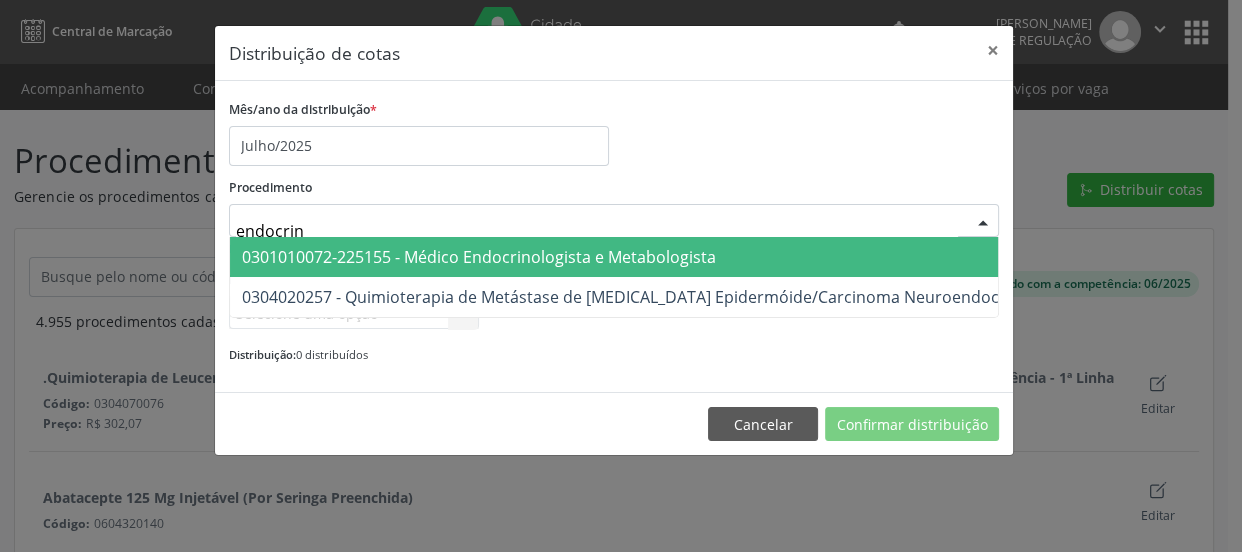 type on "endocrino" 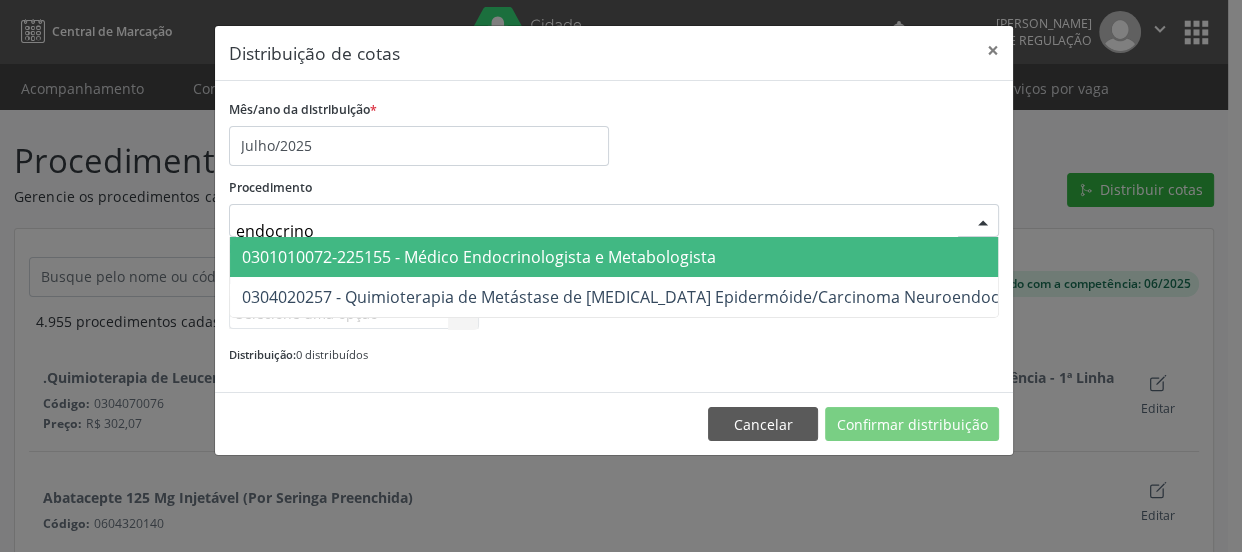 click on "endocrino" at bounding box center (597, 231) 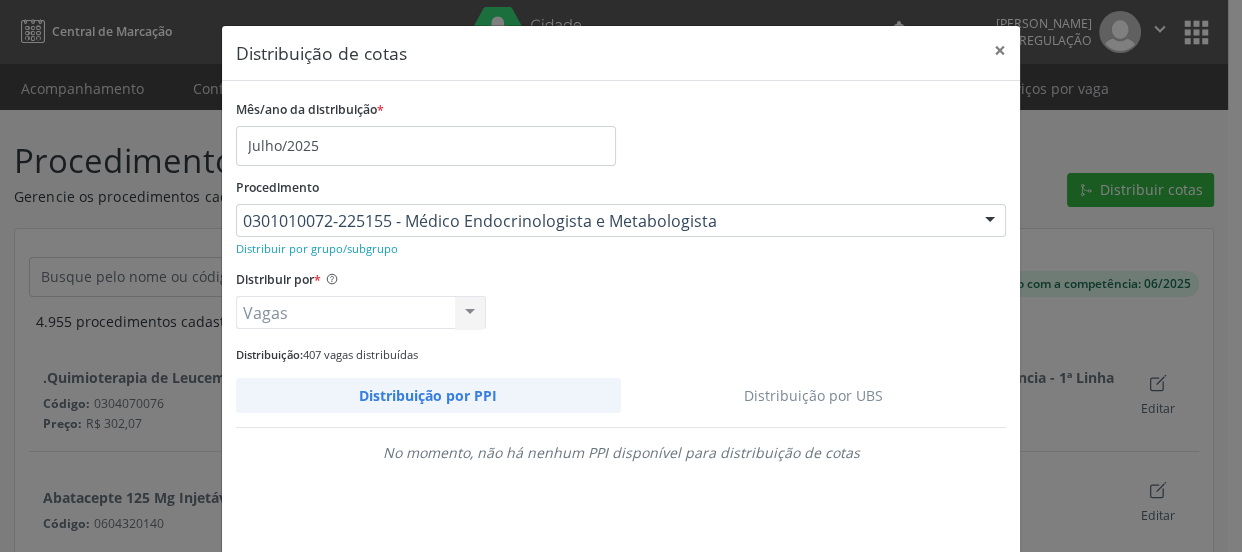 click on "Distribuição por UBS" at bounding box center [814, 395] 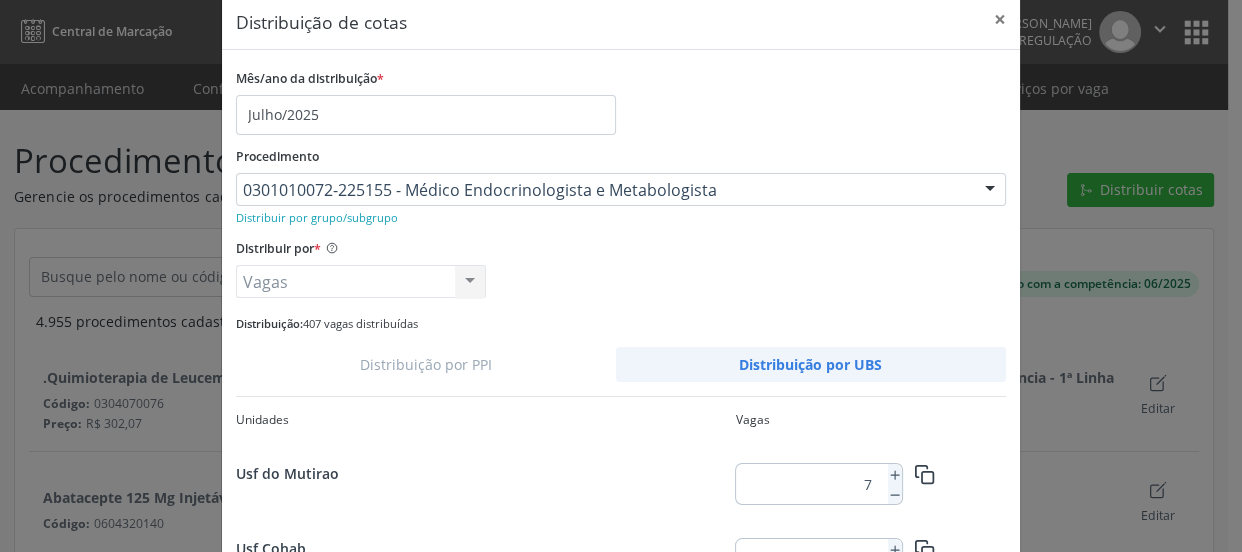 scroll, scrollTop: 0, scrollLeft: 0, axis: both 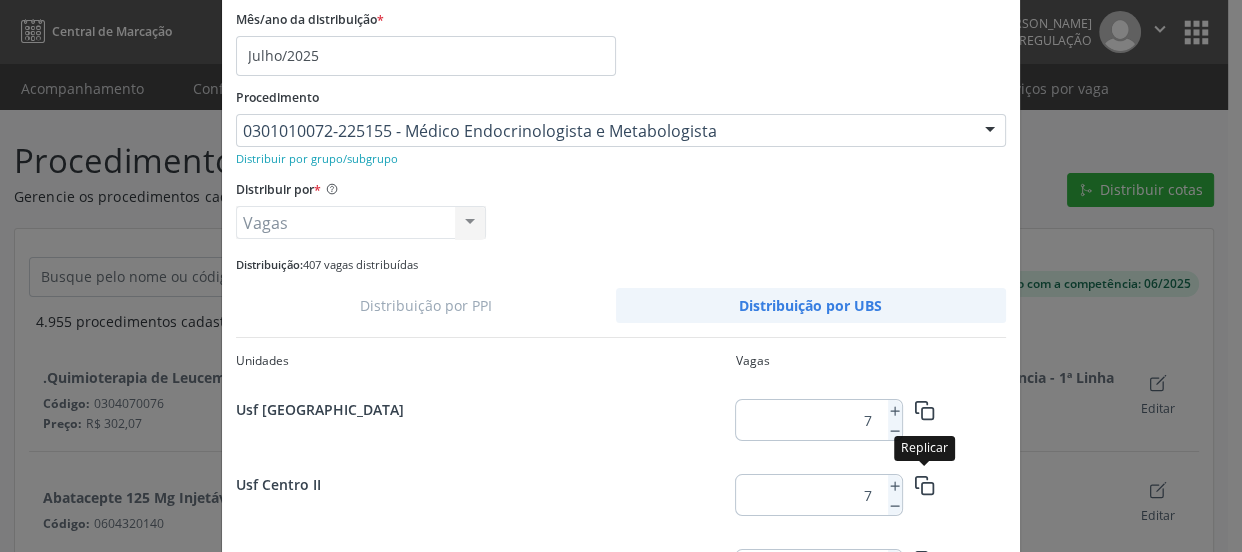 click at bounding box center [924, 484] 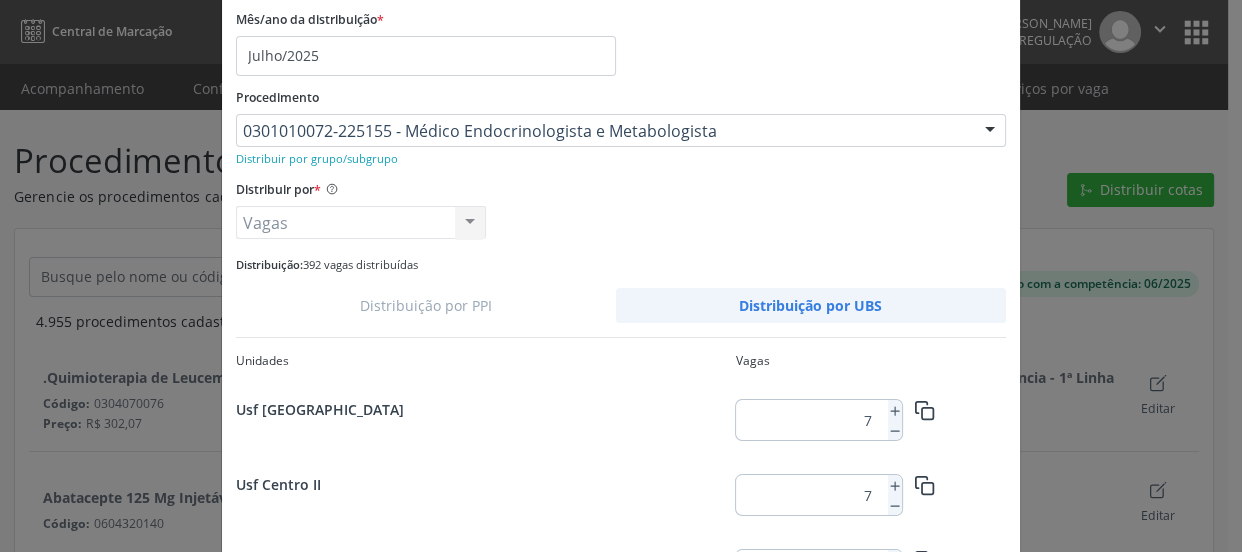 scroll, scrollTop: 222, scrollLeft: 0, axis: vertical 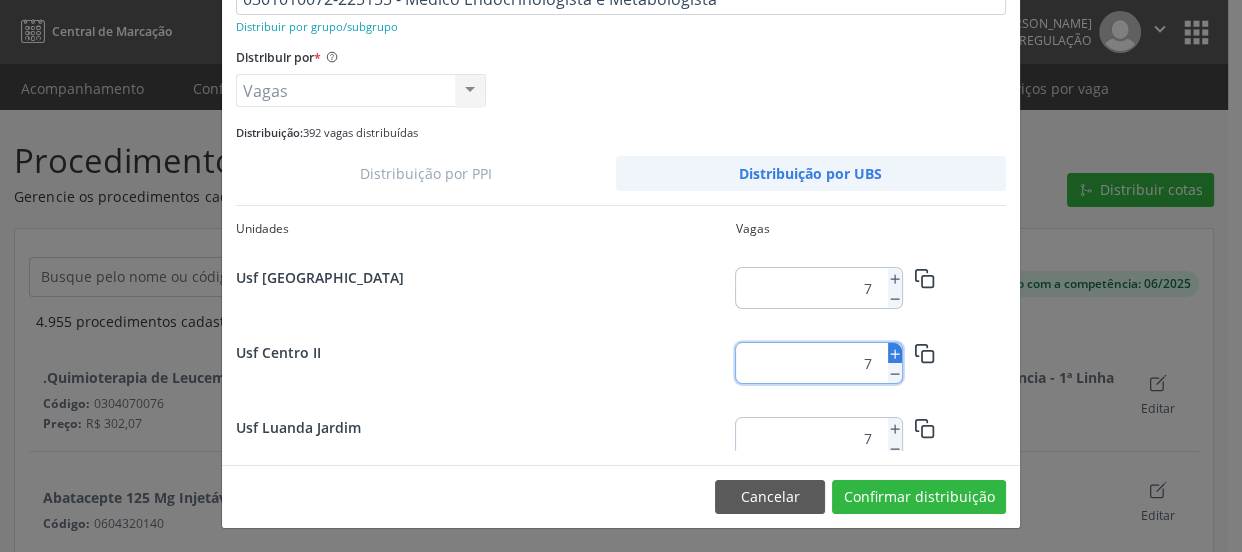 click 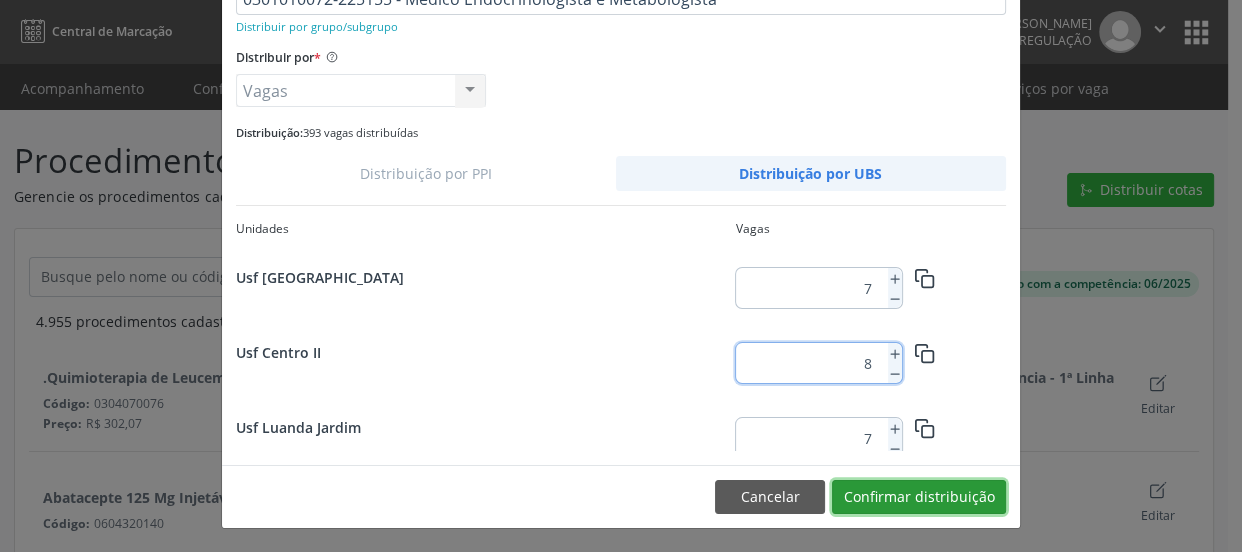 click on "Confirmar distribuição" at bounding box center (919, 497) 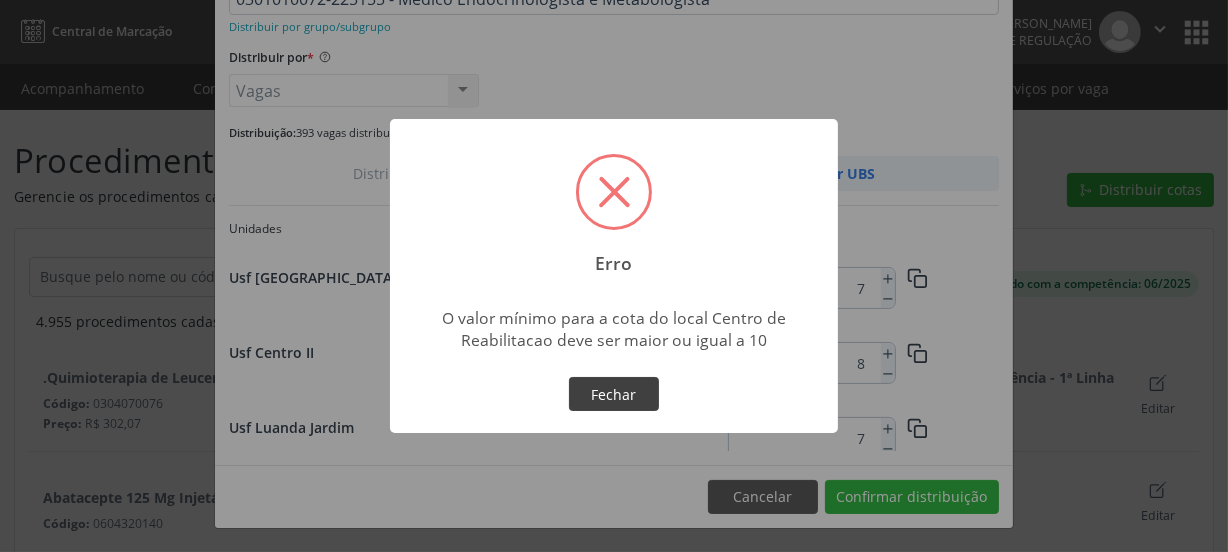 click on "Fechar" at bounding box center [614, 394] 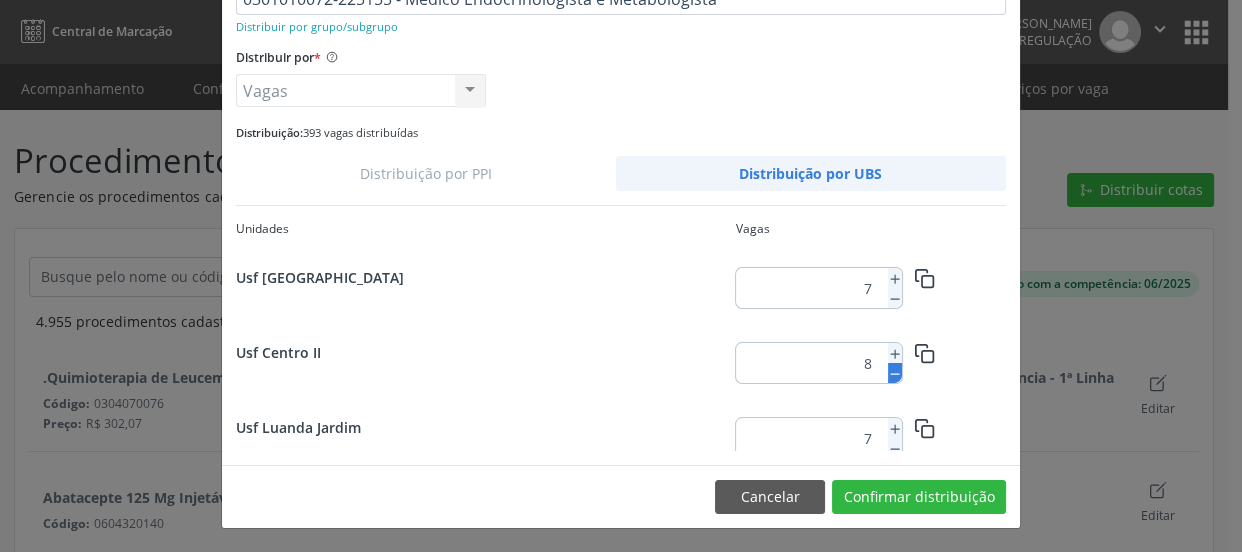 click 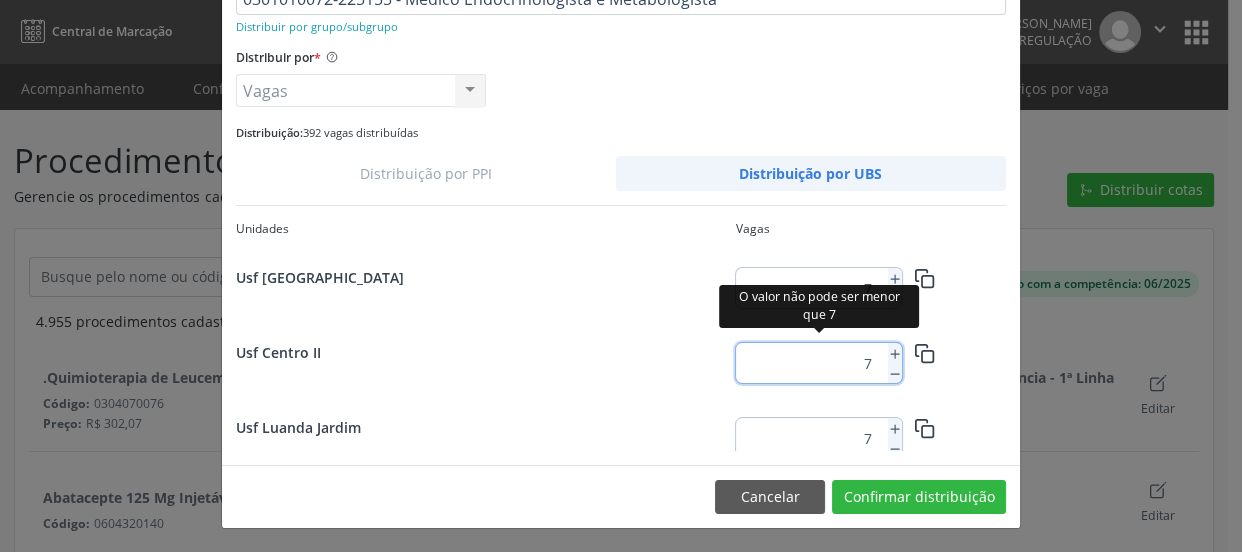 scroll, scrollTop: 1414, scrollLeft: 0, axis: vertical 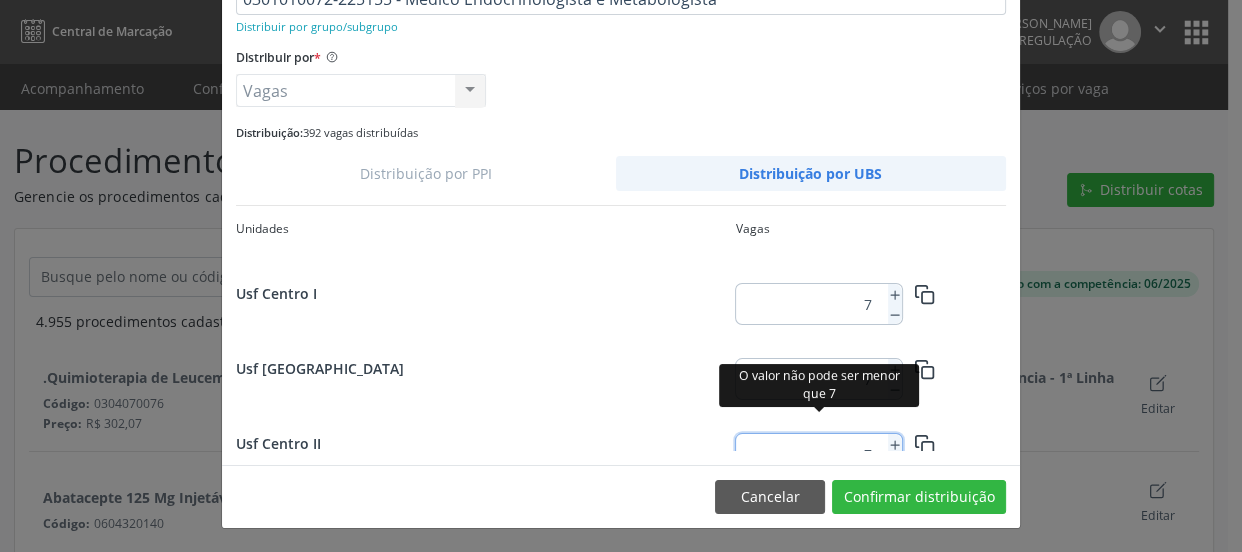 click on "Usf Vila Bela
7" at bounding box center (621, 375) 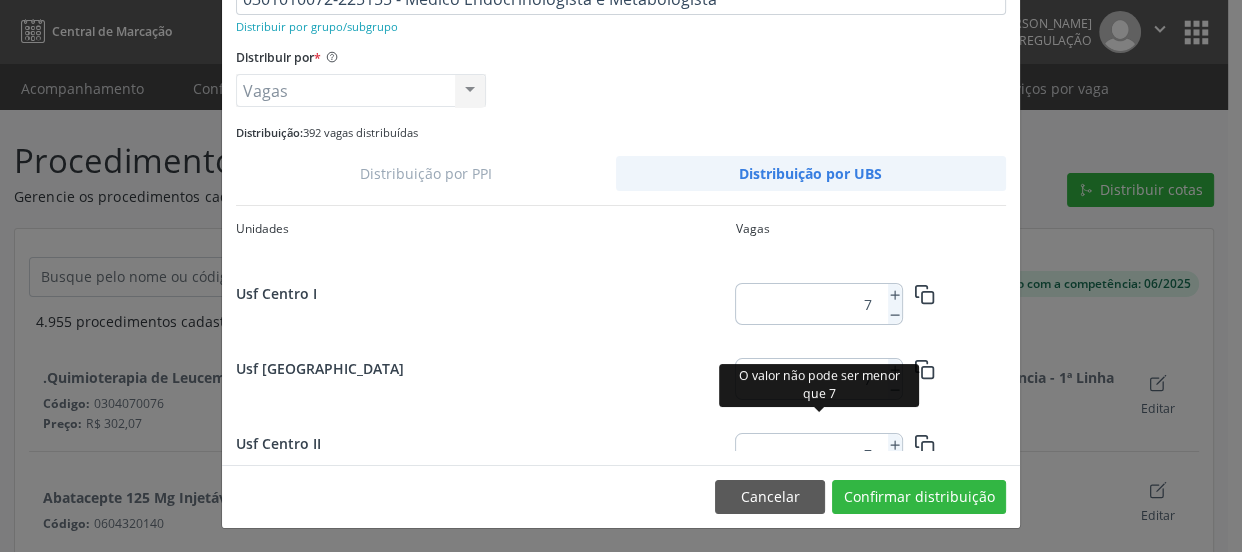 click on "Usf [PERSON_NAME]" at bounding box center [486, 368] 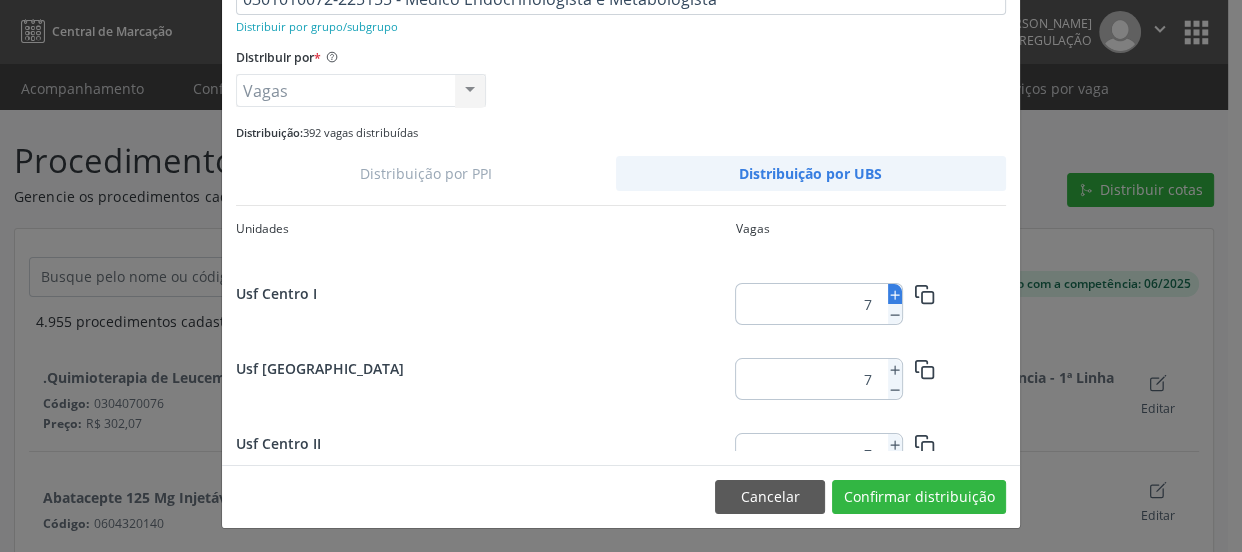 click 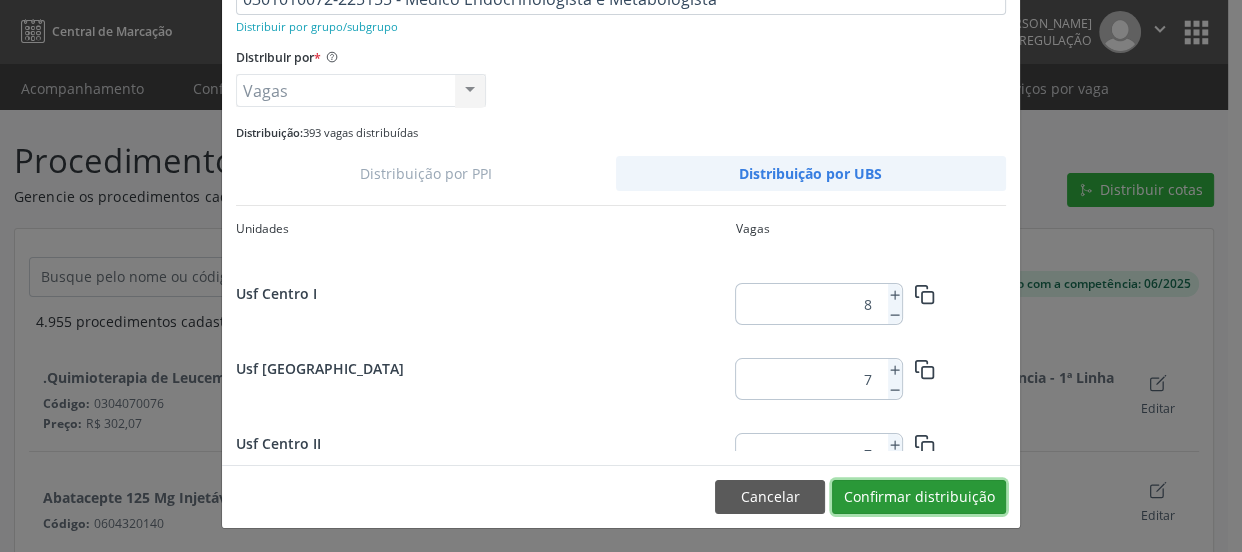 click on "Confirmar distribuição" at bounding box center [919, 497] 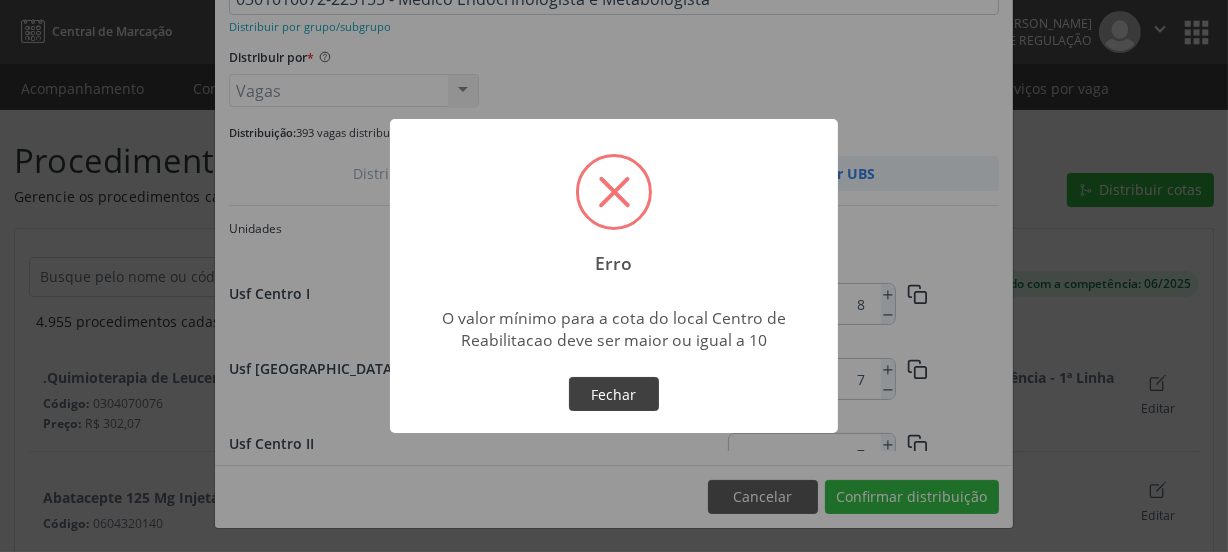 click on "Fechar" at bounding box center (614, 394) 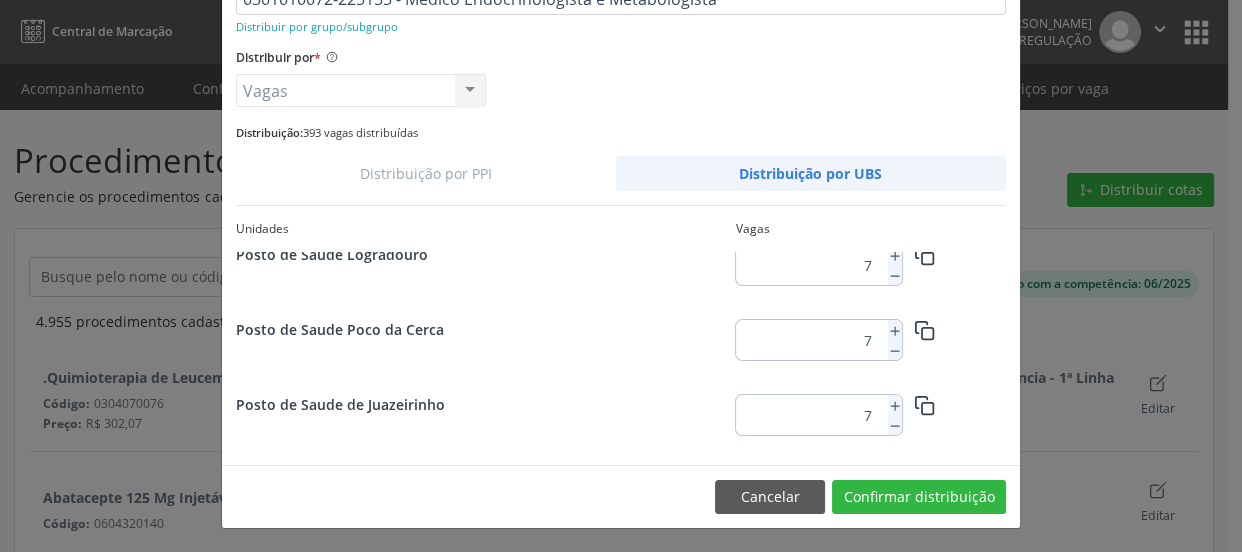 scroll, scrollTop: 1960, scrollLeft: 0, axis: vertical 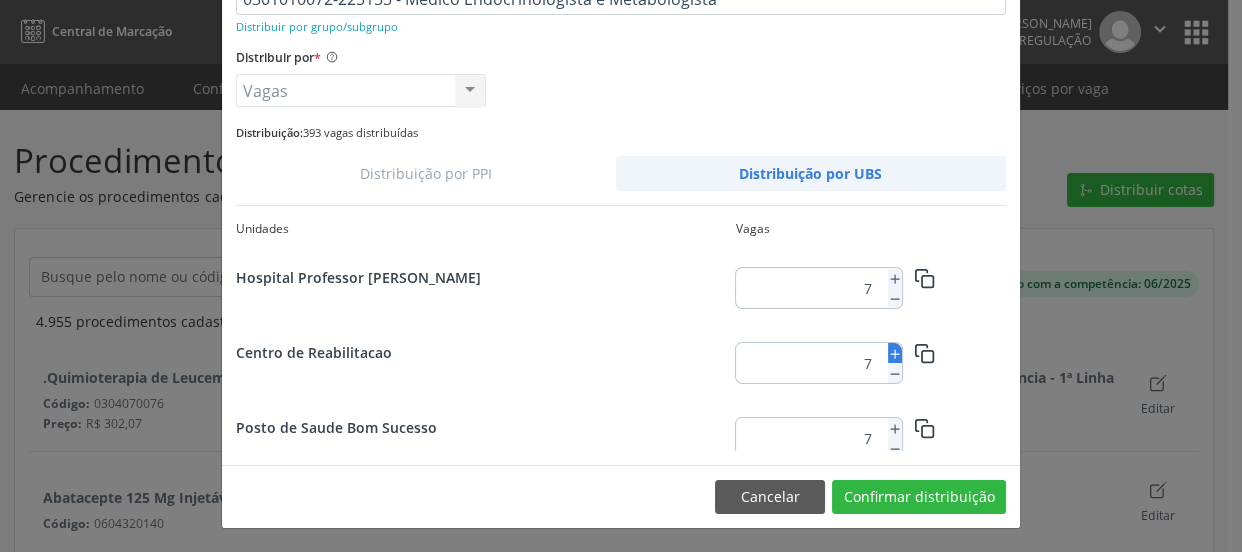 click 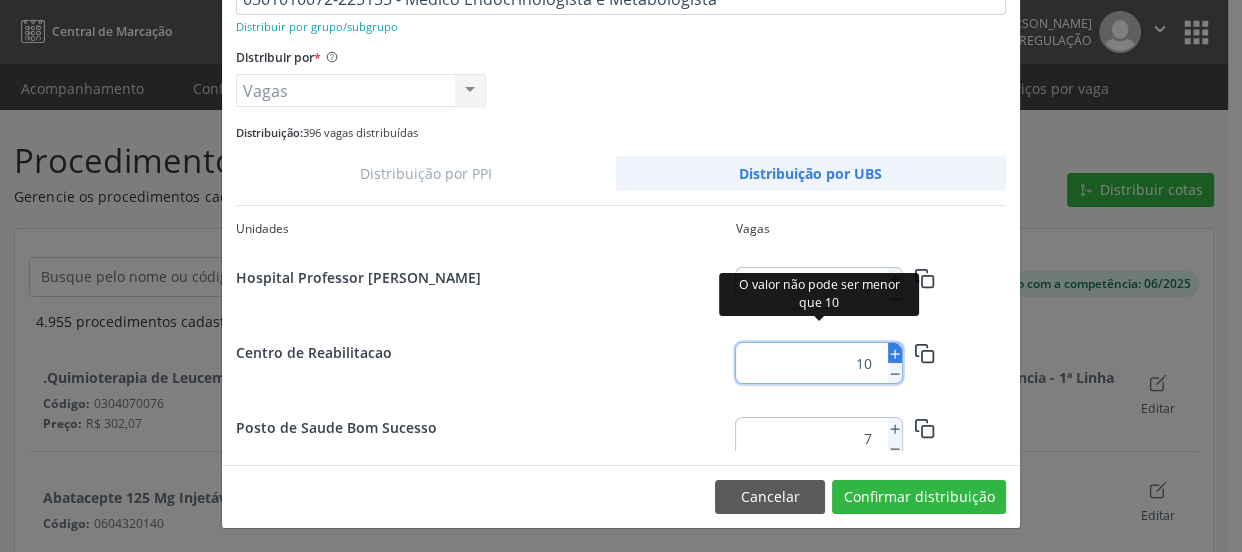 click 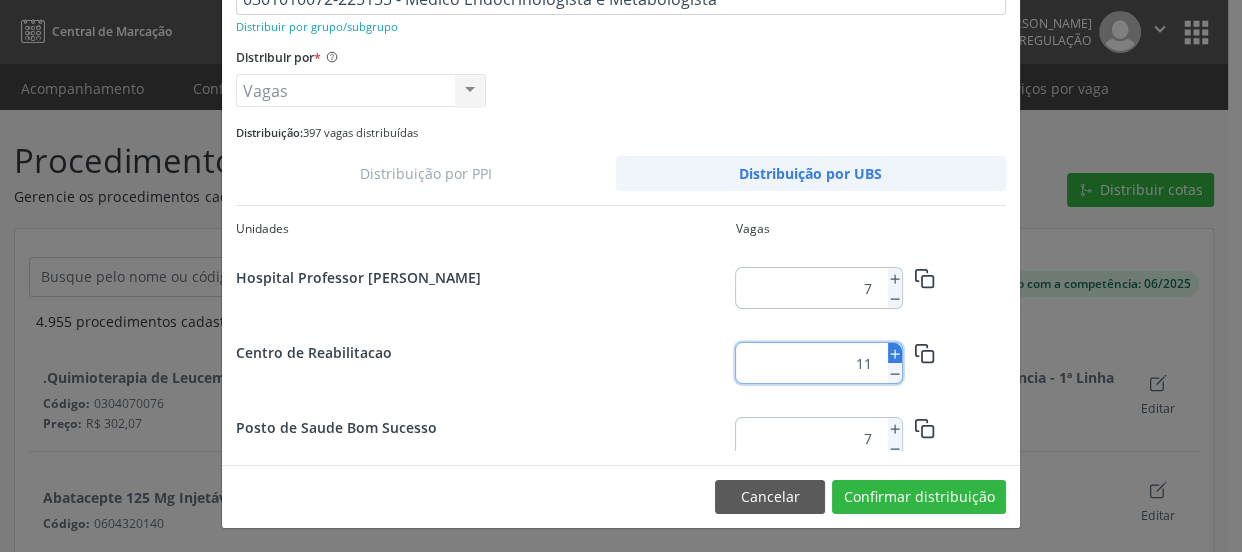 click 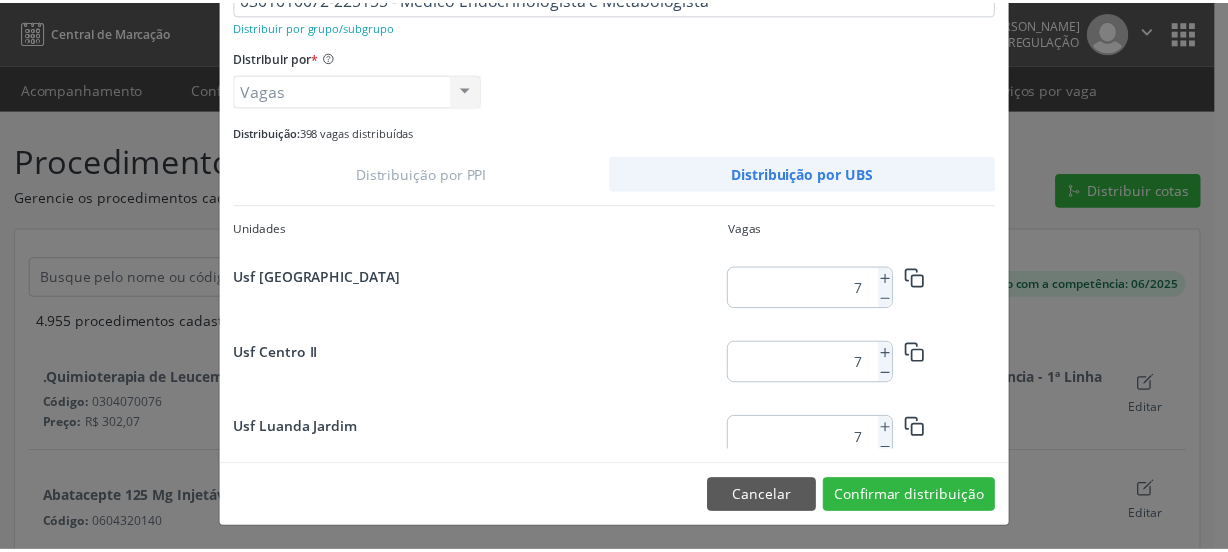 scroll, scrollTop: 1355, scrollLeft: 0, axis: vertical 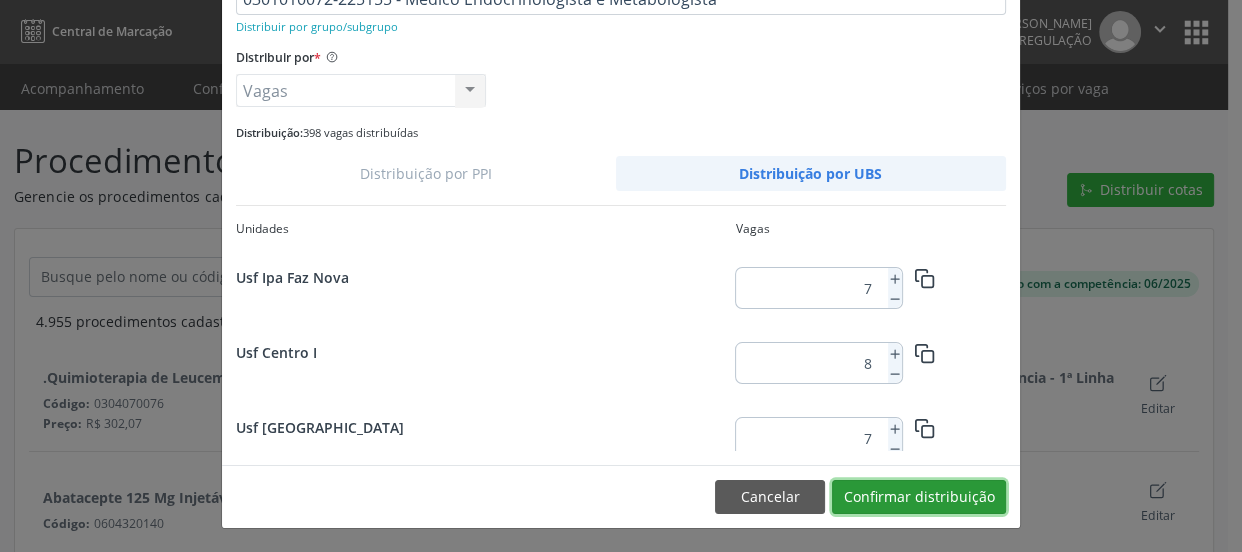 click on "Confirmar distribuição" at bounding box center [919, 497] 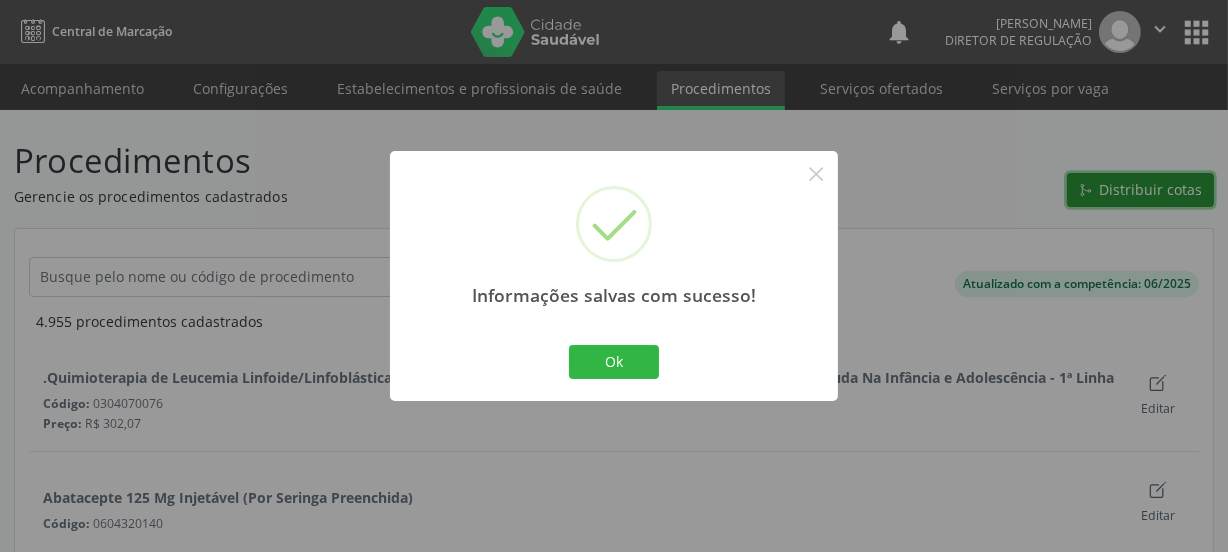 scroll, scrollTop: 0, scrollLeft: 0, axis: both 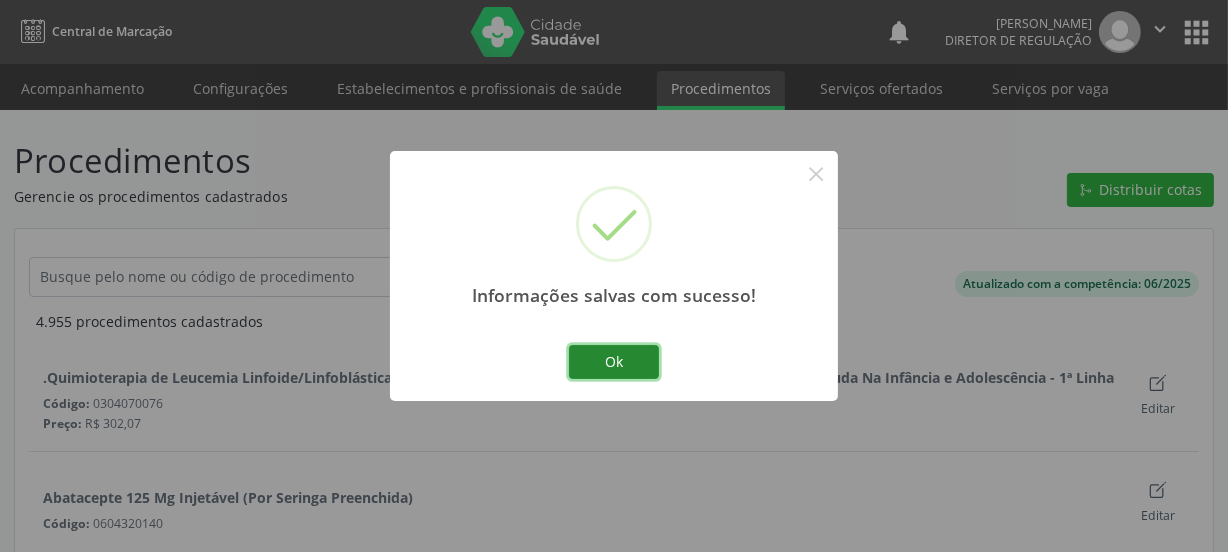 click on "Ok" at bounding box center [614, 362] 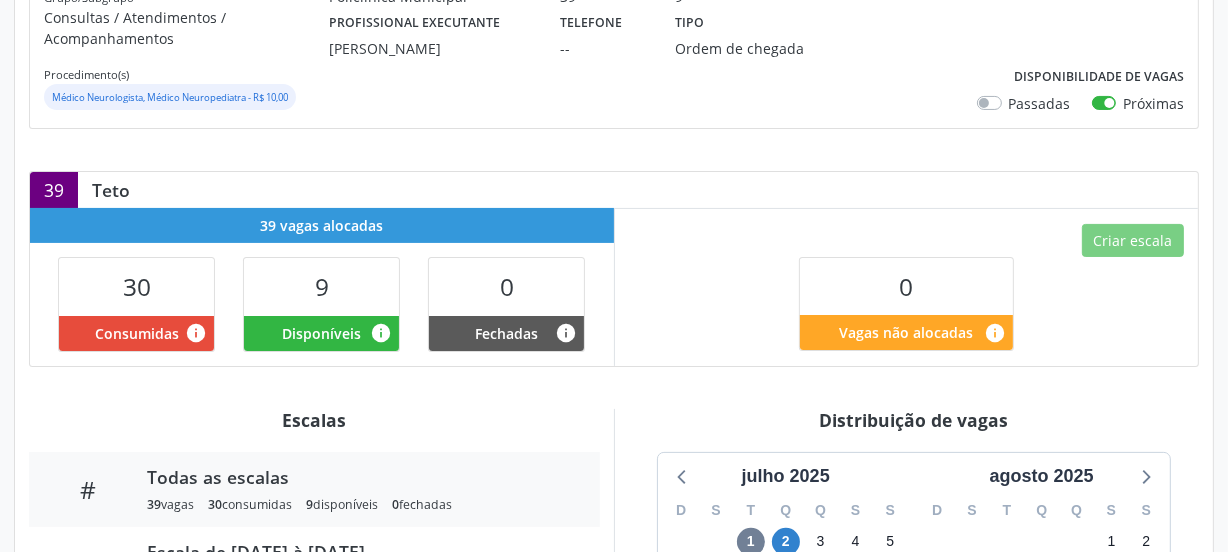 scroll, scrollTop: 454, scrollLeft: 0, axis: vertical 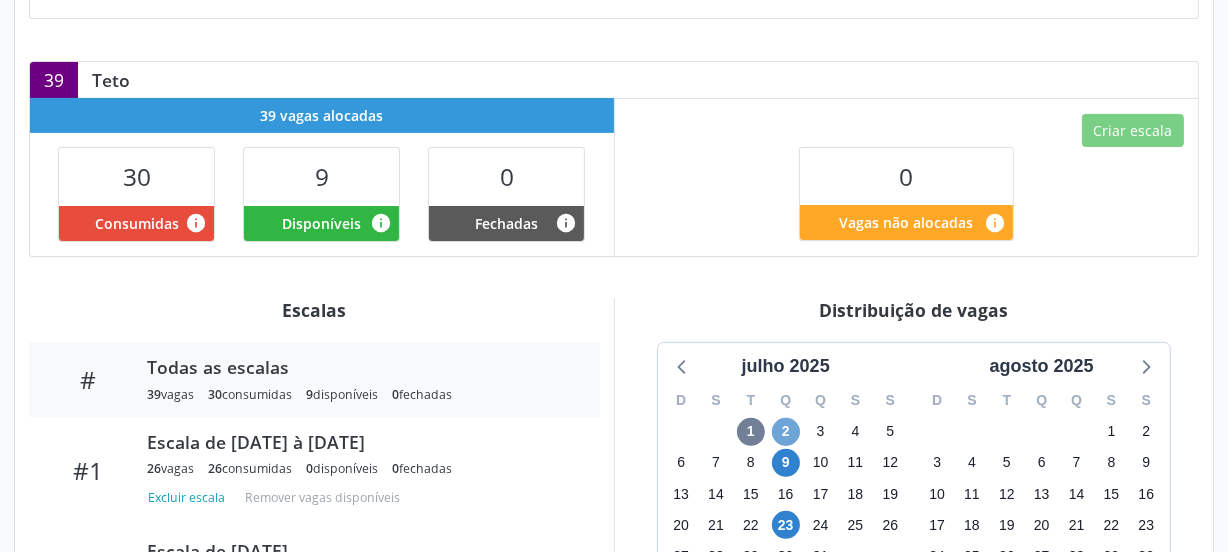 click on "2" at bounding box center (786, 432) 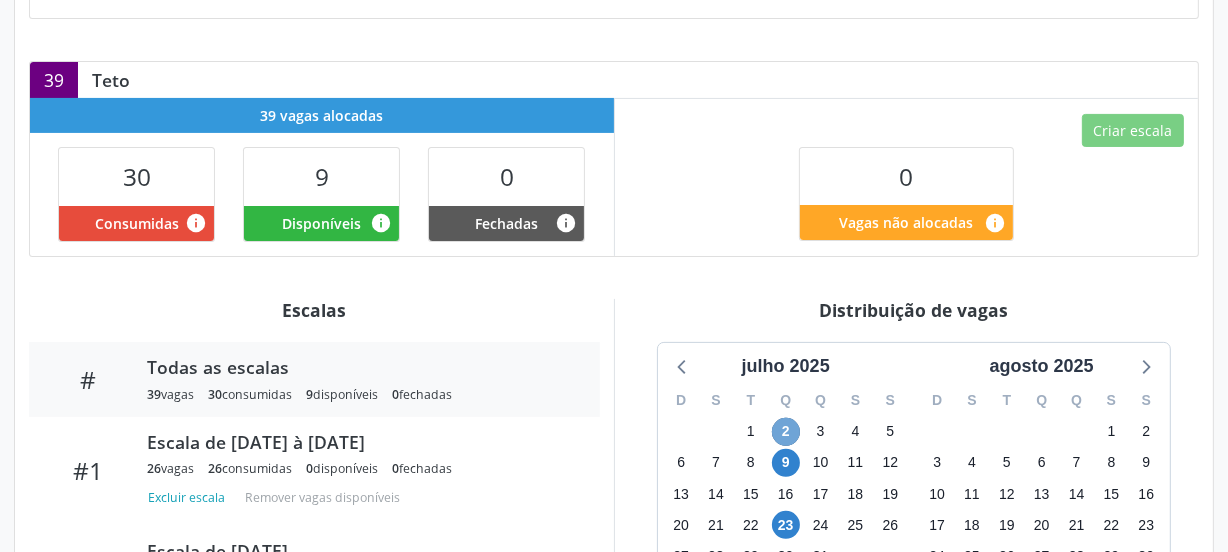 click on "2" at bounding box center (786, 432) 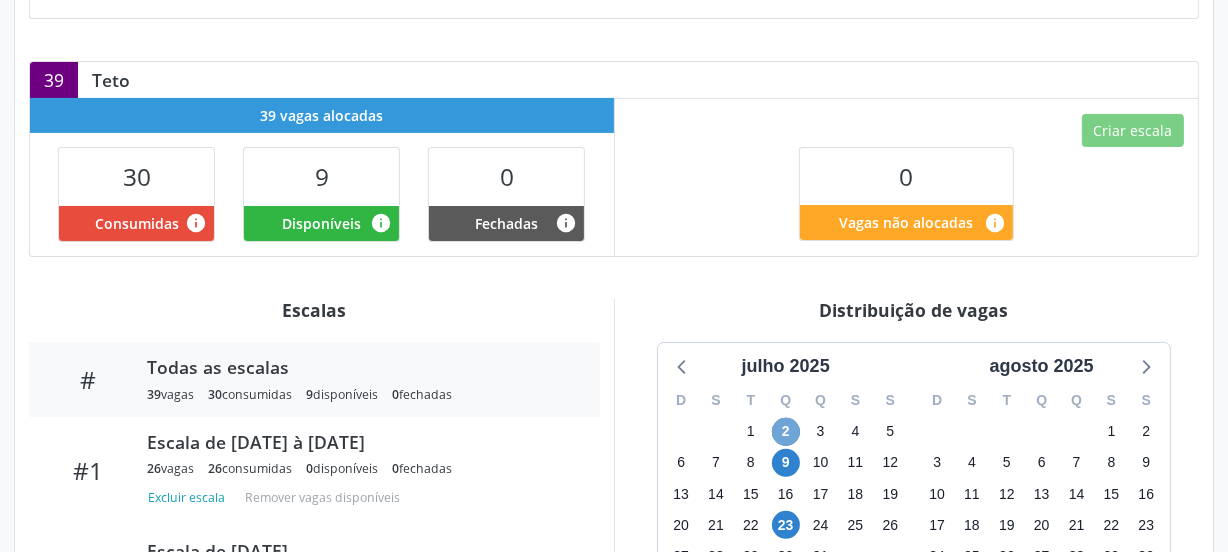 click on "2" at bounding box center [786, 432] 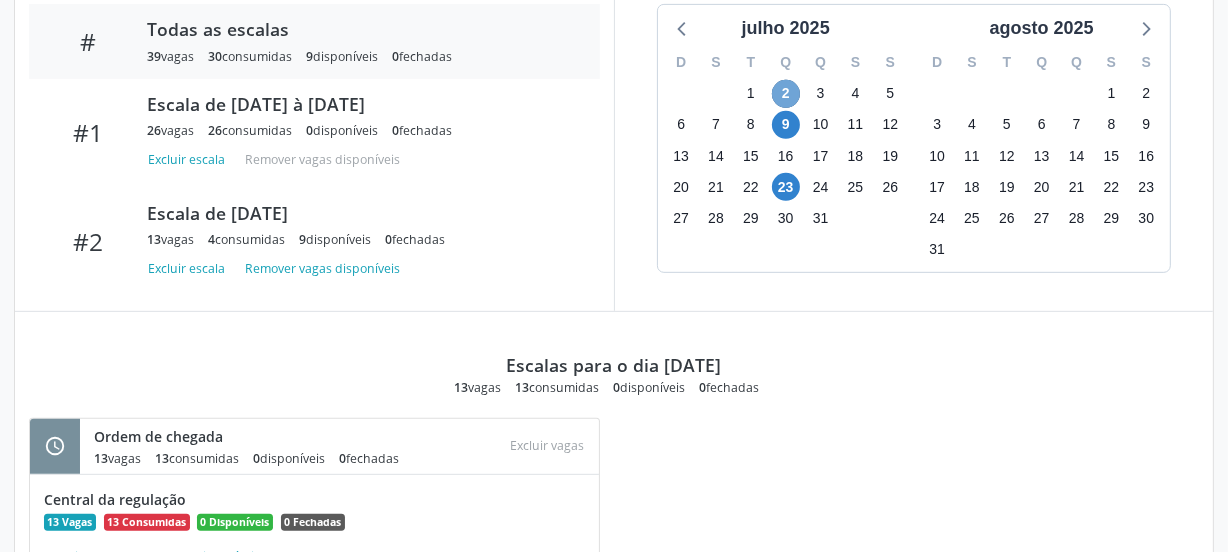 scroll, scrollTop: 701, scrollLeft: 0, axis: vertical 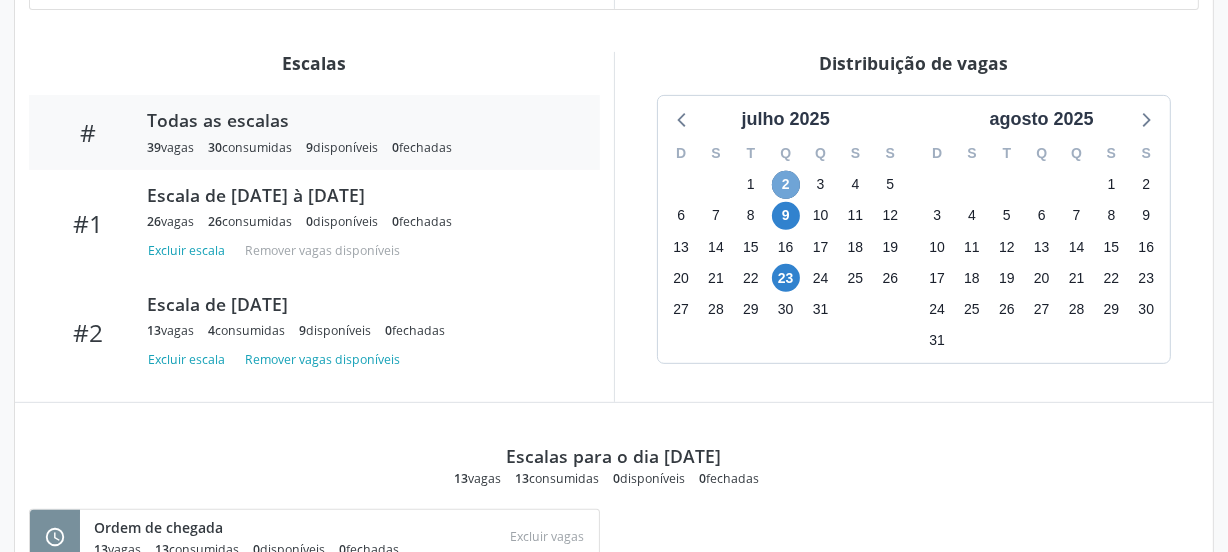 click on "2" at bounding box center (786, 185) 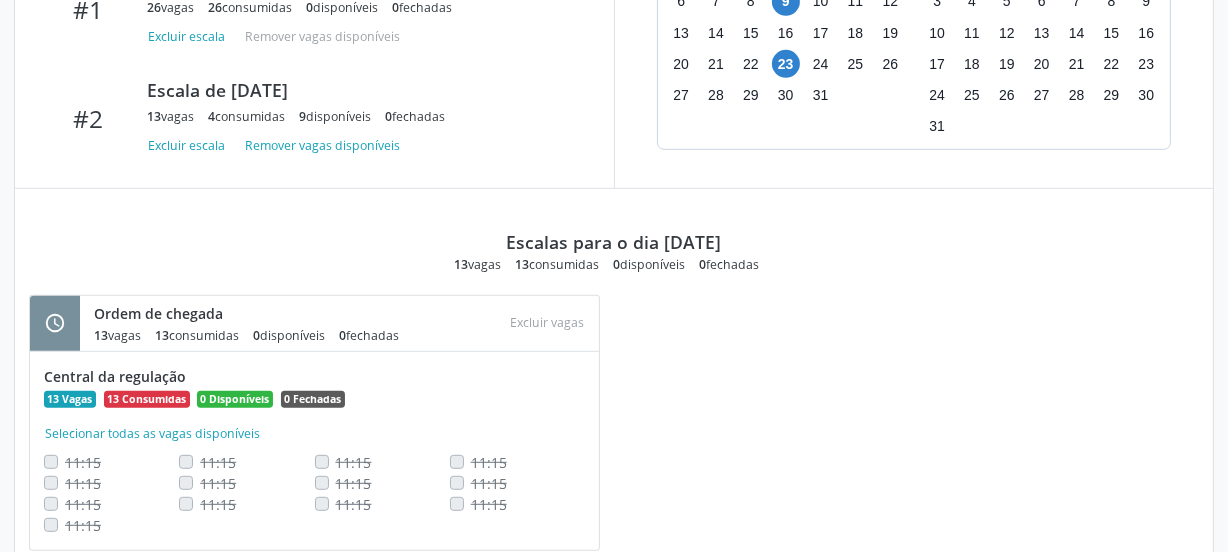 scroll, scrollTop: 883, scrollLeft: 0, axis: vertical 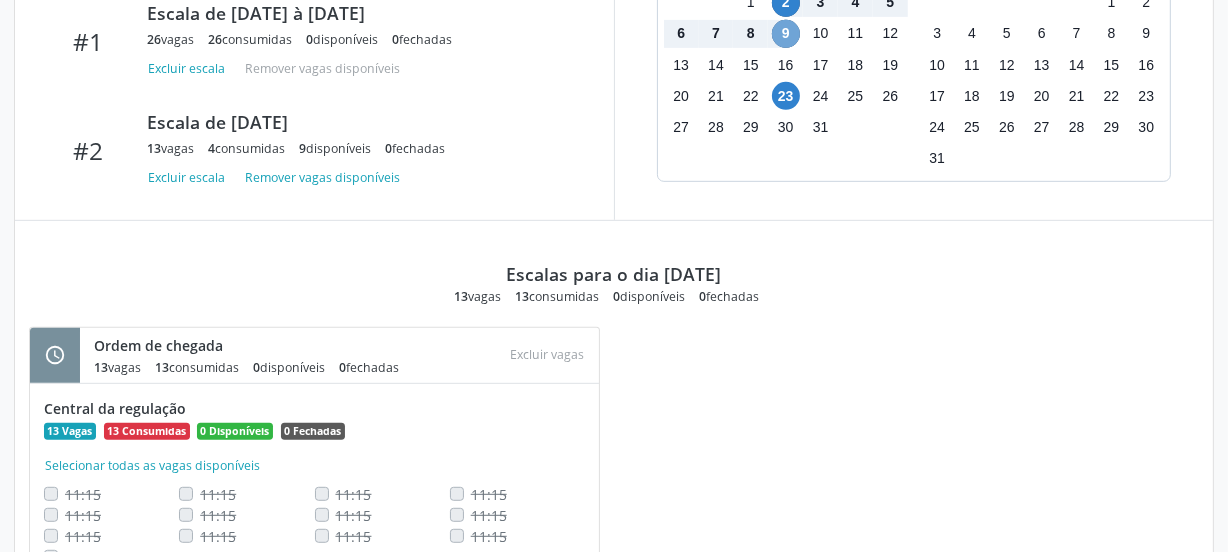 click on "9" at bounding box center (786, 34) 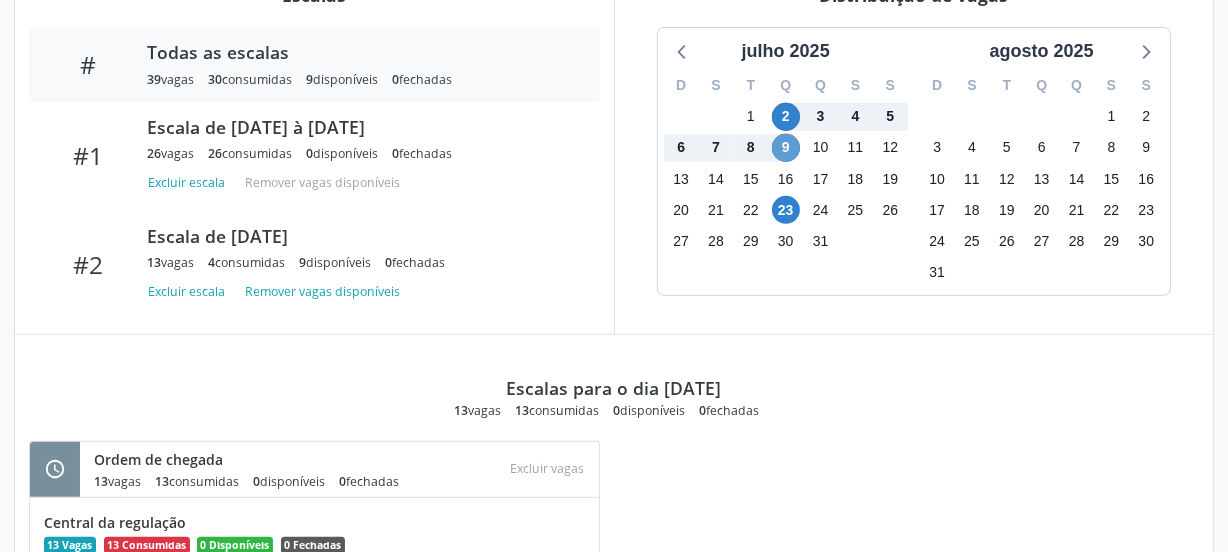 click on "julho 2025" at bounding box center [786, 51] 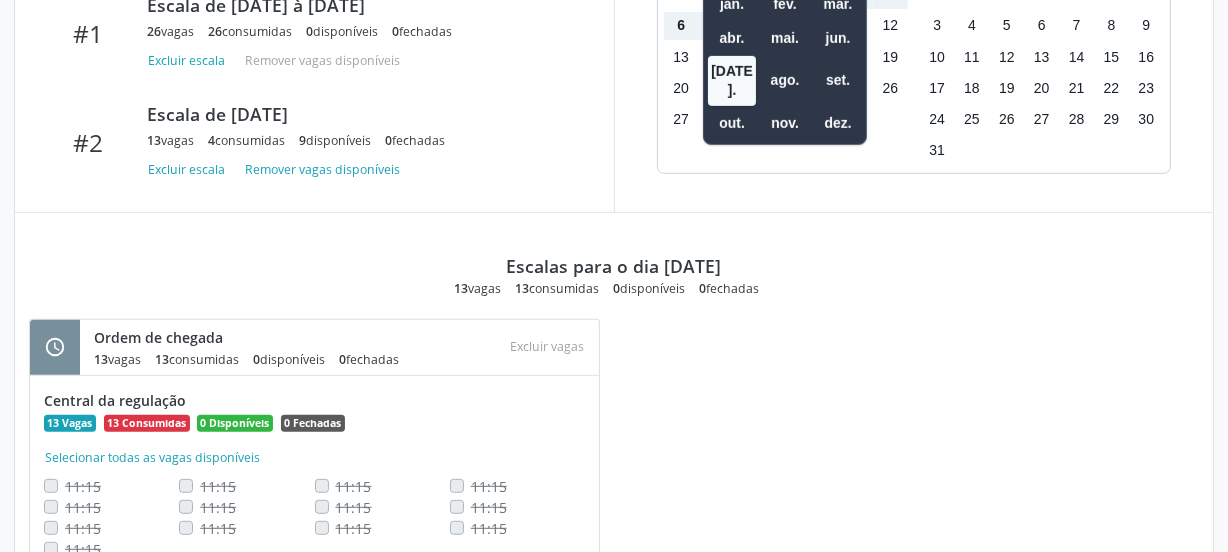 scroll, scrollTop: 860, scrollLeft: 0, axis: vertical 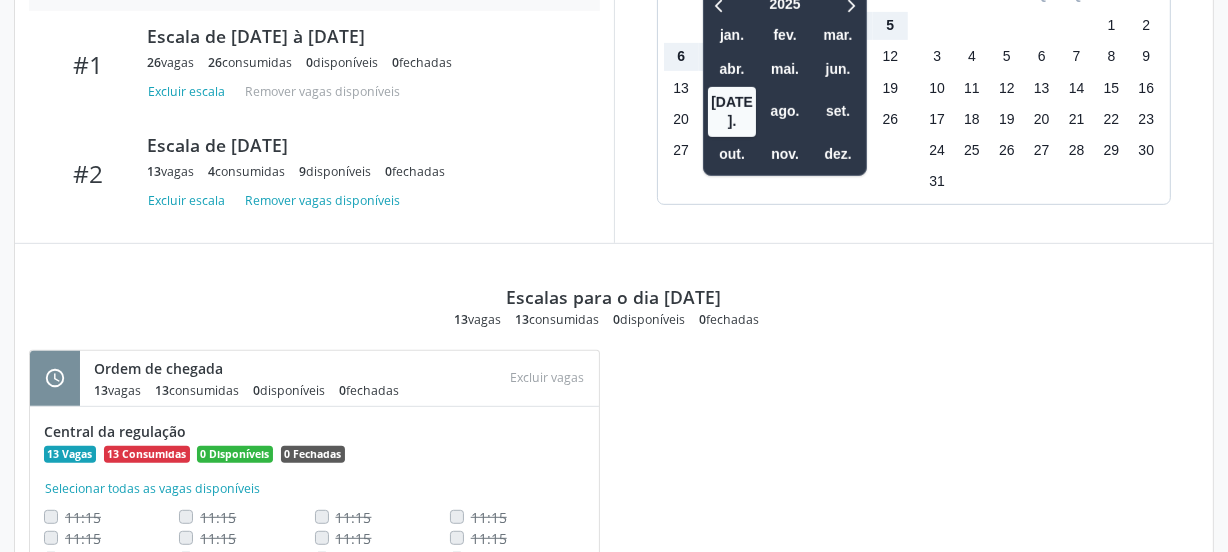 click on "julho 2025
2025
jan.
fev.
mar.
abr.
mai.
jun.
jul.
ago.
set.
out.
nov.
dez.
D S T Q Q S S 29 30 1 2 3 4 5 6 7 8 9 10 11 12 13 14 15 16 17 18 19 20 21 22 23 24 25 26 27 28 29 30 31 1 2 3 4 5 6 7 8 9 agosto 2025 D S T Q Q S S 27 28 29 30 31 1 2 3 4 5 6 7 8 9 10 11 12 13 14 15 16 17 18 19 20 21 22 23 24 25 26 27 28 29 30 31 1 2 3 4 5 6" at bounding box center (914, 70) 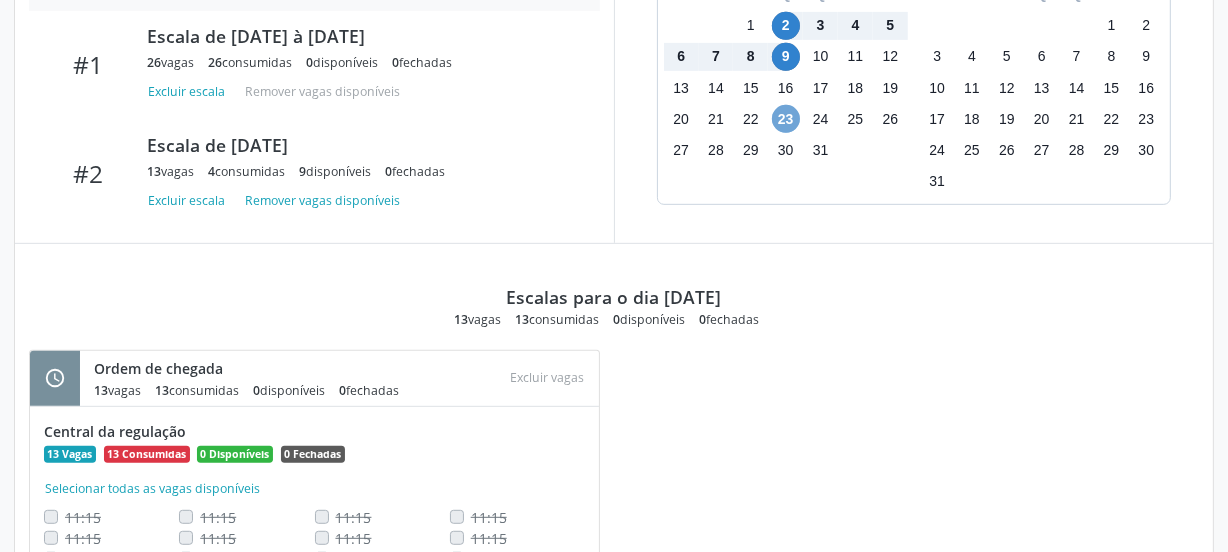 click on "23" at bounding box center (786, 119) 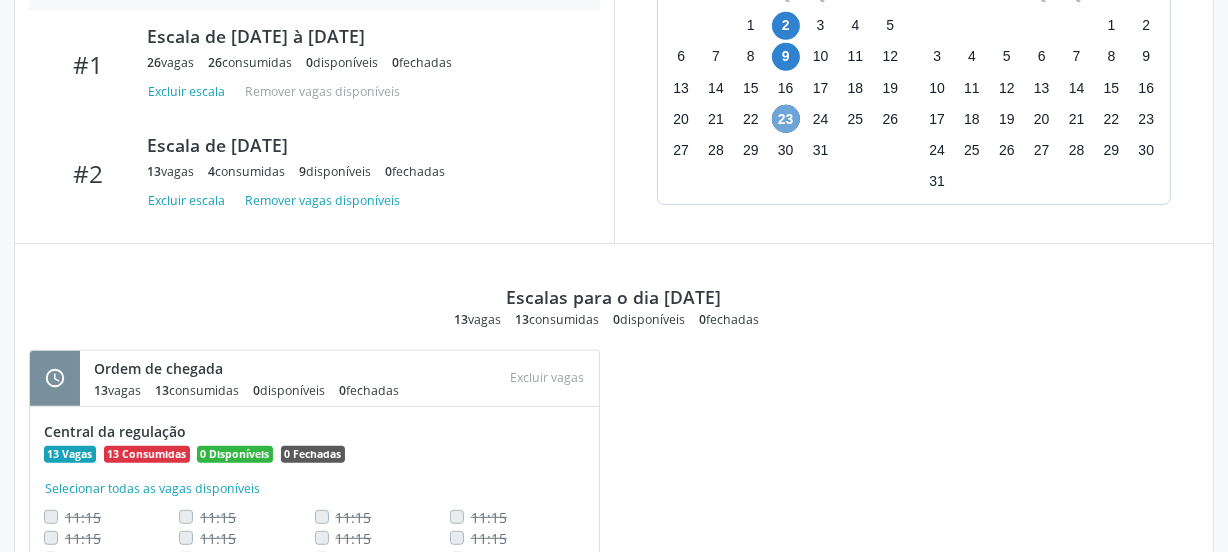 click on "23" at bounding box center [786, 119] 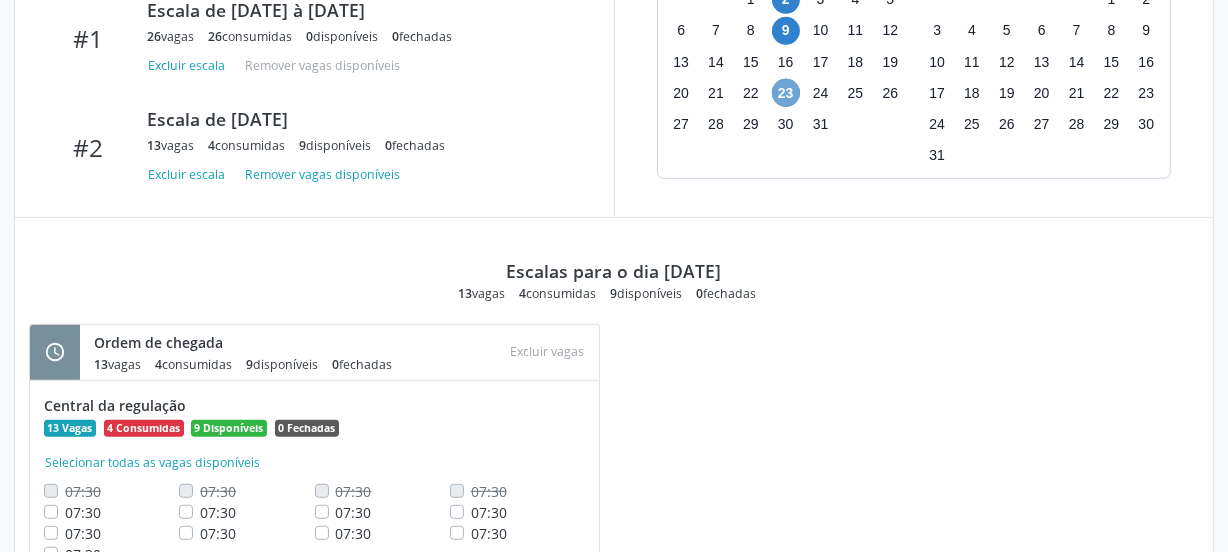 scroll, scrollTop: 974, scrollLeft: 0, axis: vertical 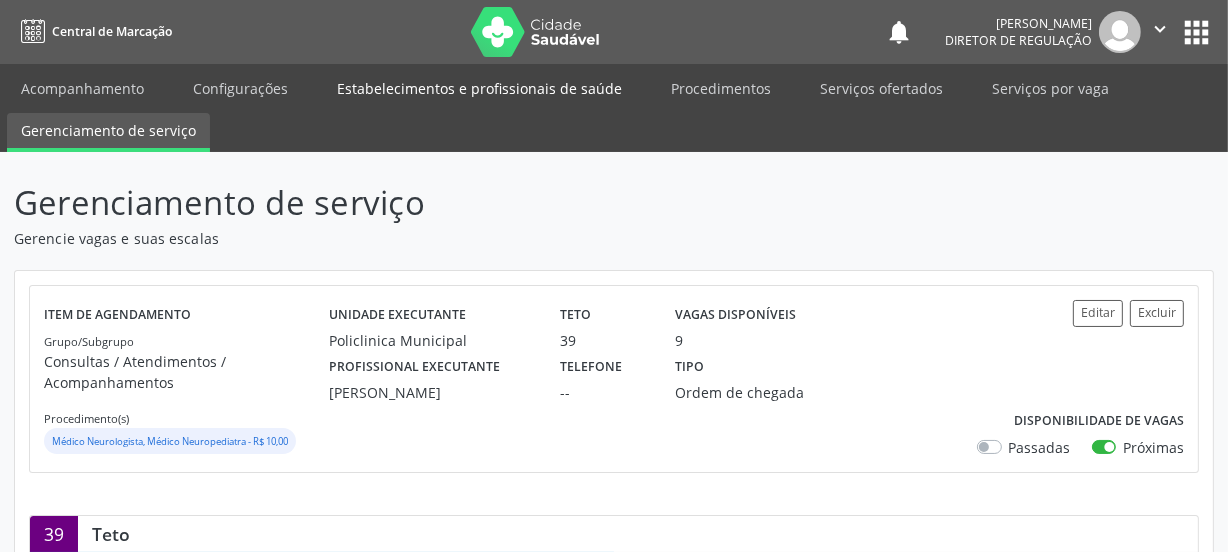 click on "Estabelecimentos e profissionais de saúde" at bounding box center [479, 88] 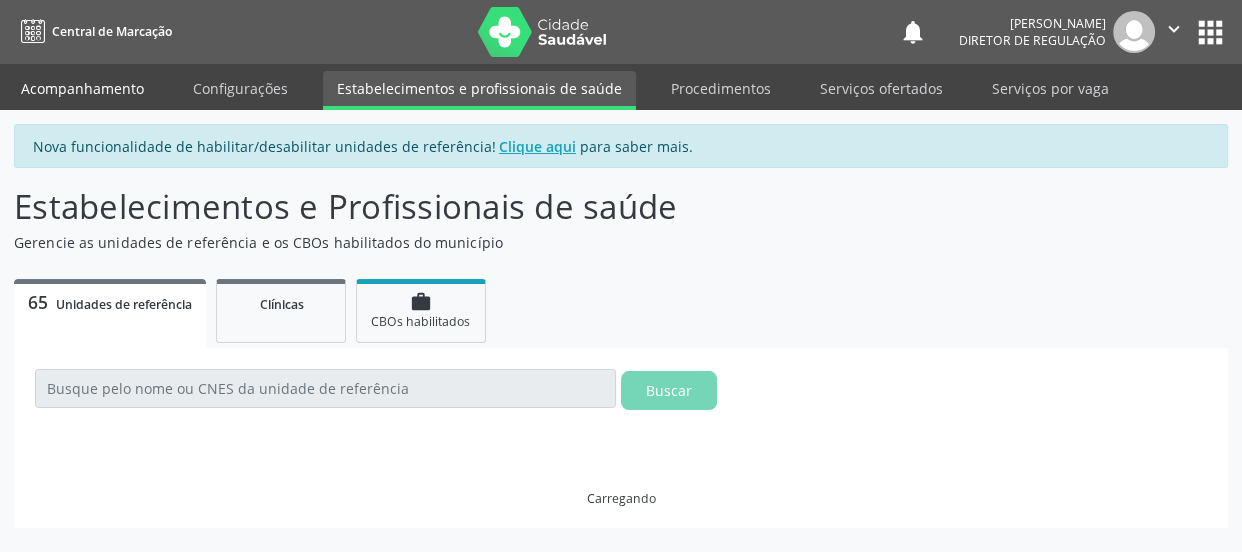 click on "Acompanhamento" at bounding box center [82, 88] 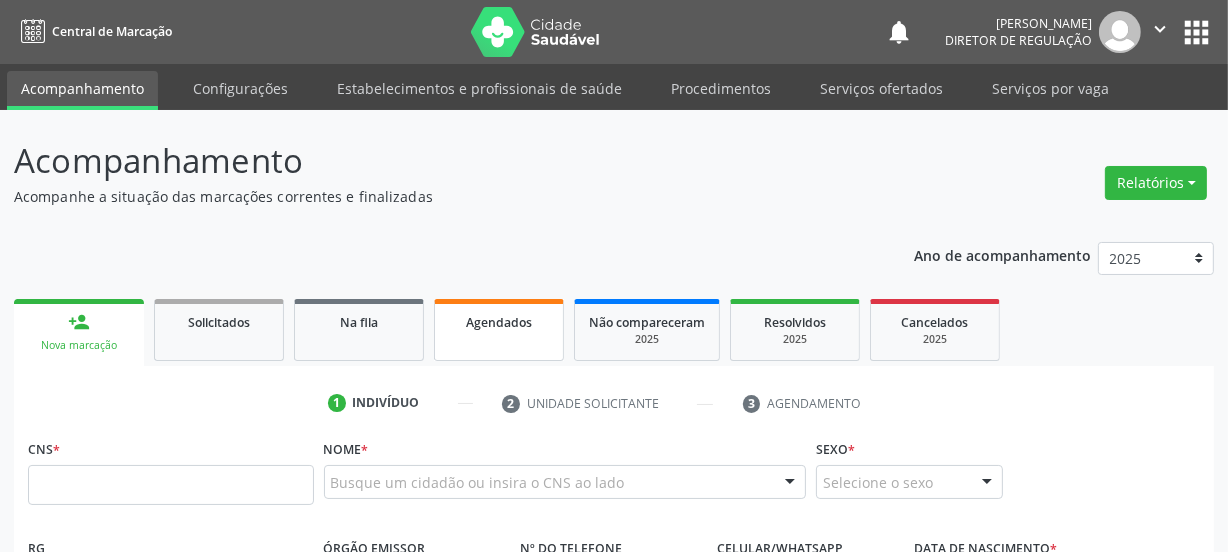 click on "Agendados" at bounding box center [499, 322] 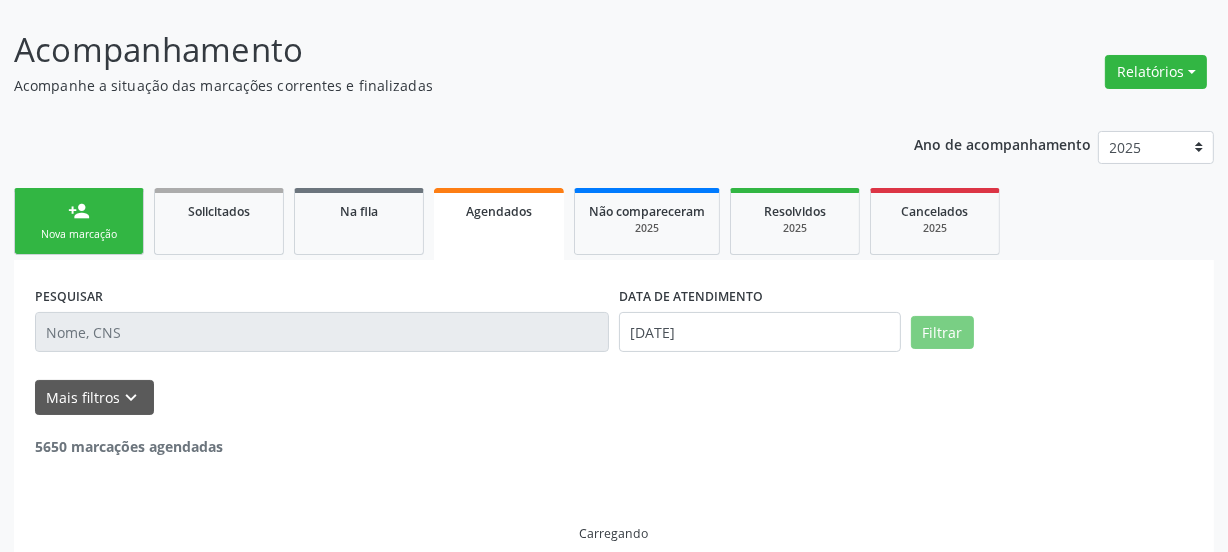 scroll, scrollTop: 135, scrollLeft: 0, axis: vertical 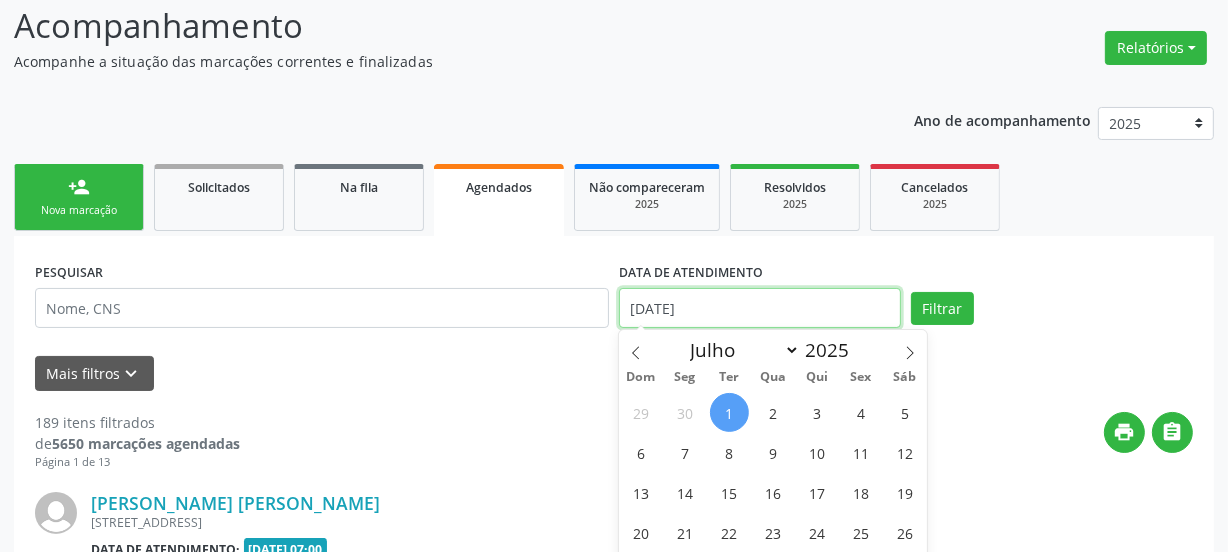 click on "[DATE]" at bounding box center [760, 308] 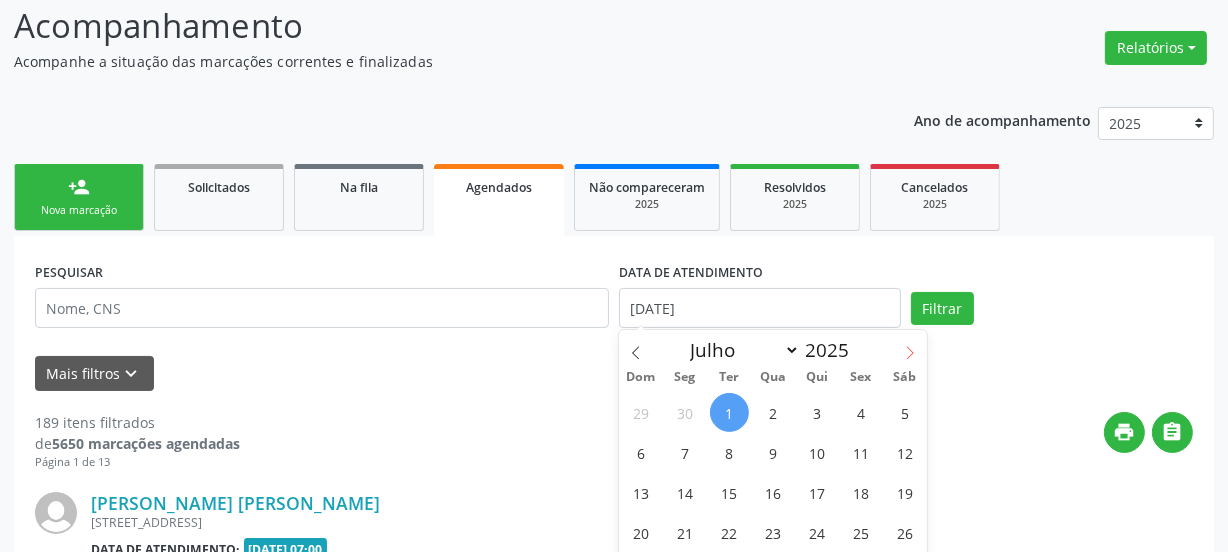 click 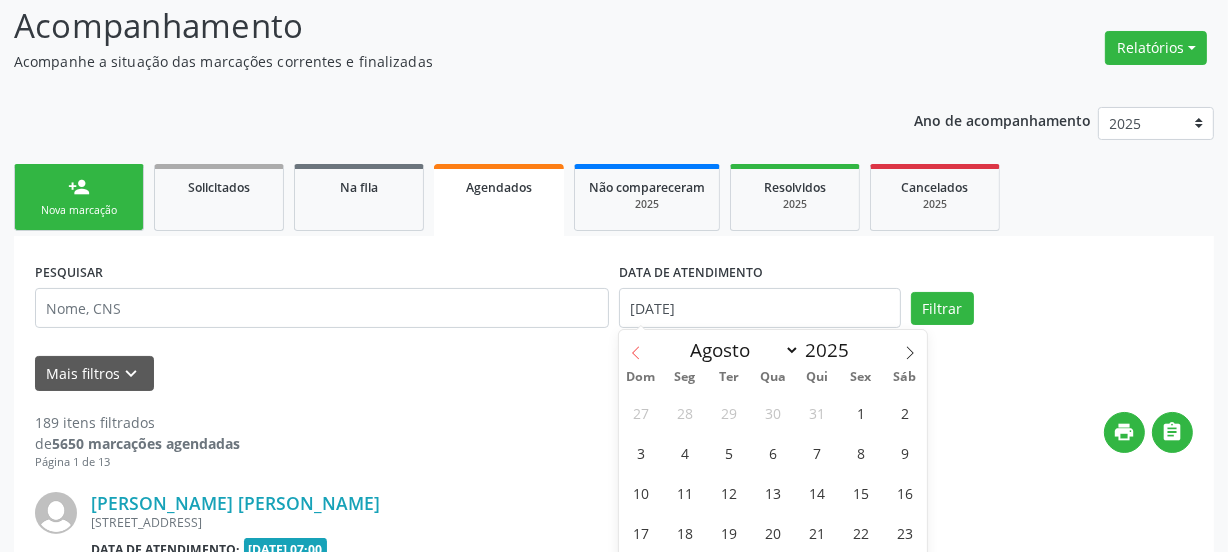 click at bounding box center [636, 347] 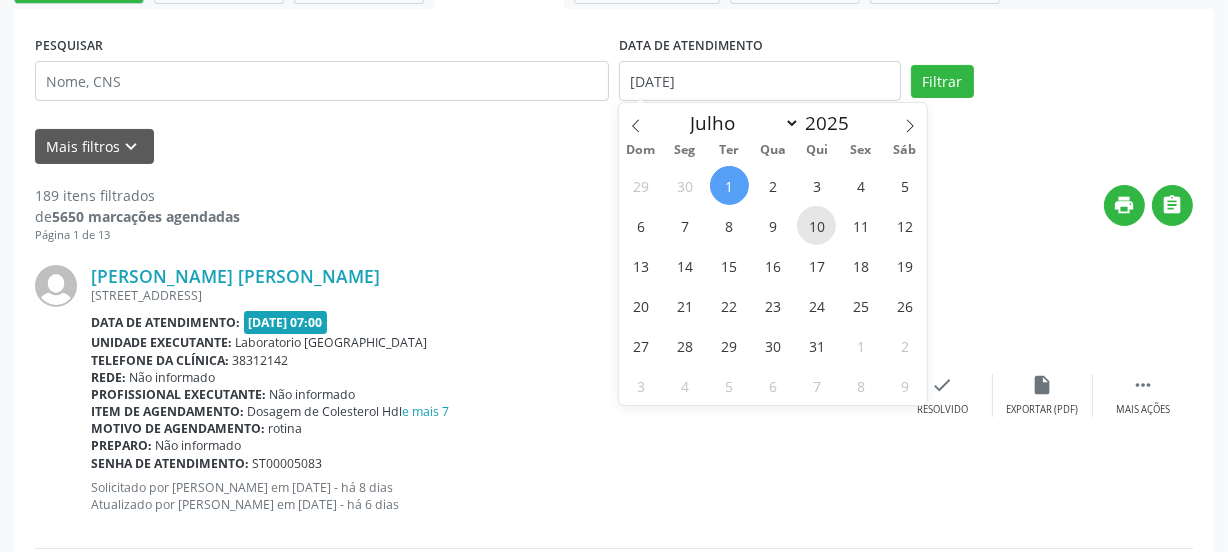 scroll, scrollTop: 408, scrollLeft: 0, axis: vertical 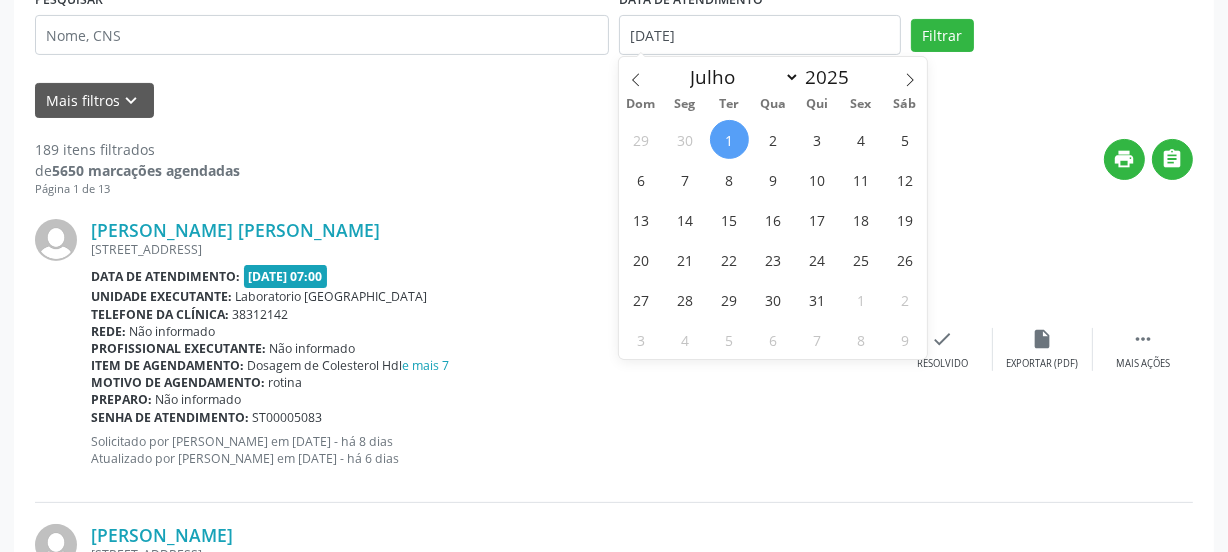 click on "1" at bounding box center [729, 139] 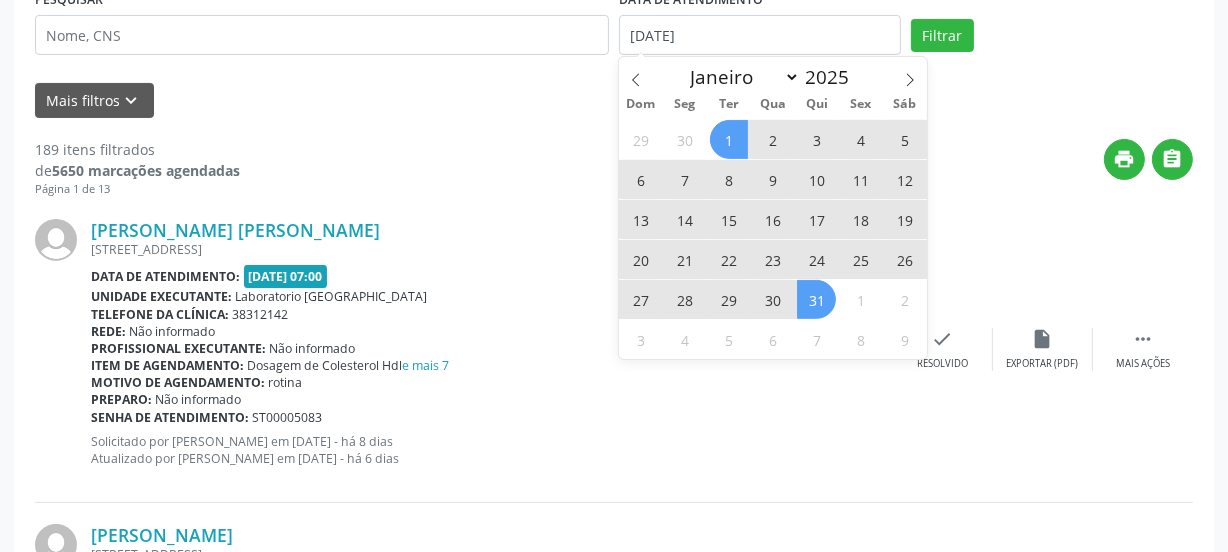 click on "31" at bounding box center [816, 299] 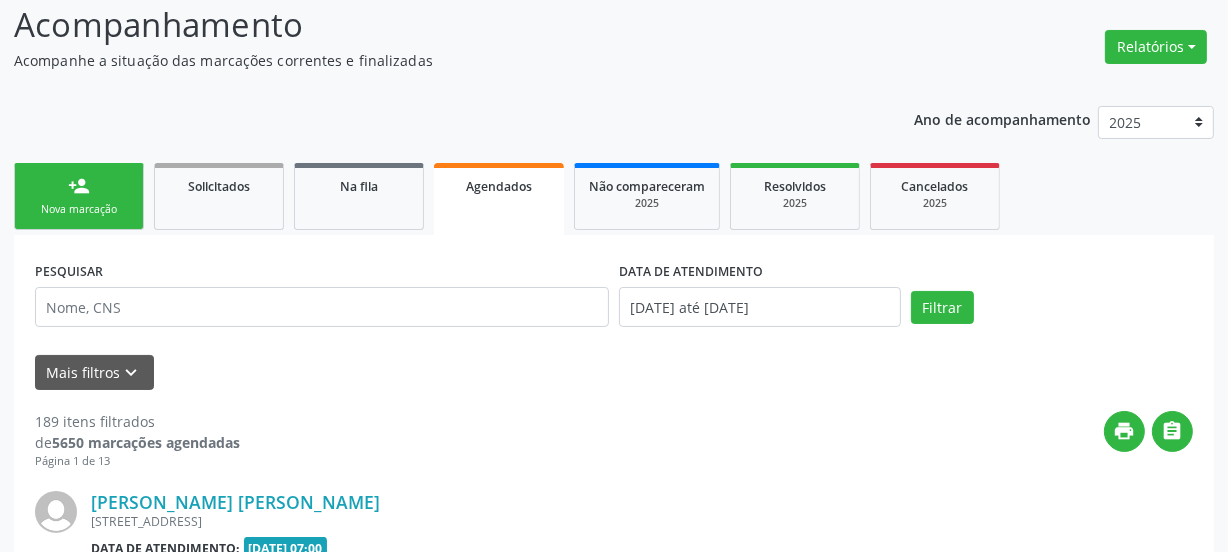 scroll, scrollTop: 135, scrollLeft: 0, axis: vertical 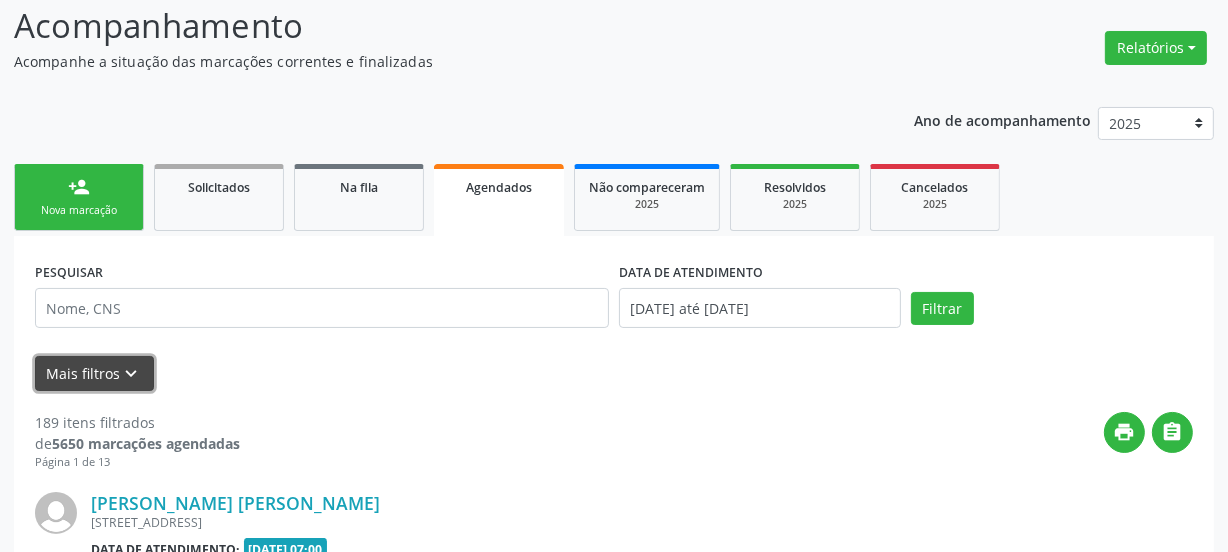 click on "Mais filtros
keyboard_arrow_down" at bounding box center [94, 373] 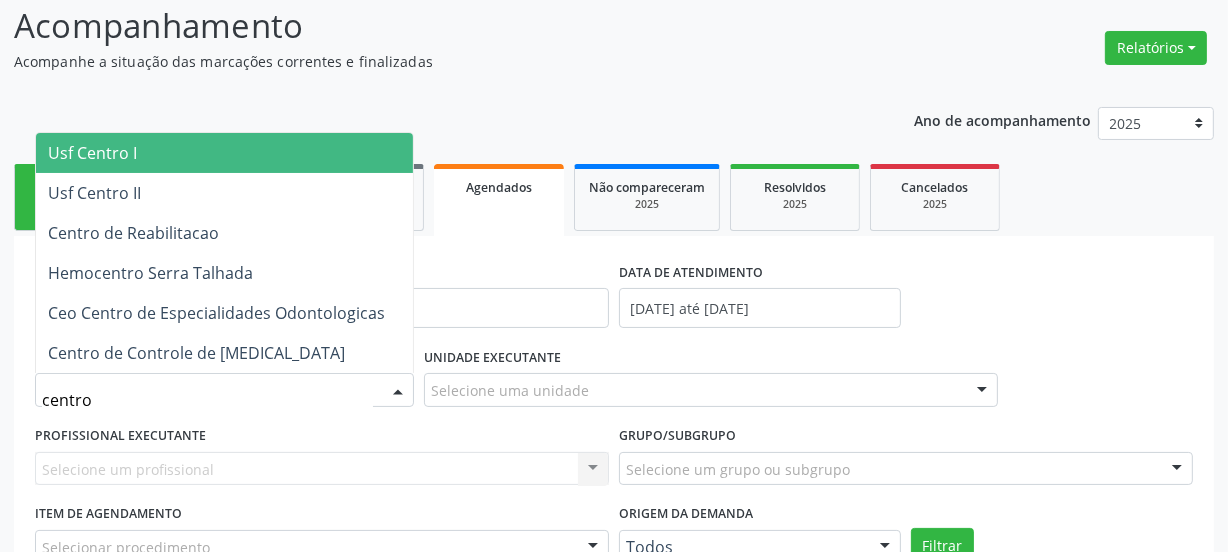type on "centro i" 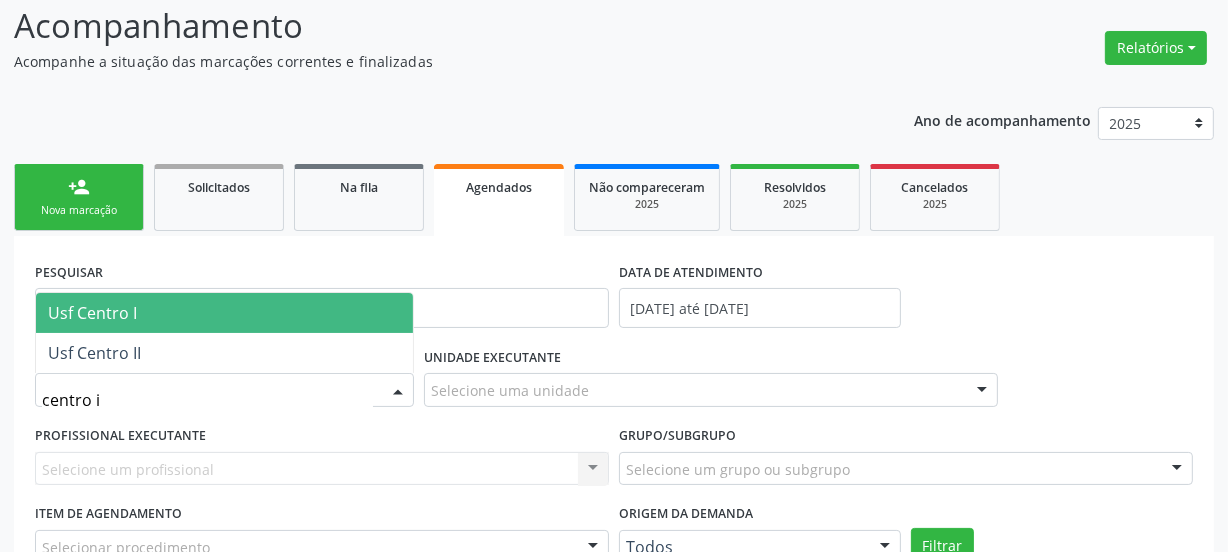 click on "Usf Centro I" at bounding box center (224, 313) 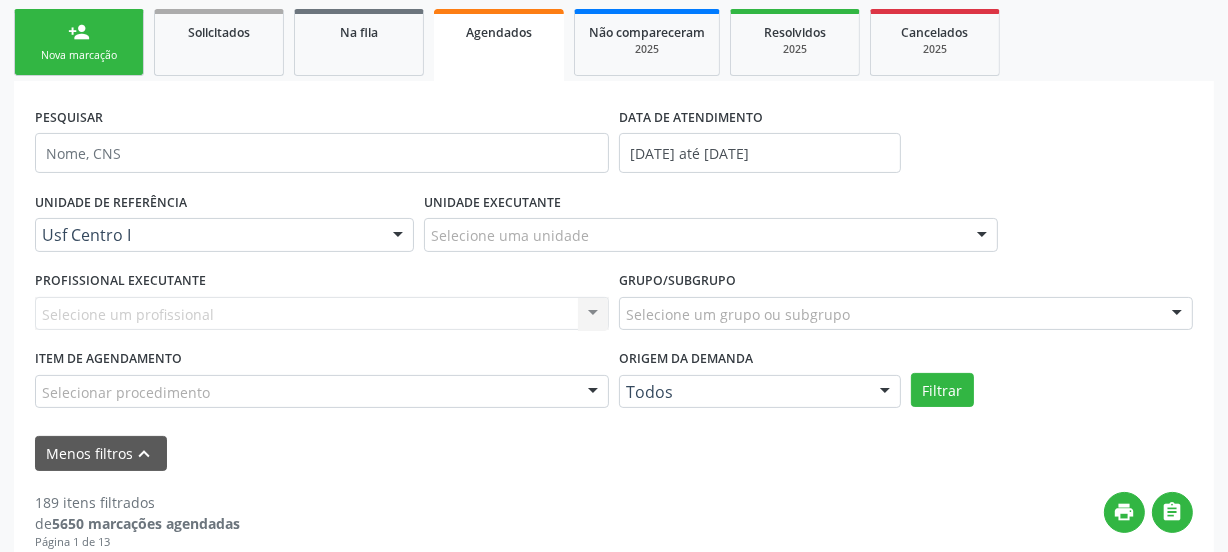 scroll, scrollTop: 317, scrollLeft: 0, axis: vertical 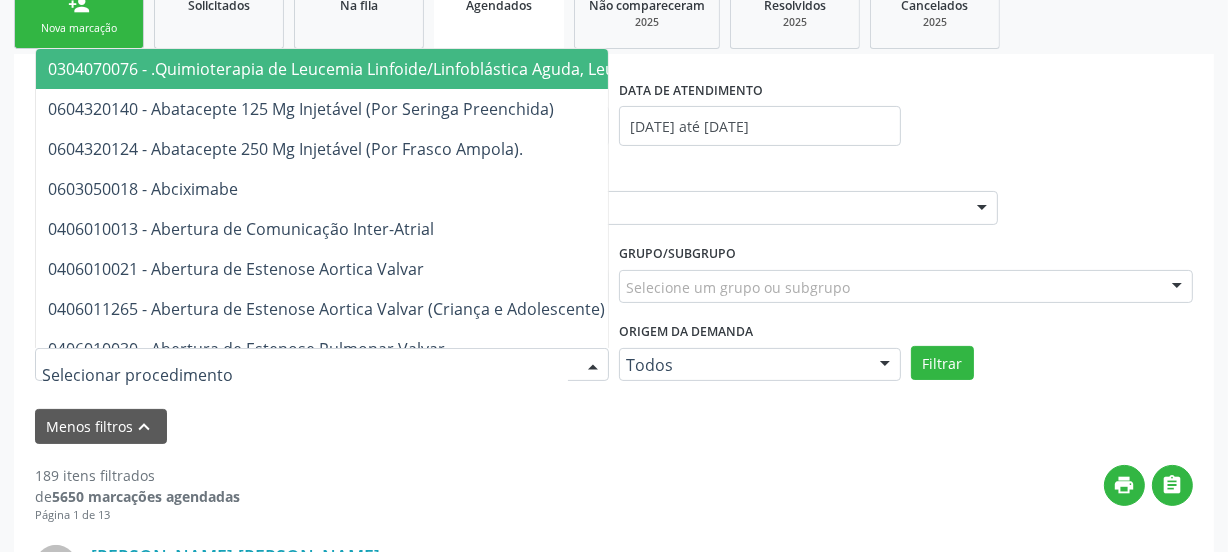click at bounding box center (305, 375) 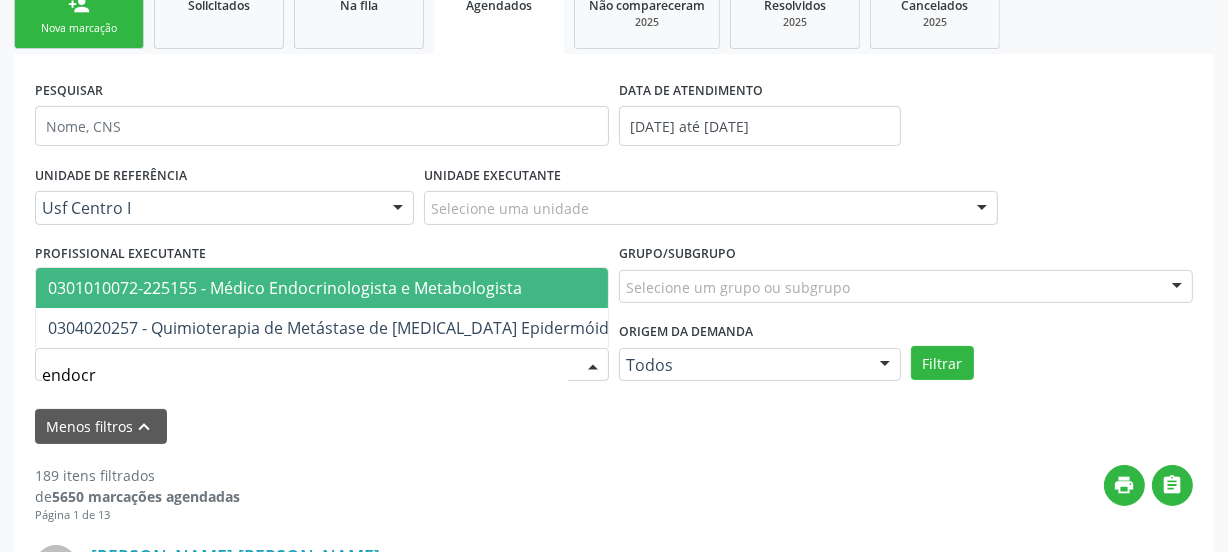 type on "endocri" 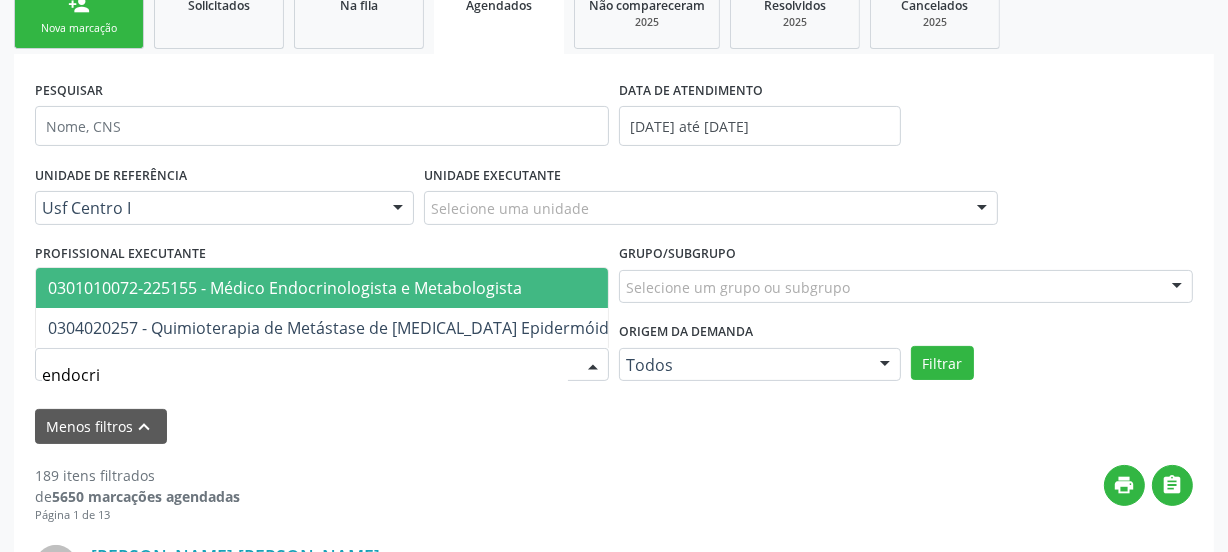 click on "0301010072-225155 - Médico Endocrinologista e Metabologista" at bounding box center (285, 288) 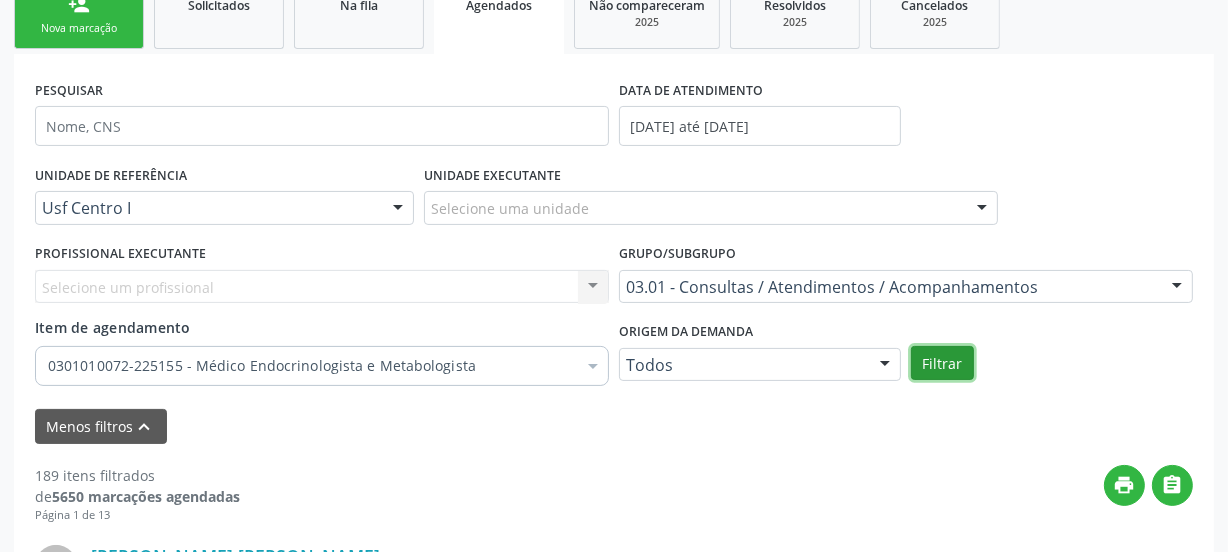 click on "Filtrar" at bounding box center (942, 363) 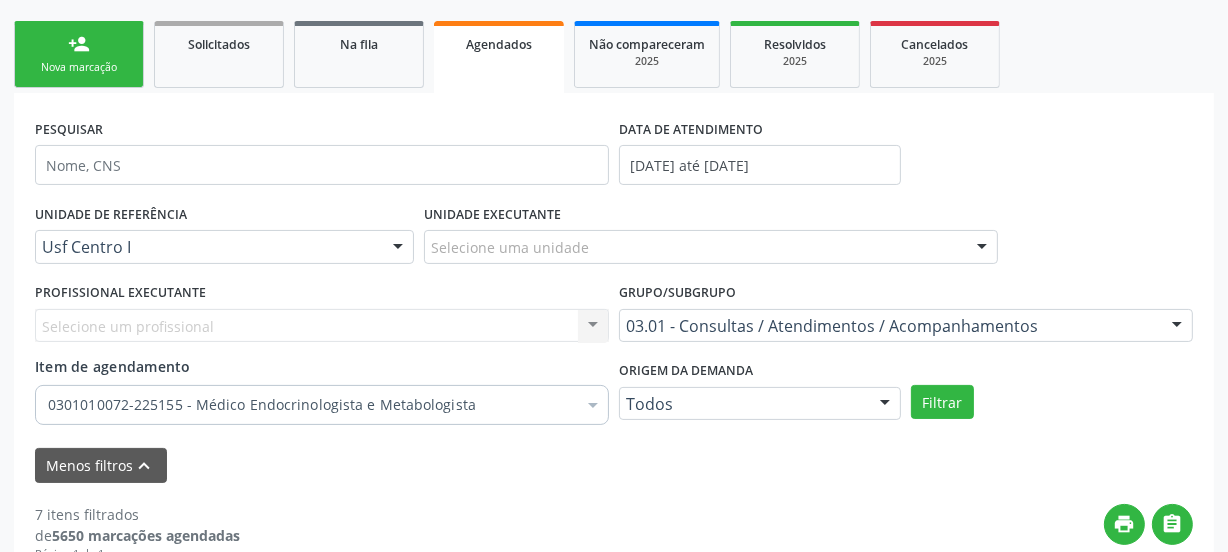 scroll, scrollTop: 247, scrollLeft: 0, axis: vertical 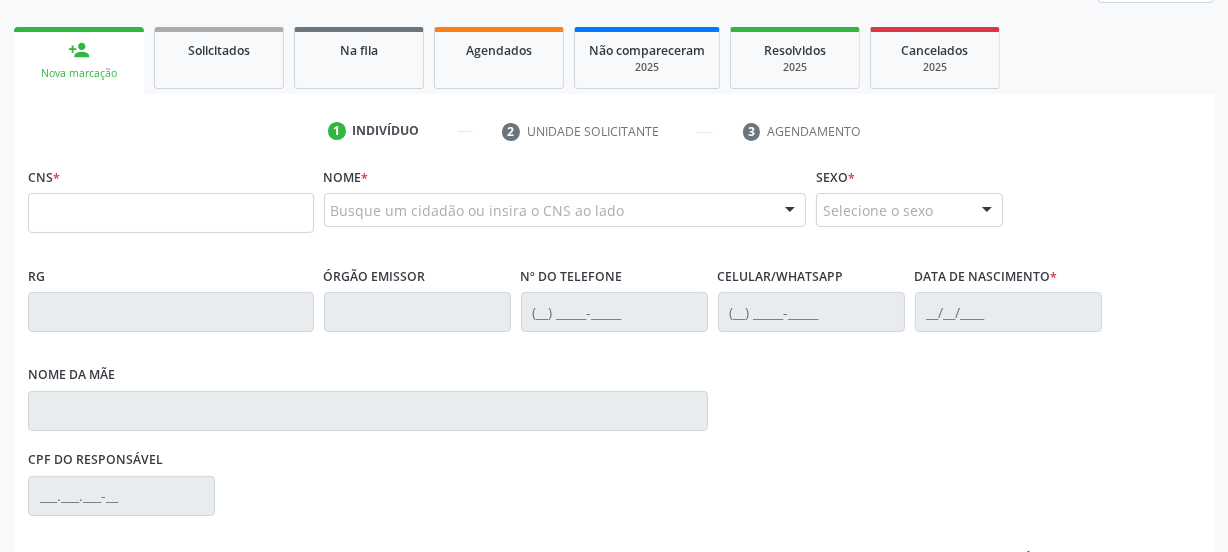 click at bounding box center [171, 213] 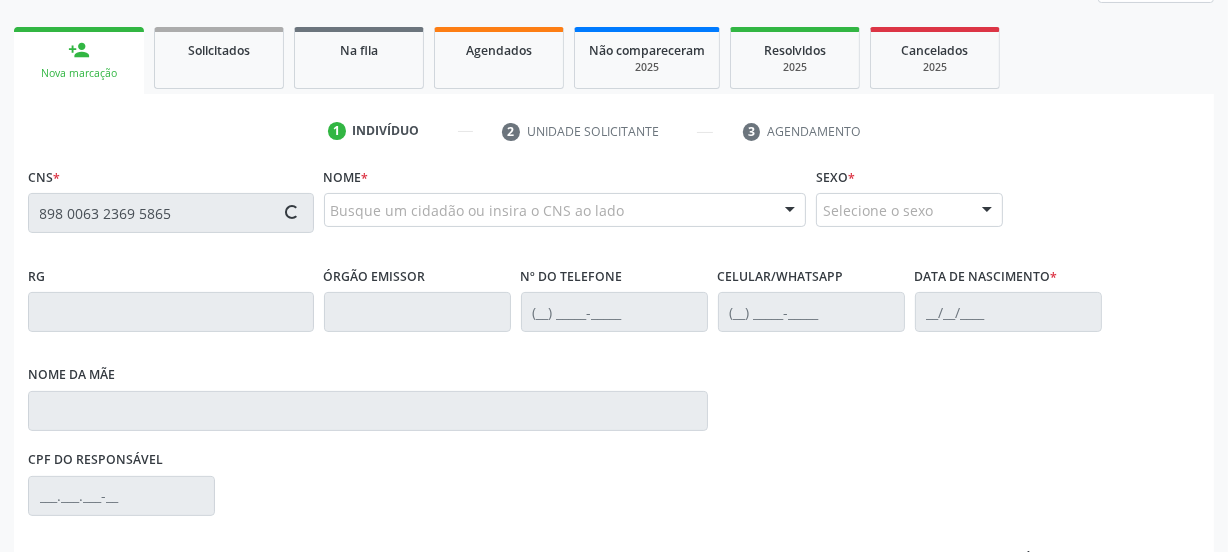 type on "898 0063 2369 5865" 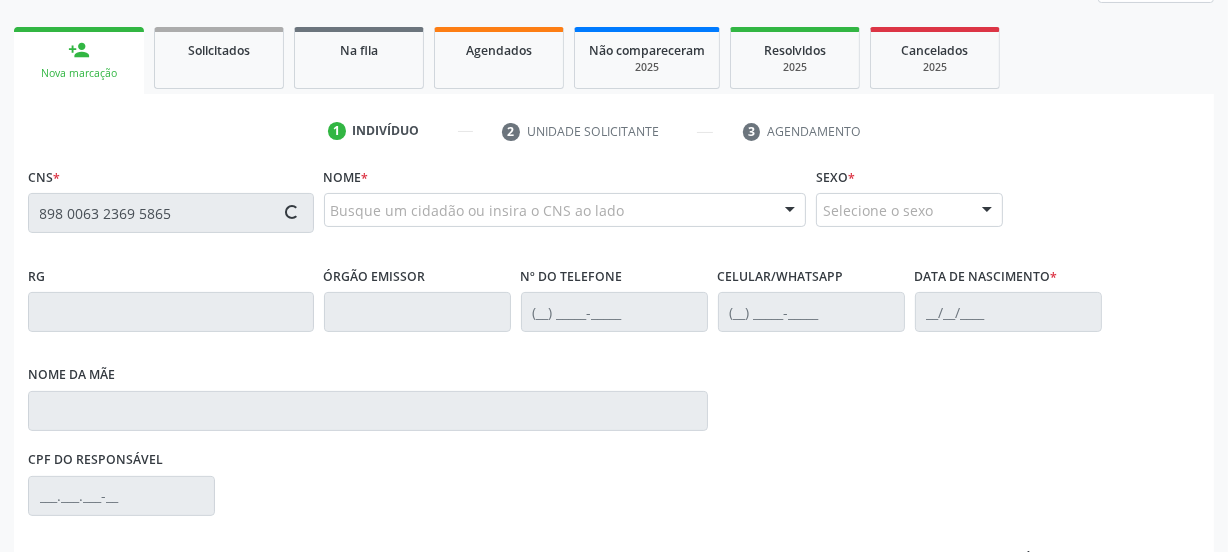 type 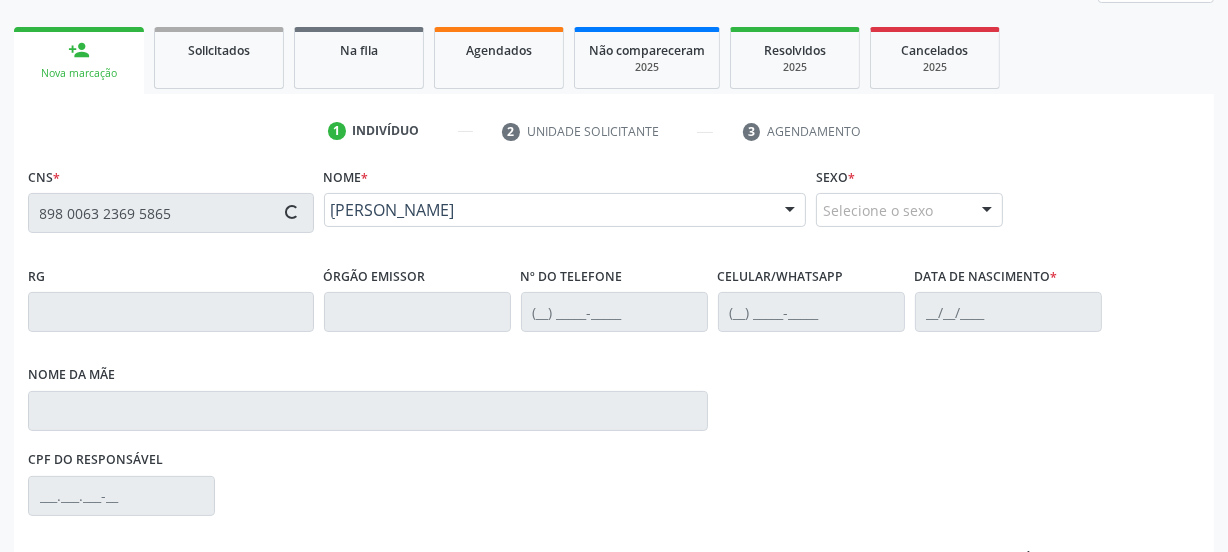 type on "(87) 98155-2330" 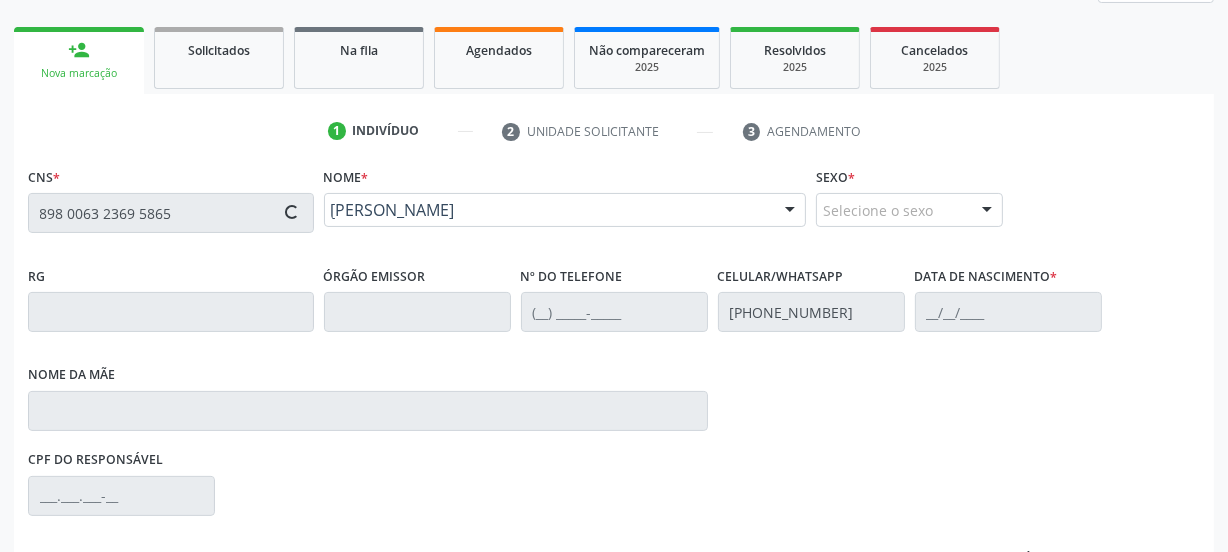 type on "31/03/2023" 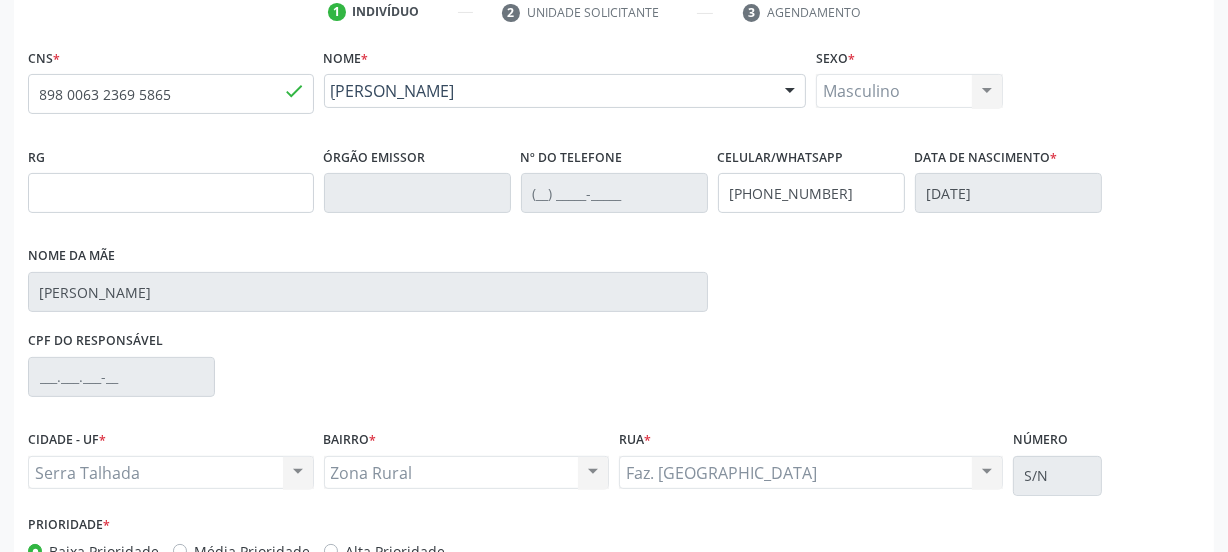 scroll, scrollTop: 517, scrollLeft: 0, axis: vertical 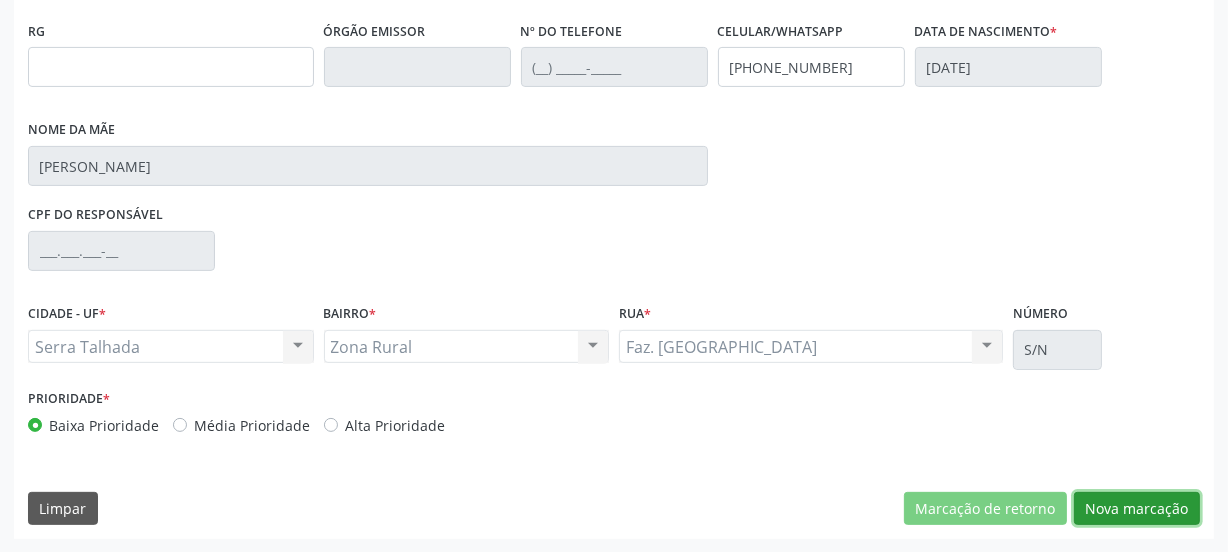 click on "Nova marcação" at bounding box center [1137, 509] 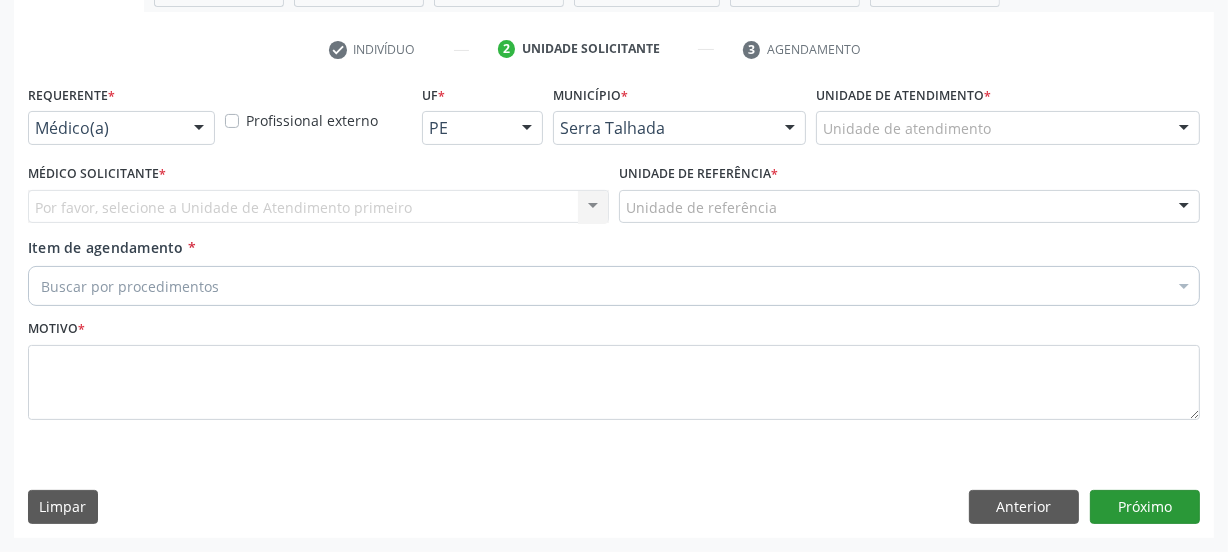 scroll, scrollTop: 352, scrollLeft: 0, axis: vertical 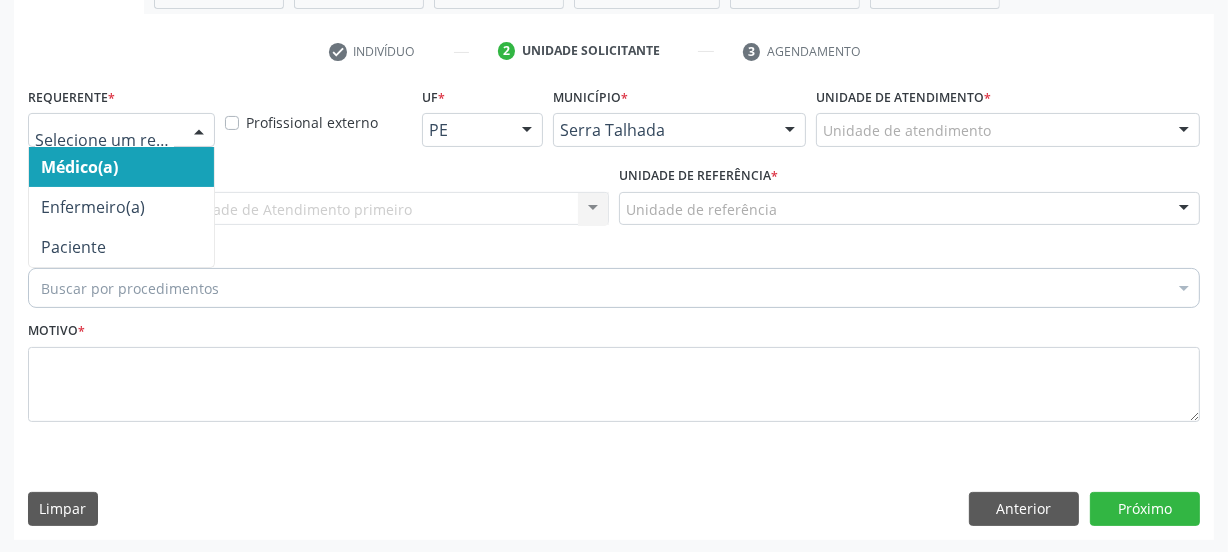 click at bounding box center [121, 130] 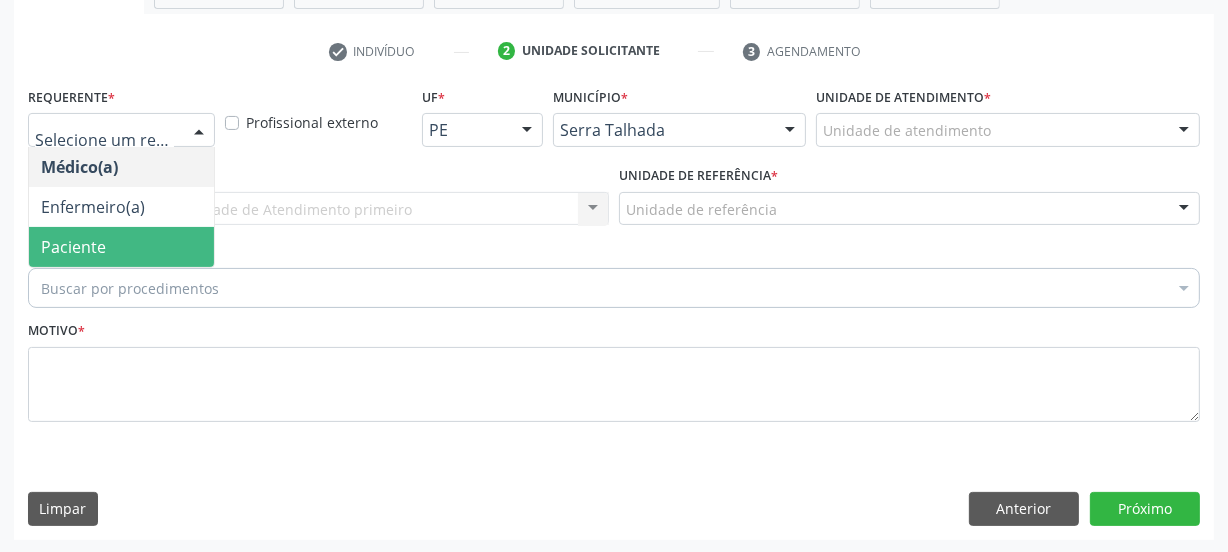 click on "Paciente" at bounding box center [121, 247] 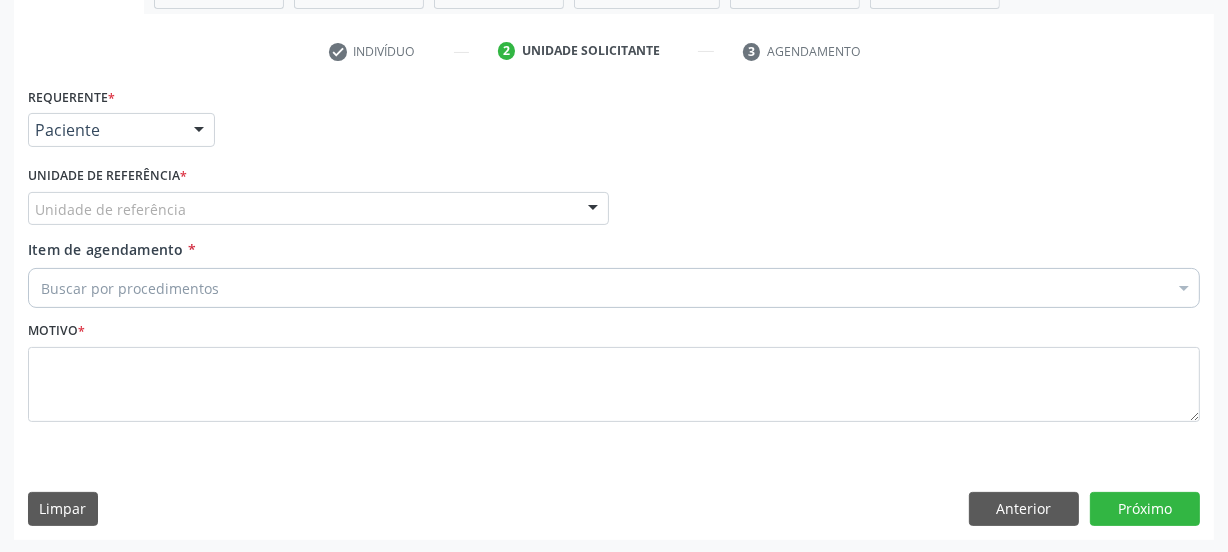 click on "Unidade de referência" at bounding box center [318, 209] 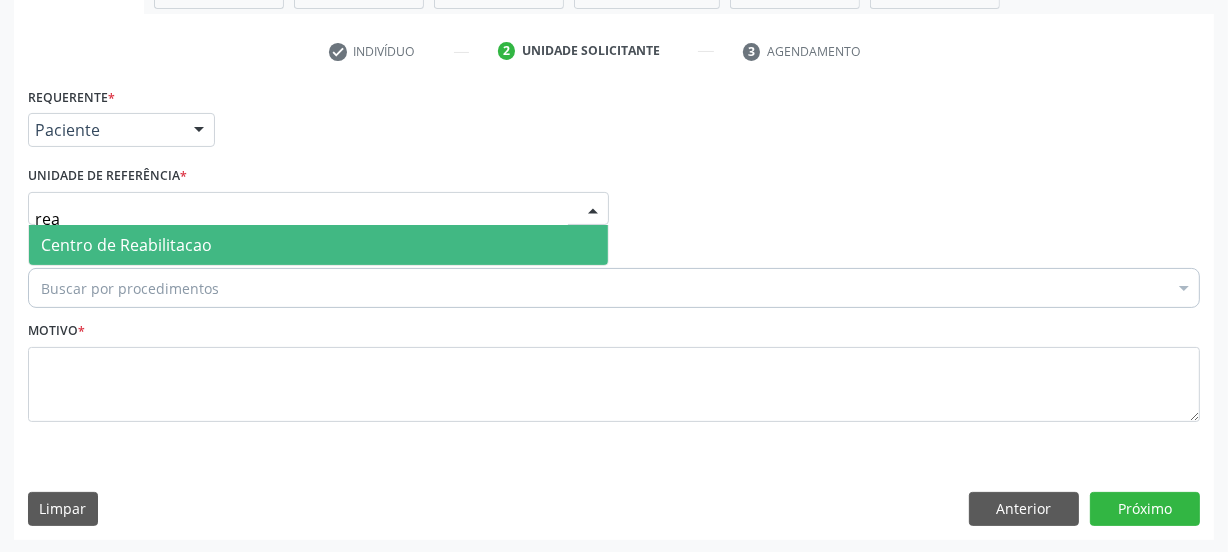 type on "reab" 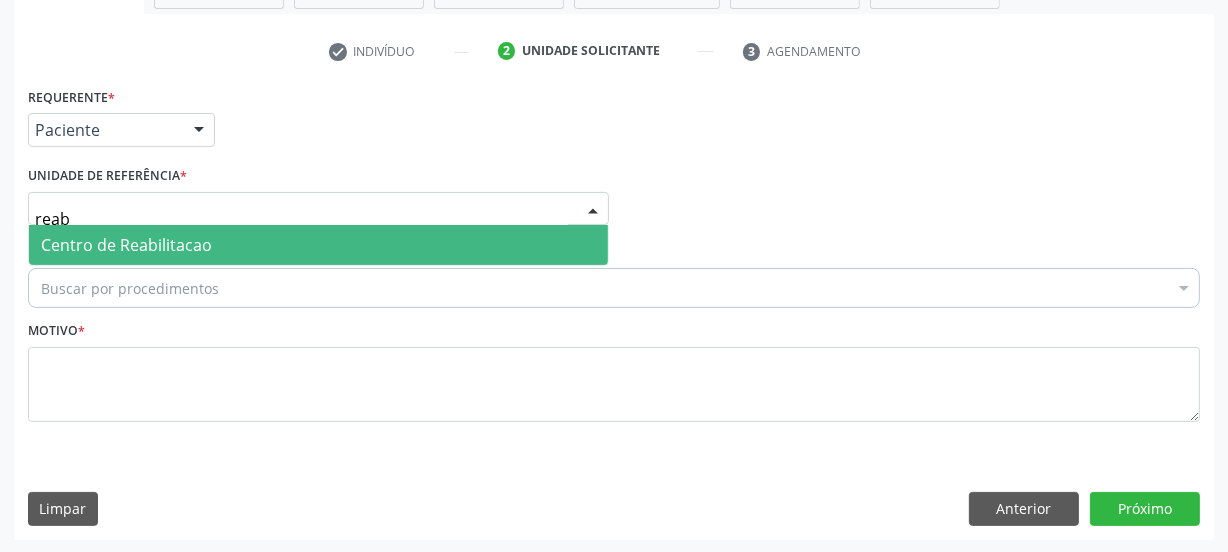 click on "Centro de Reabilitacao" at bounding box center (318, 245) 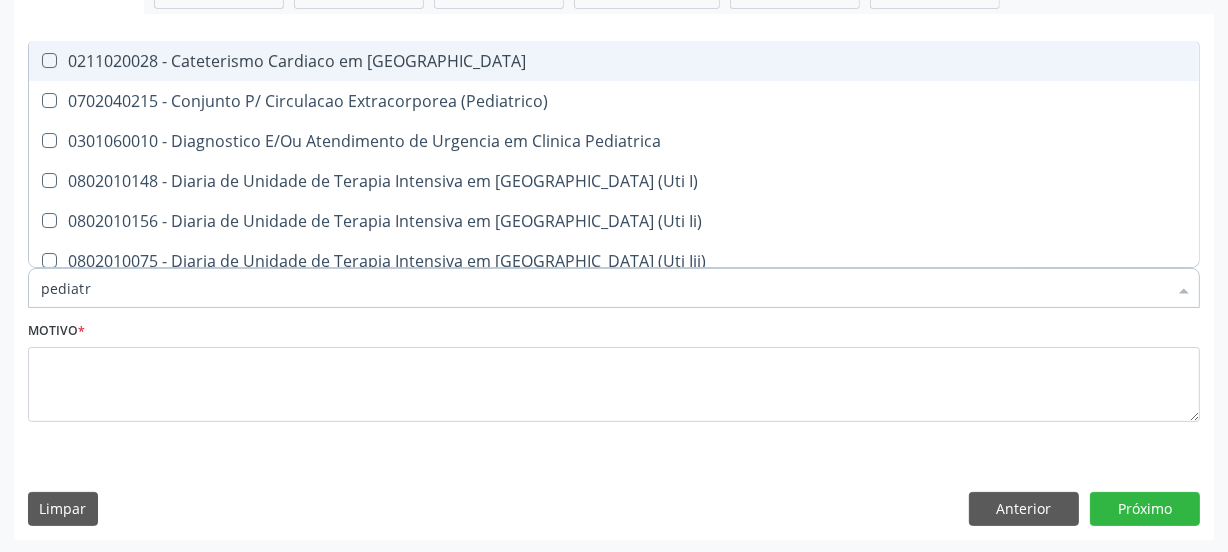 type on "pediatra" 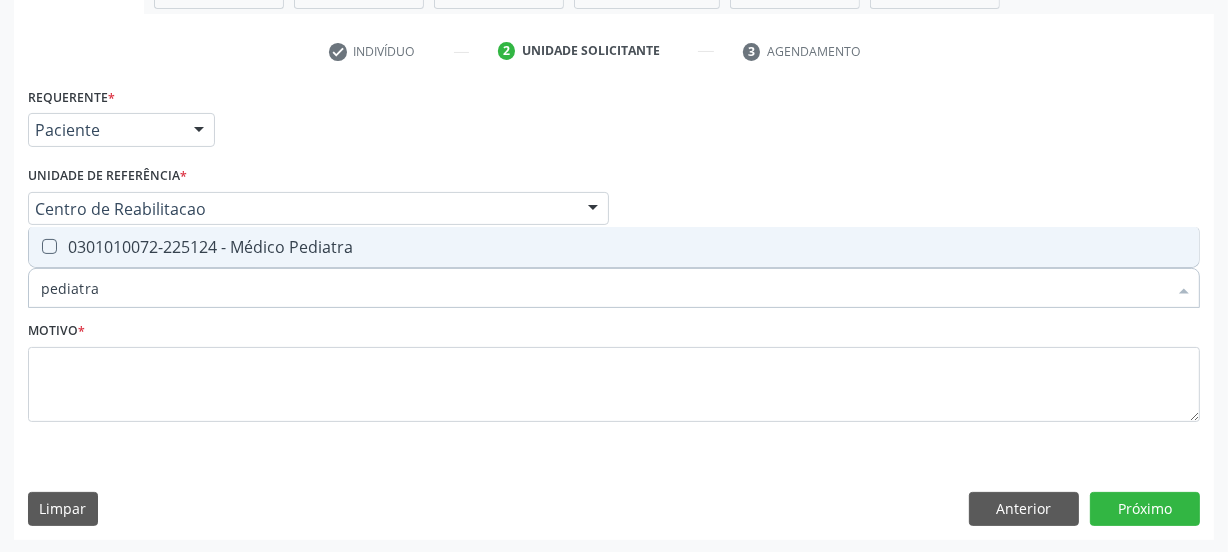 click on "0301010072-225124 - Médico Pediatra" at bounding box center (614, 247) 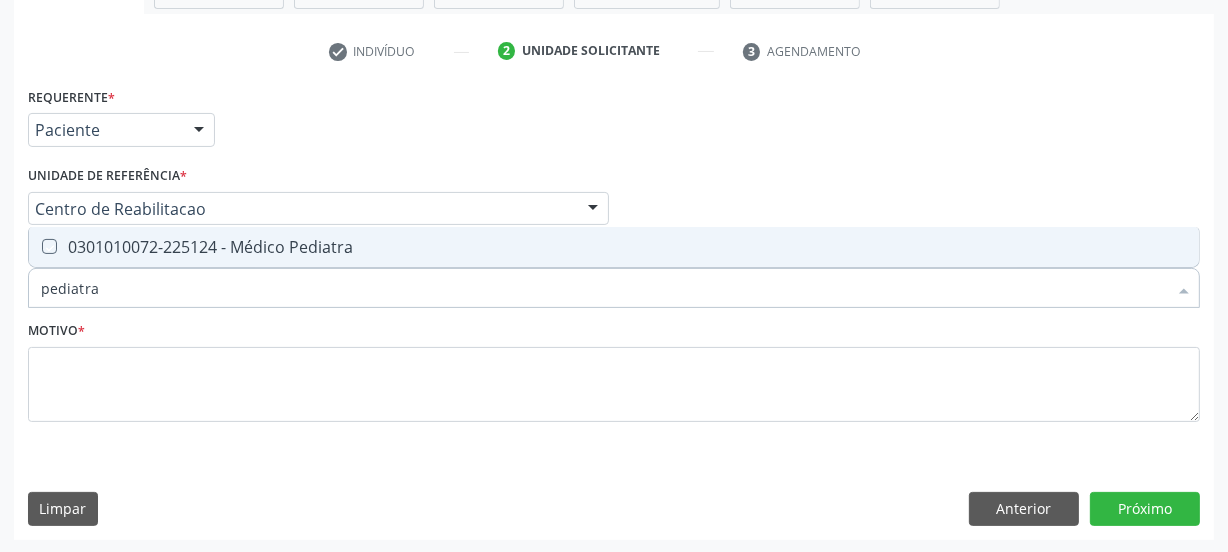 checkbox on "true" 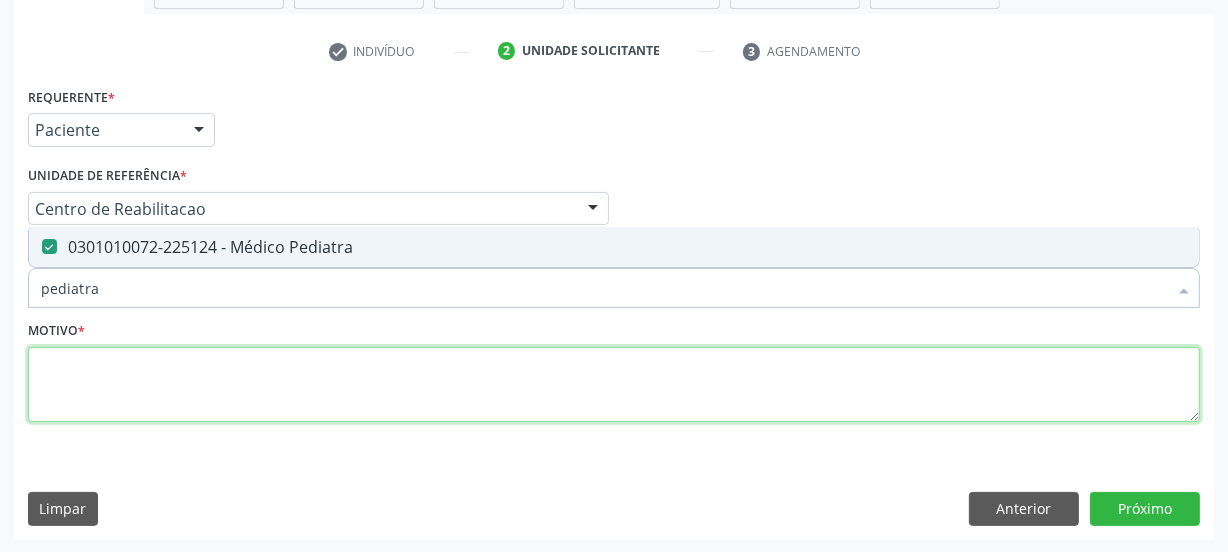 click at bounding box center (614, 385) 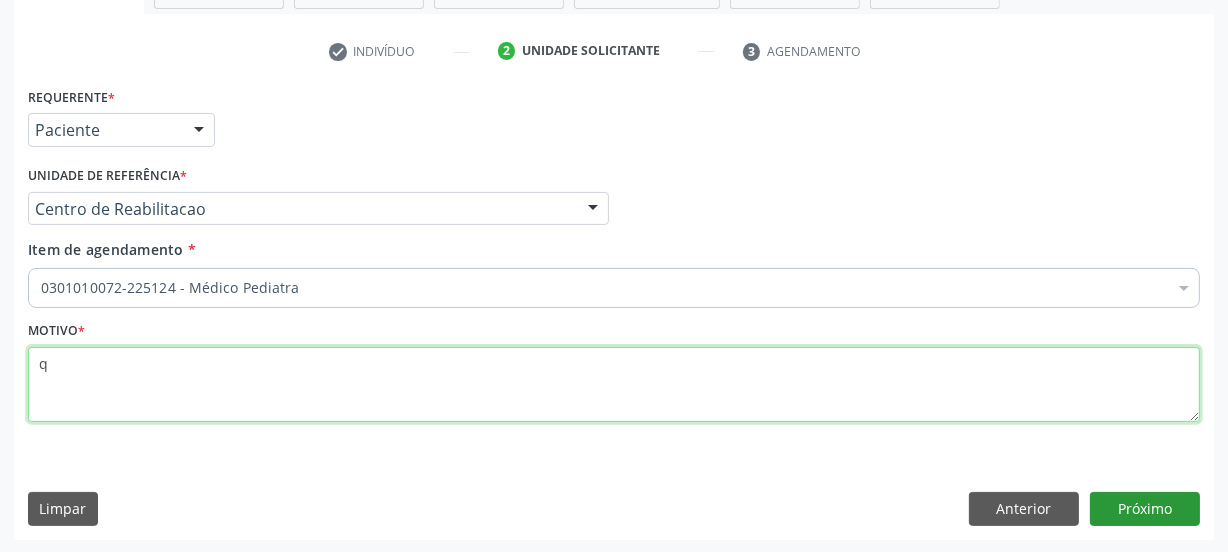 type on "q" 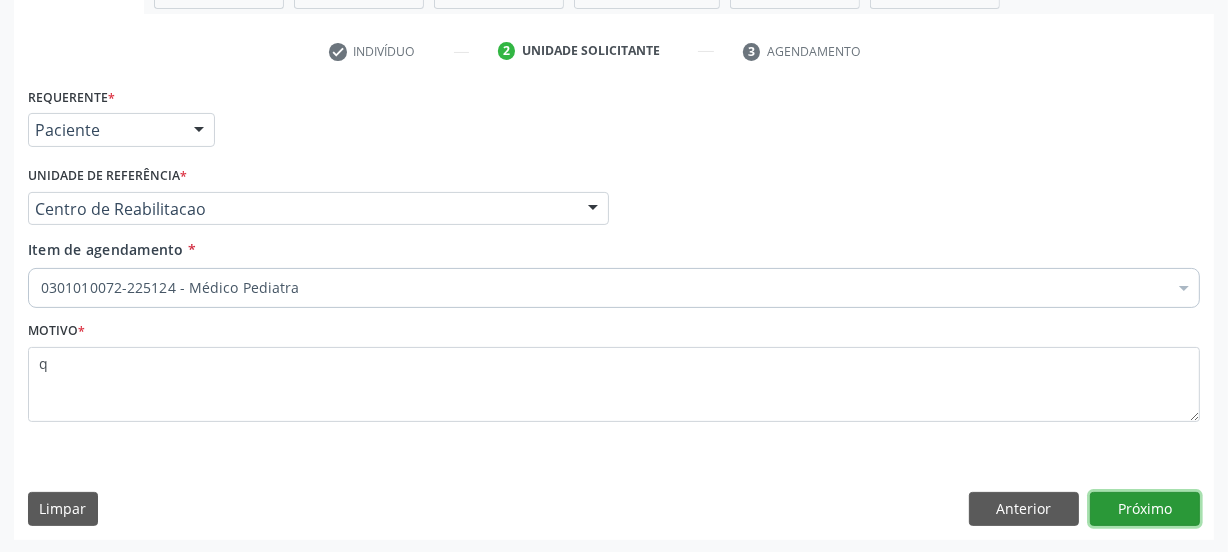 click on "Próximo" at bounding box center [1145, 509] 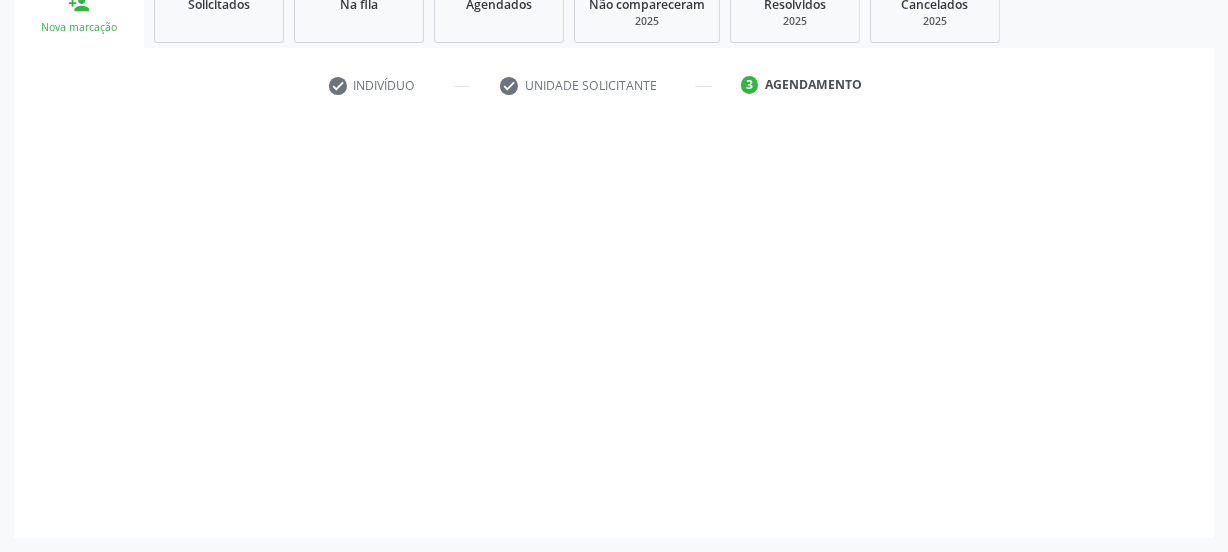 scroll, scrollTop: 317, scrollLeft: 0, axis: vertical 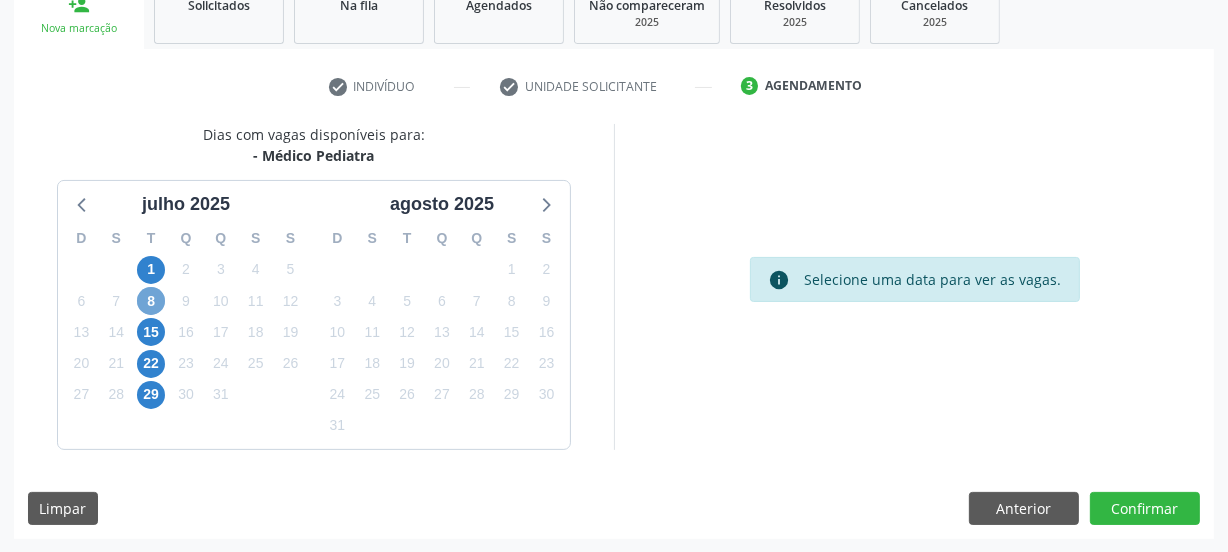 click on "8" at bounding box center [151, 301] 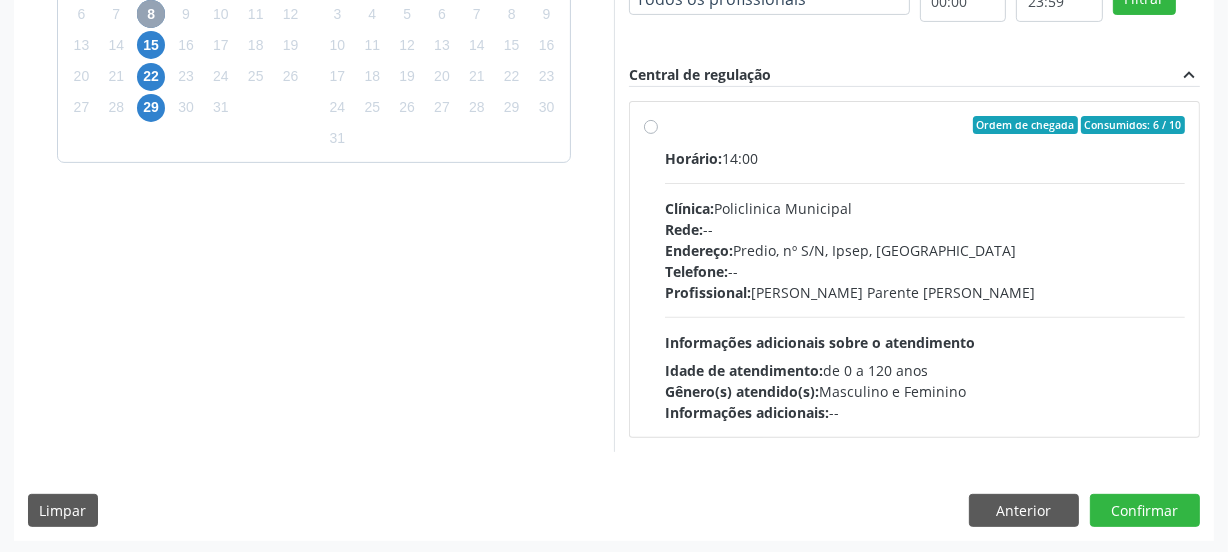 scroll, scrollTop: 606, scrollLeft: 0, axis: vertical 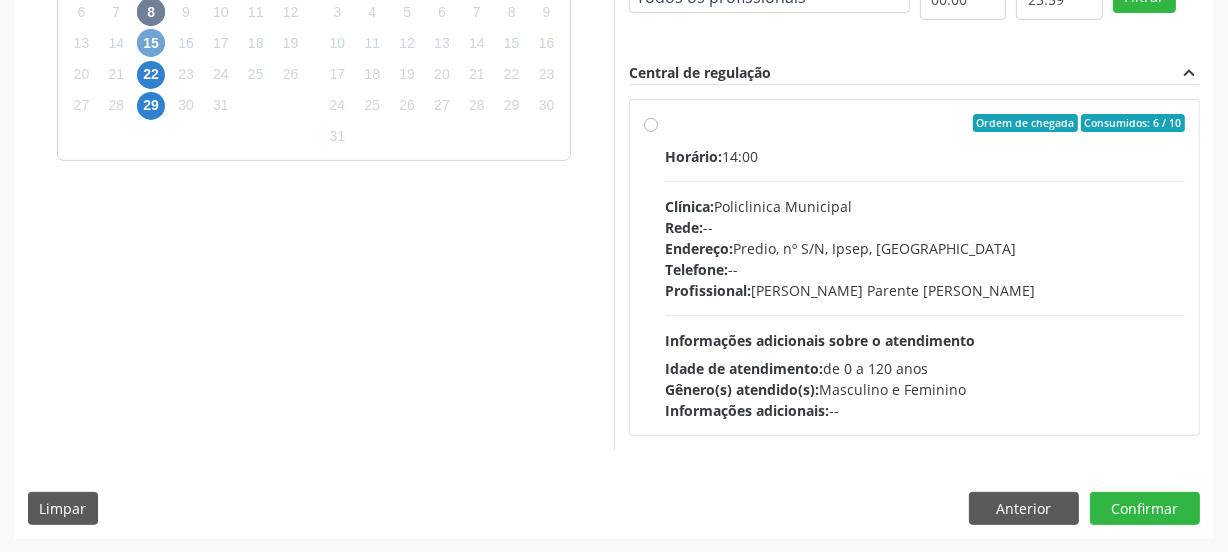 click on "15" at bounding box center (151, 43) 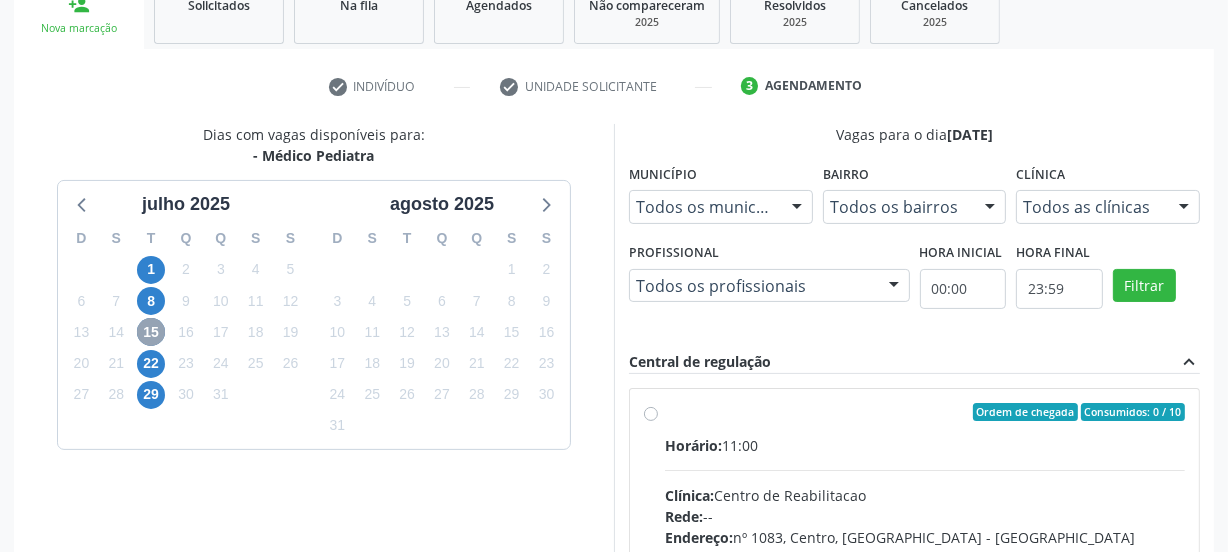 scroll, scrollTop: 606, scrollLeft: 0, axis: vertical 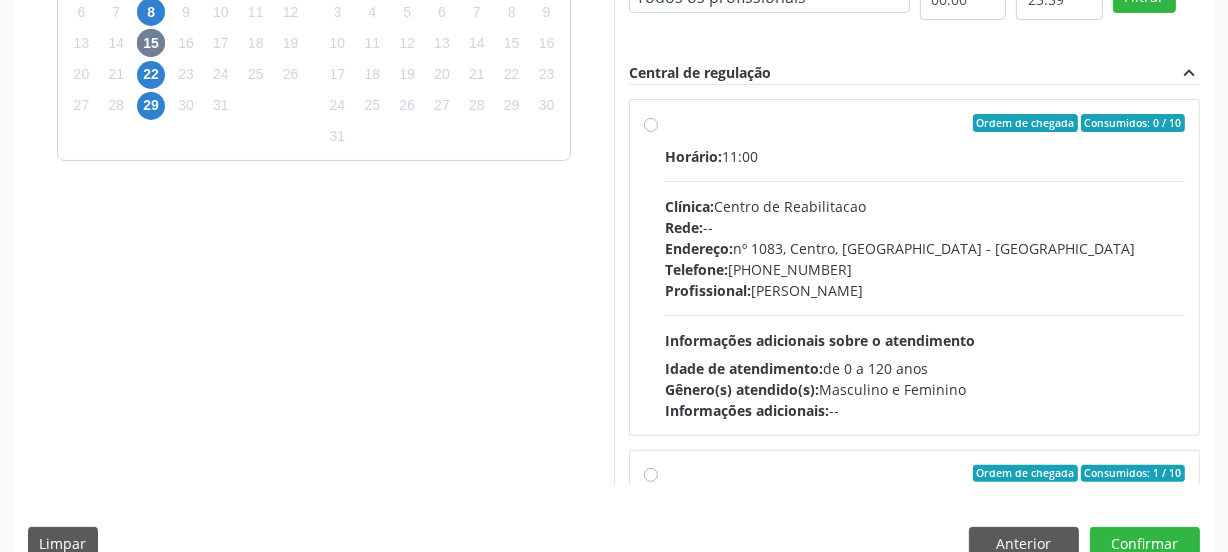 click on "Clínica:  Centro de Reabilitacao" at bounding box center [925, 206] 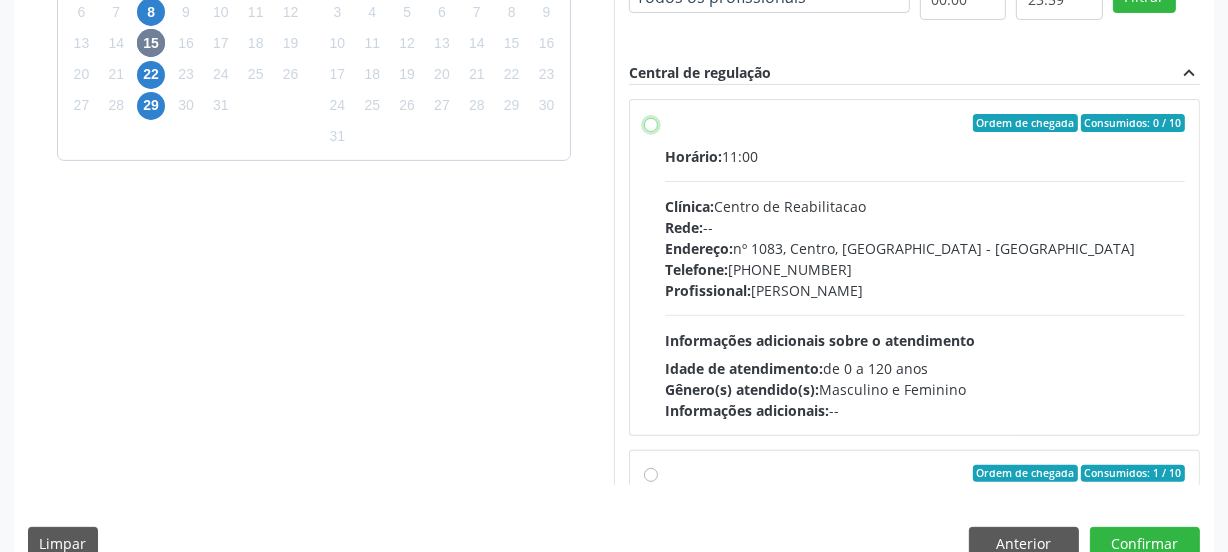 click on "Ordem de chegada
Consumidos: 0 / 10
Horário:   11:00
Clínica:  Centro de Reabilitacao
Rede:
--
Endereço:   nº 1083, Centro, Serra Talhada - PE
Telefone:   (81) 38313112
Profissional:
Joanice Goncalves dos Santos
Informações adicionais sobre o atendimento
Idade de atendimento:
de 0 a 120 anos
Gênero(s) atendido(s):
Masculino e Feminino
Informações adicionais:
--" at bounding box center [651, 123] 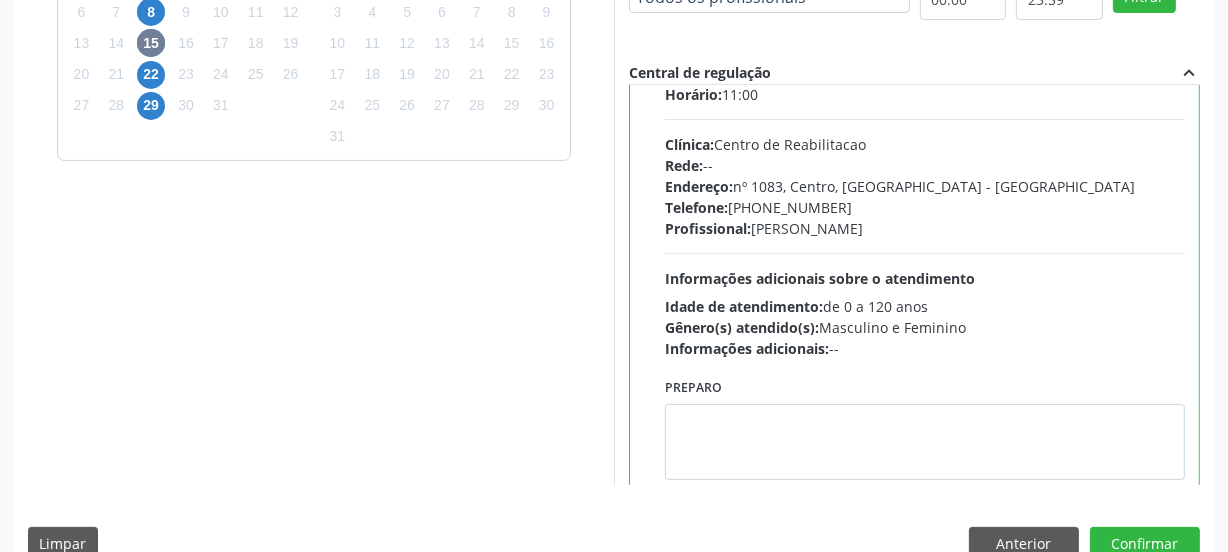 scroll, scrollTop: 90, scrollLeft: 0, axis: vertical 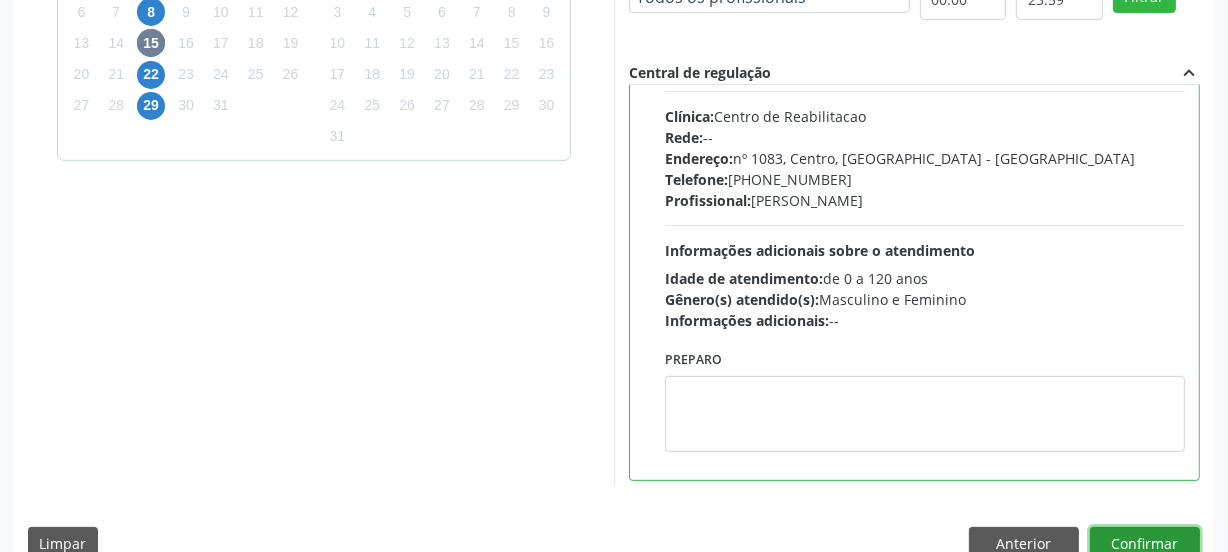 click on "Confirmar" at bounding box center [1145, 544] 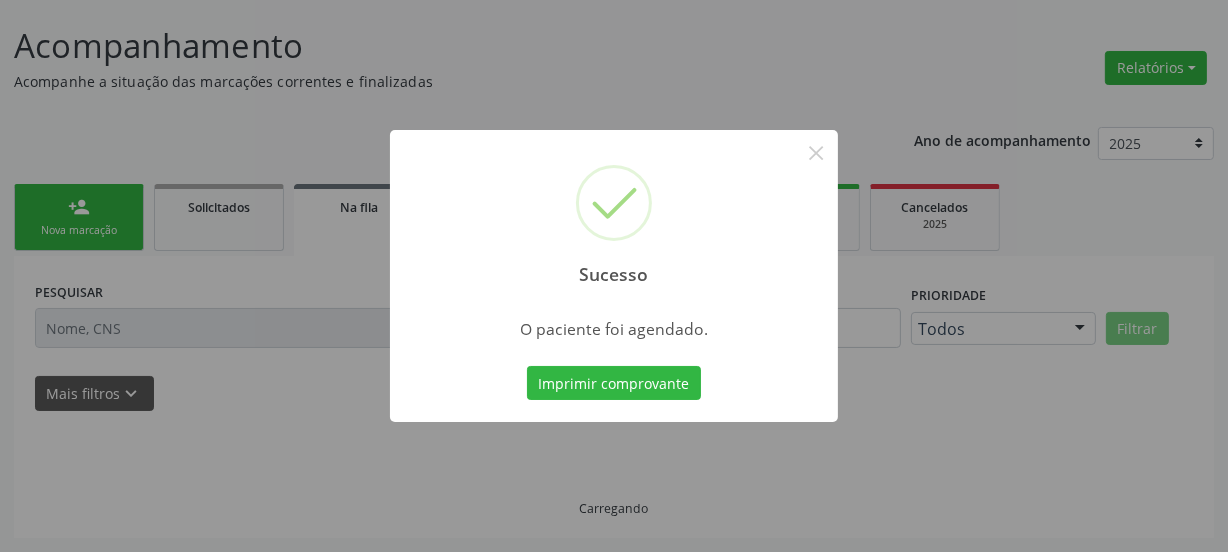 scroll, scrollTop: 114, scrollLeft: 0, axis: vertical 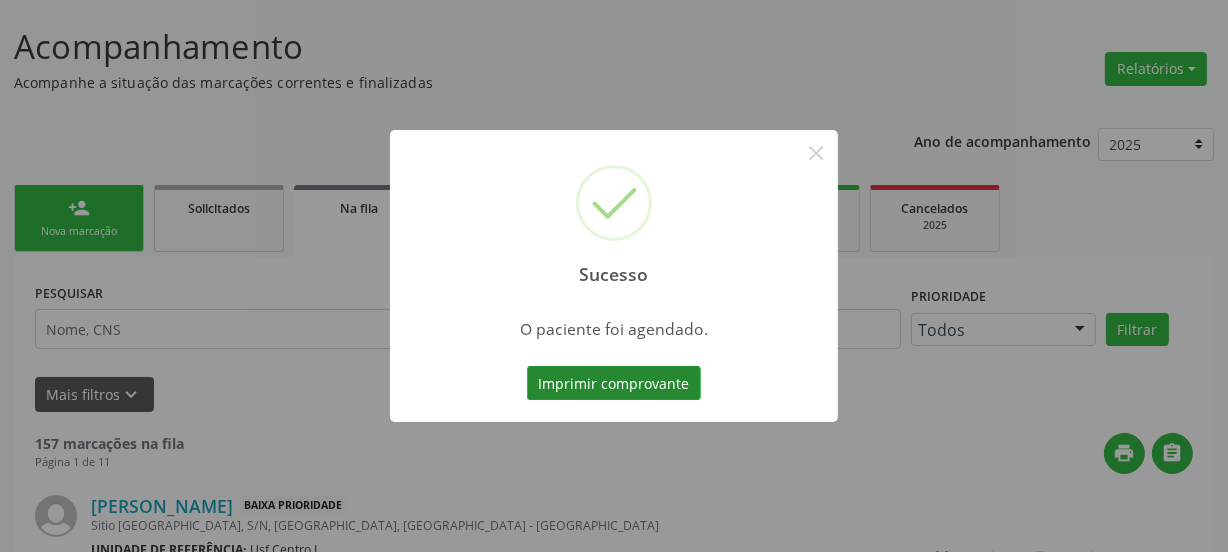 click on "Imprimir comprovante" at bounding box center [614, 383] 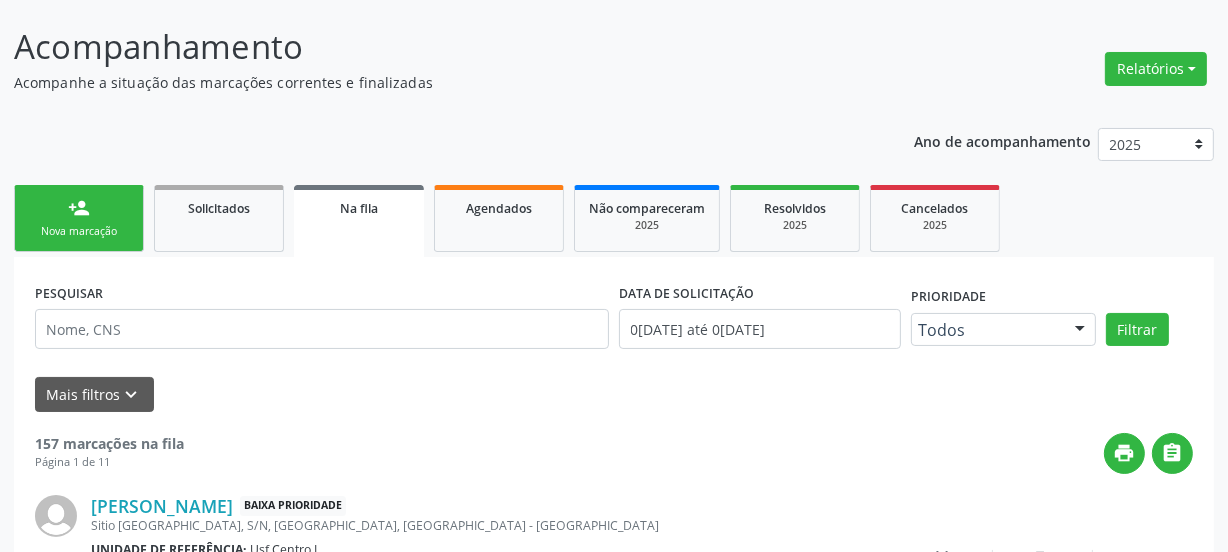 click on "Nova marcação" at bounding box center (79, 231) 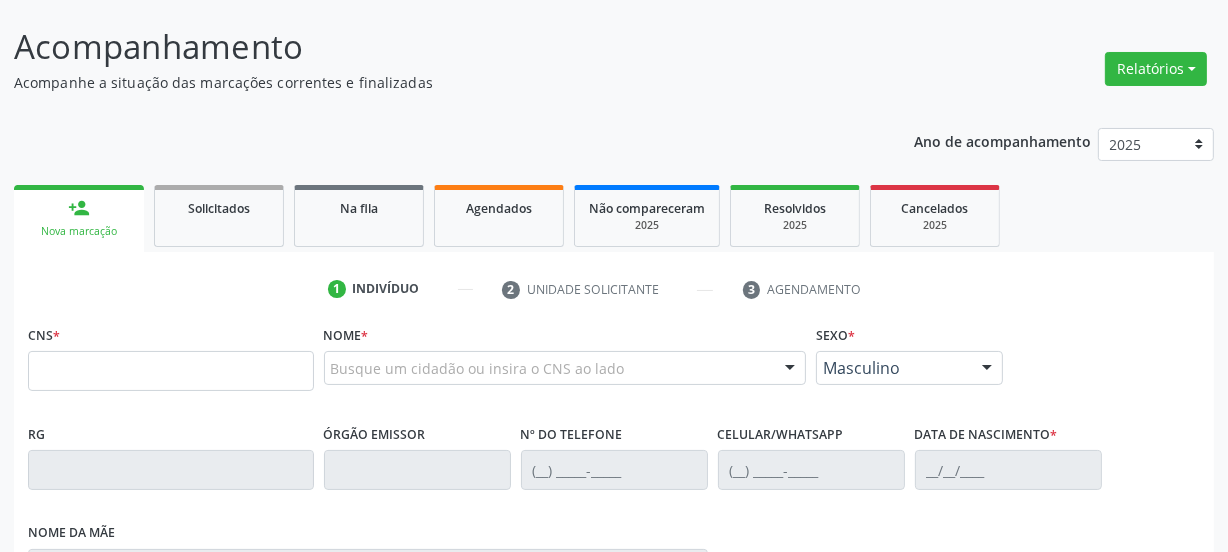 click on "person_add
Nova marcação" at bounding box center [79, 218] 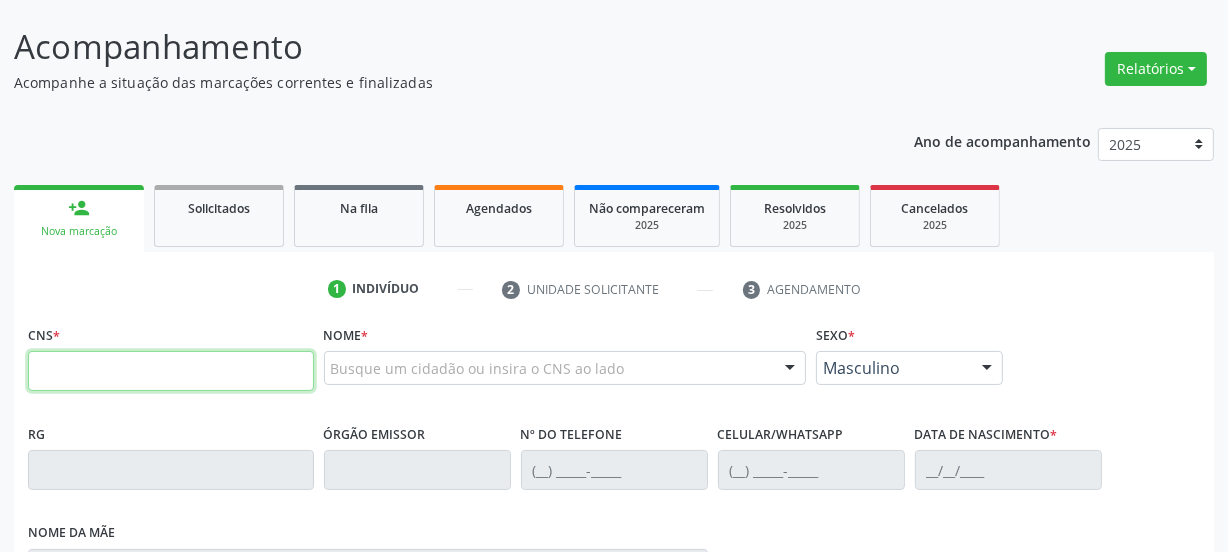 click at bounding box center (171, 371) 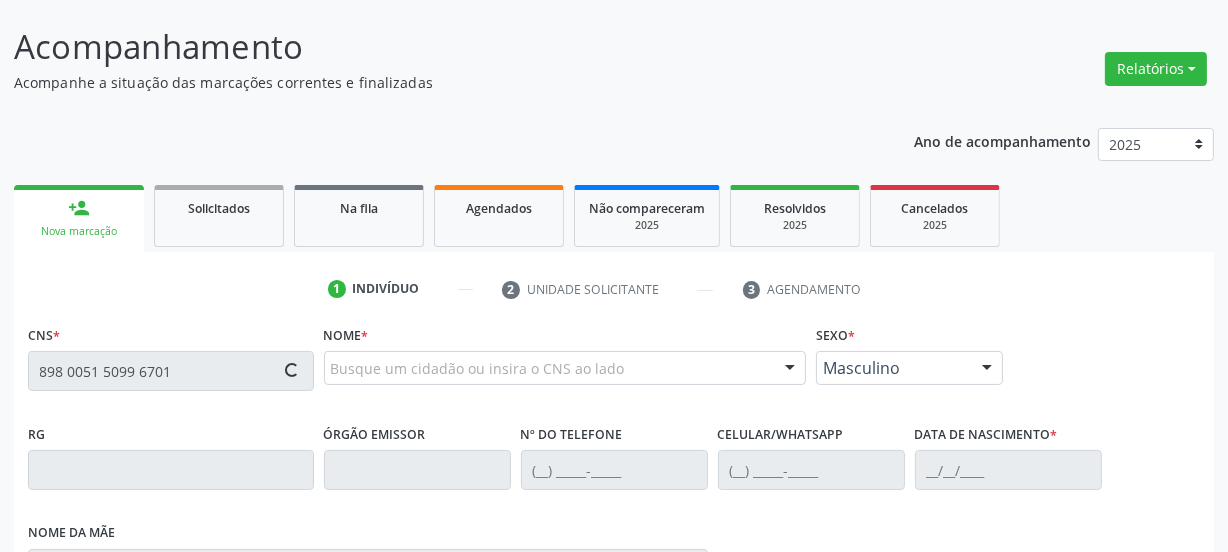 type on "898 0051 5099 6701" 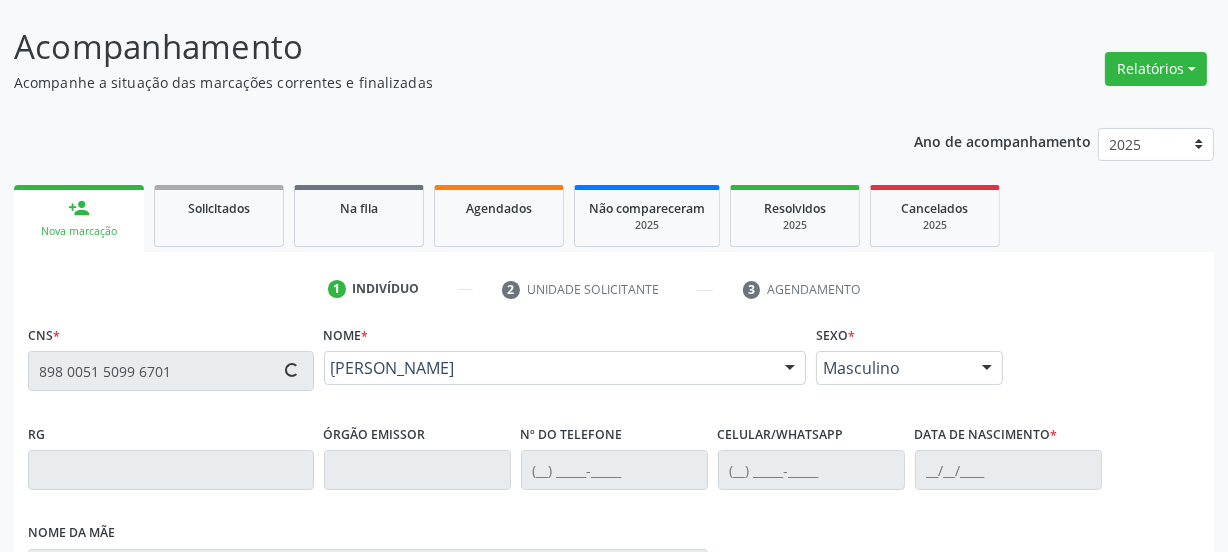 type on "(87) 99915-5671" 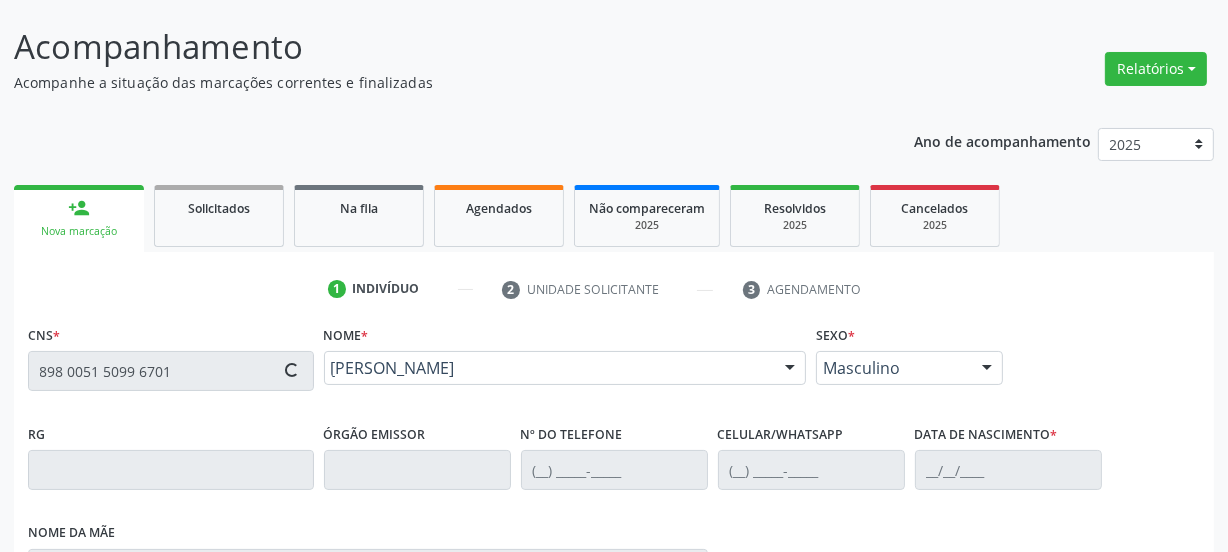 type on "23/12/2016" 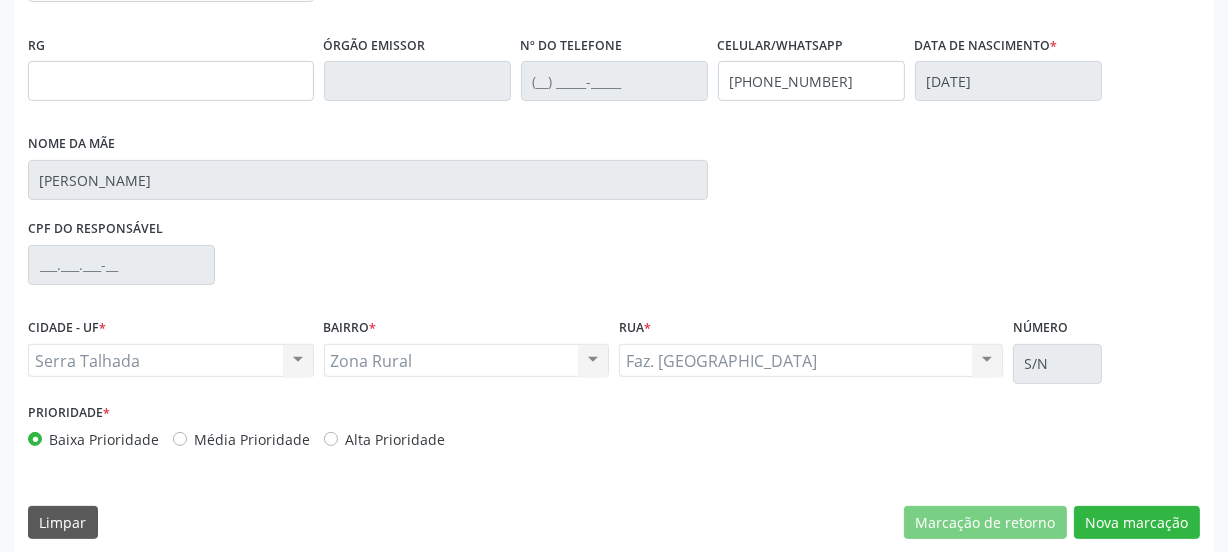 scroll, scrollTop: 517, scrollLeft: 0, axis: vertical 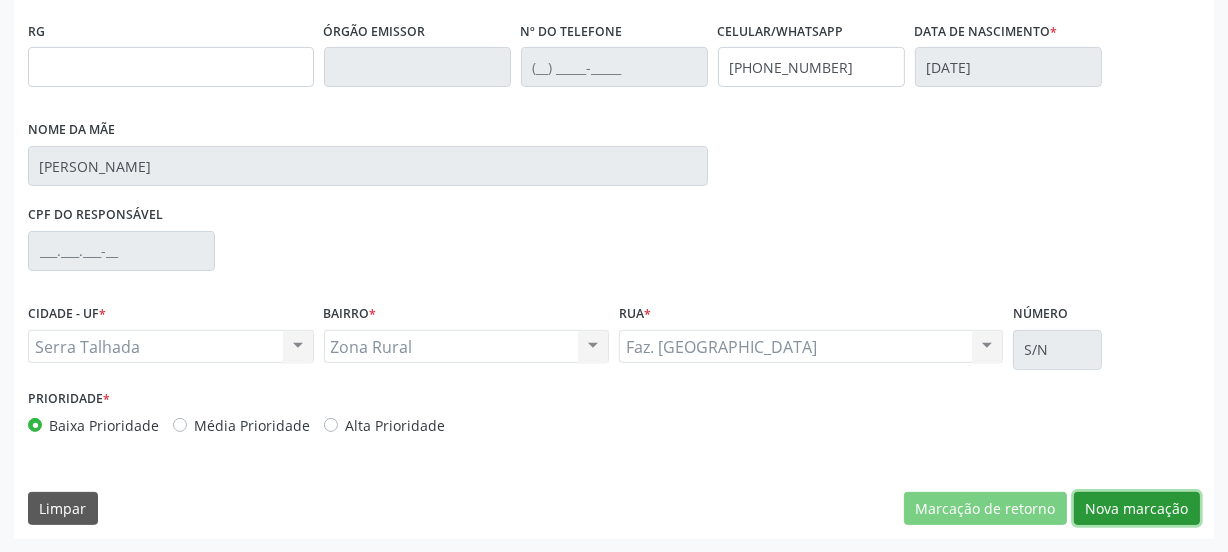 click on "Nova marcação" at bounding box center [1137, 509] 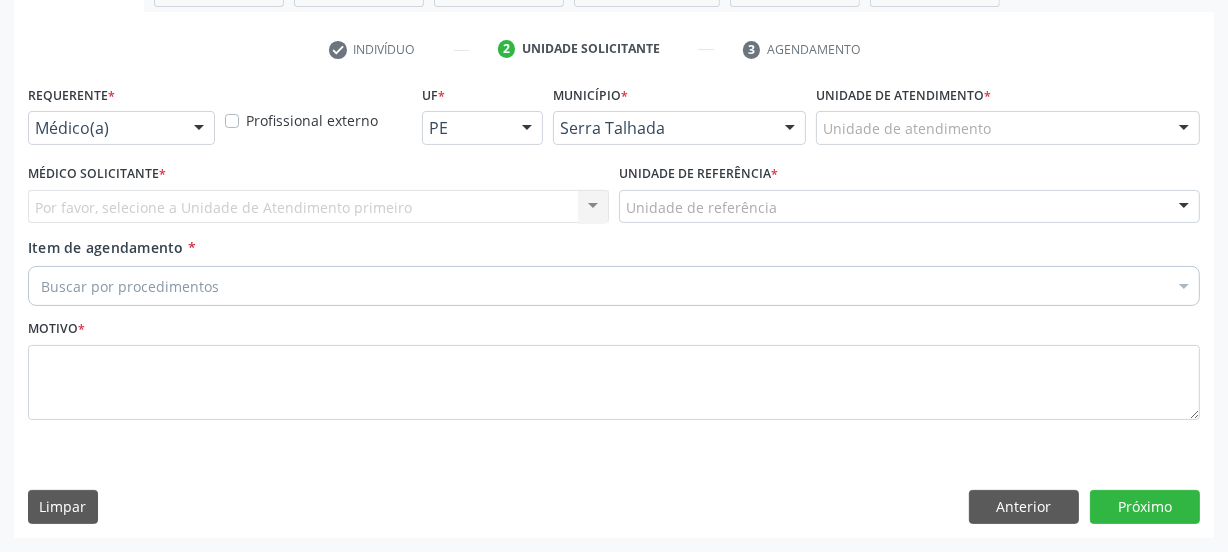 scroll, scrollTop: 352, scrollLeft: 0, axis: vertical 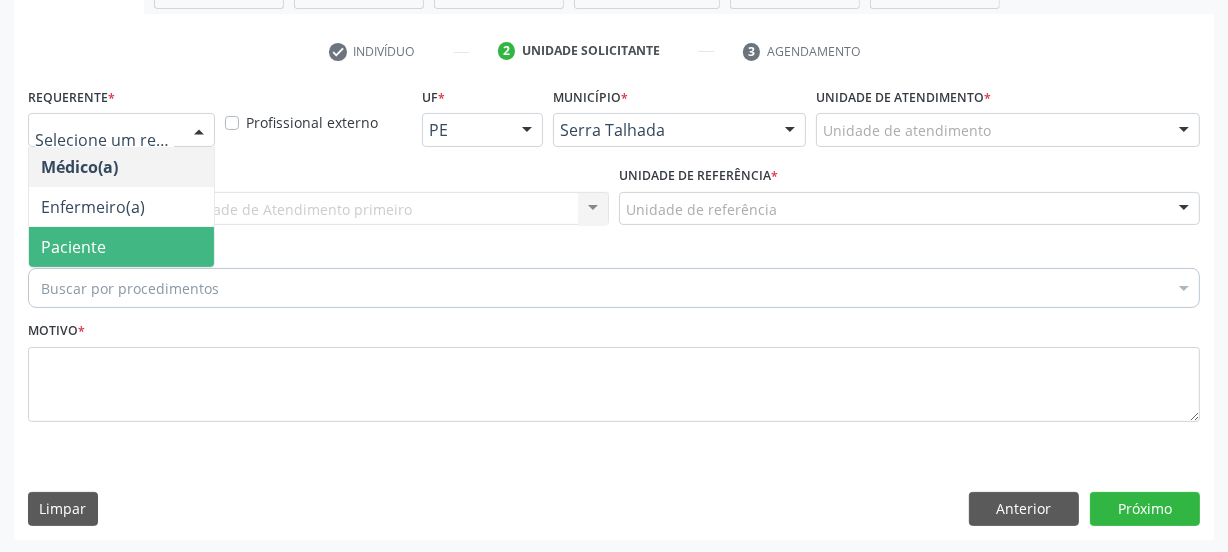 click on "Paciente" at bounding box center (121, 247) 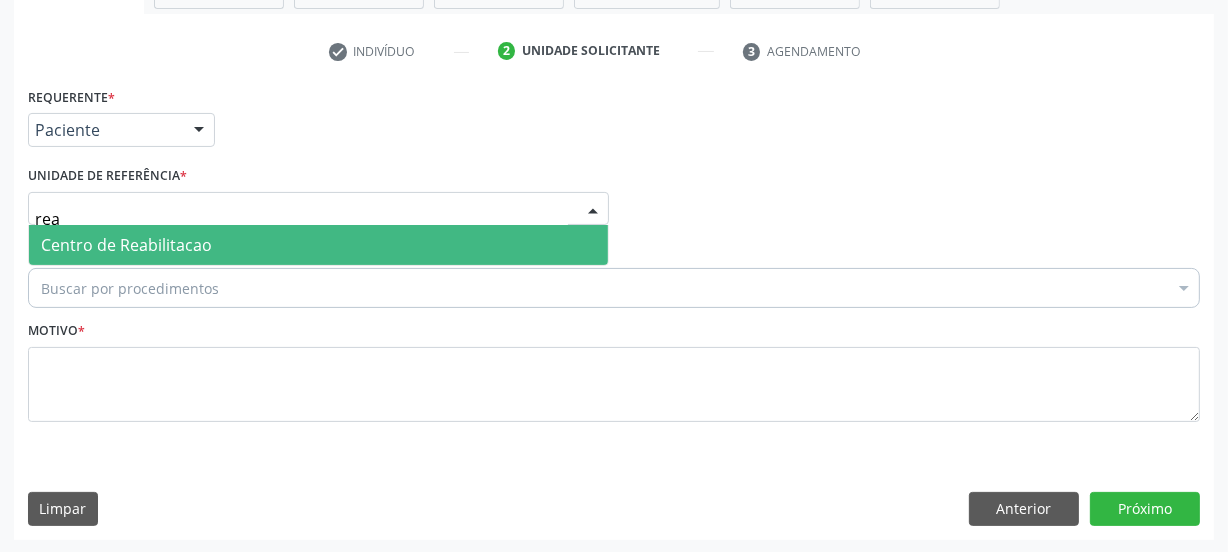 type on "reab" 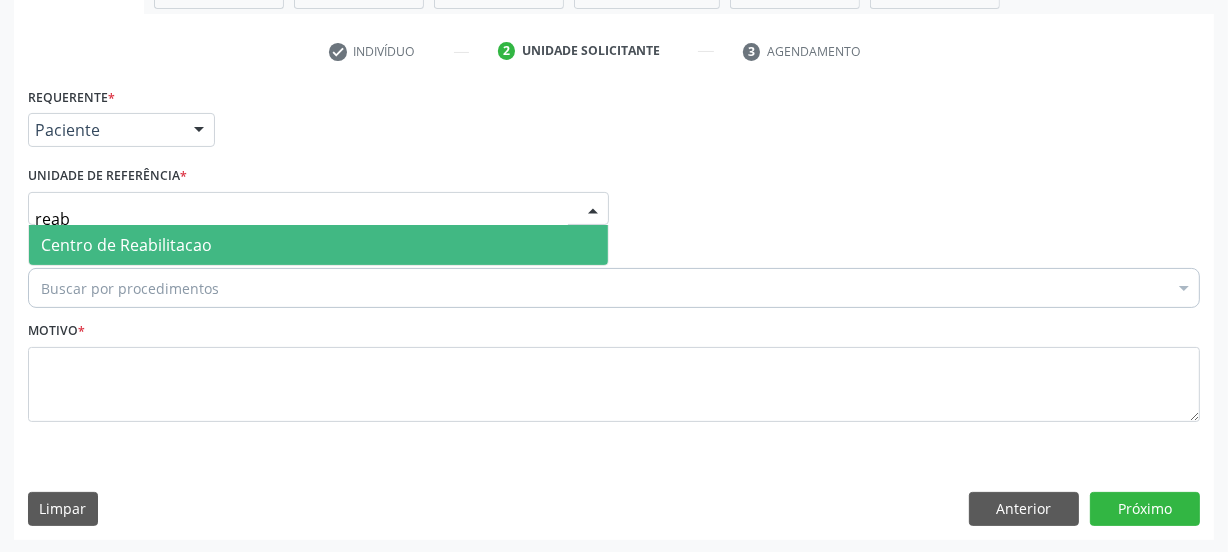 click on "Centro de Reabilitacao" at bounding box center [126, 245] 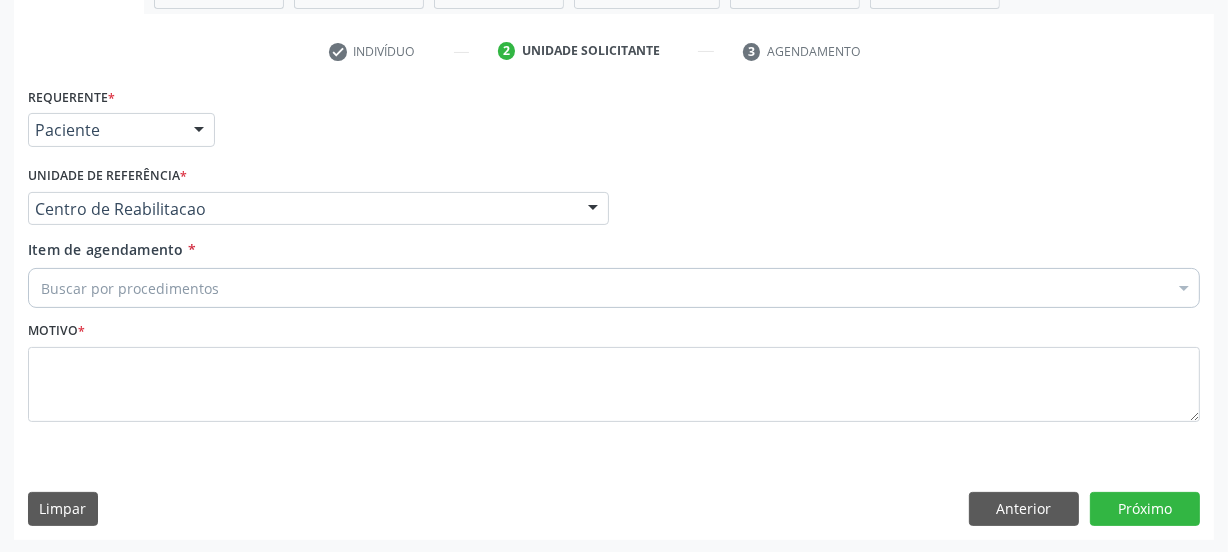 click on "Buscar por procedimentos" at bounding box center (614, 288) 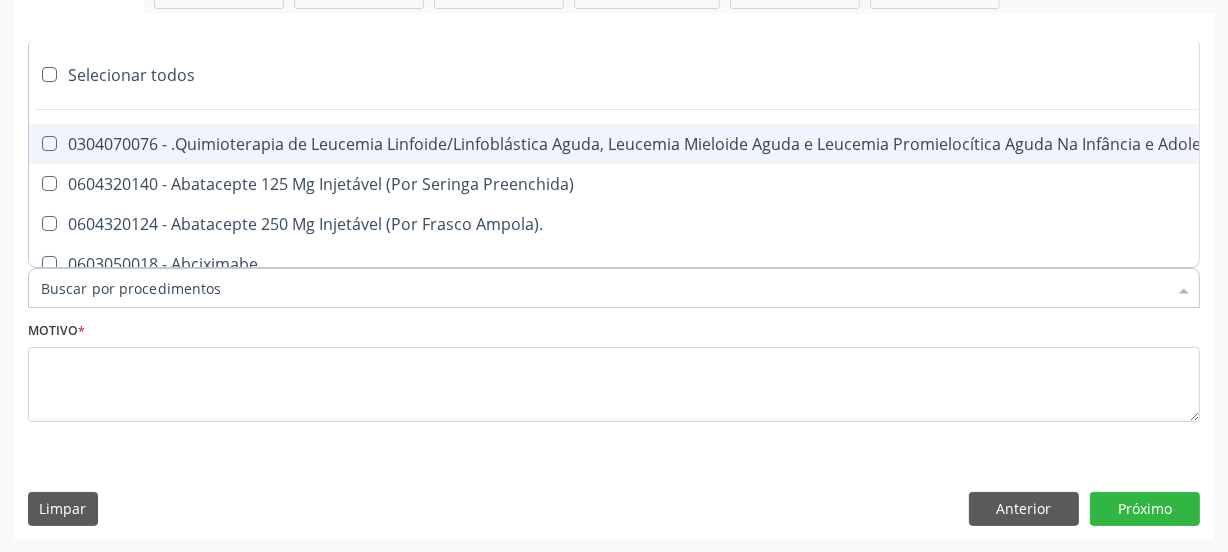 click on "Item de agendamento
*" at bounding box center [604, 288] 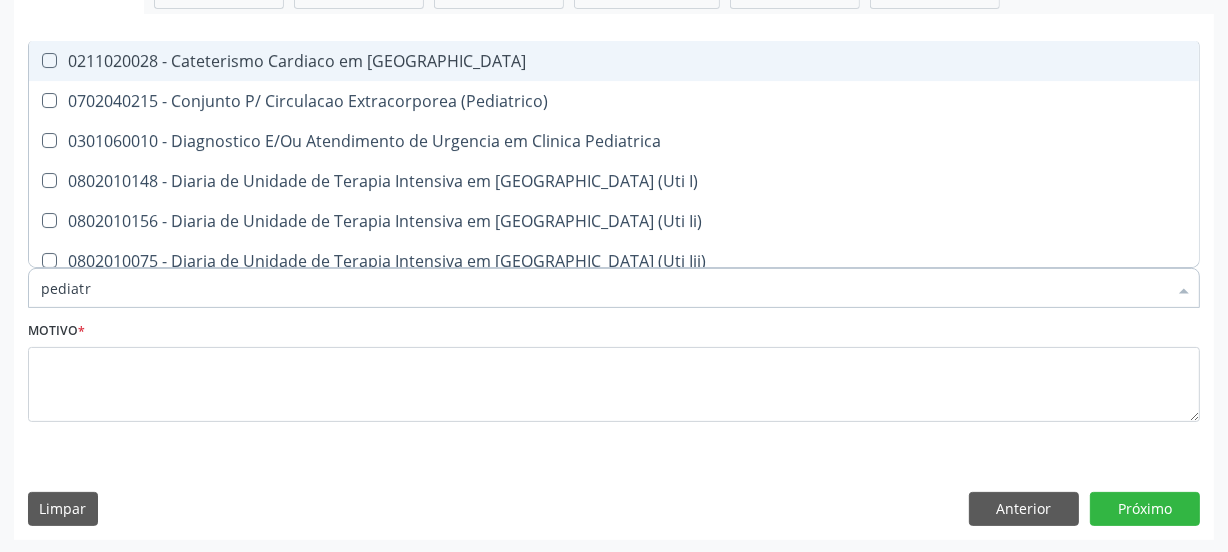 type on "pediatra" 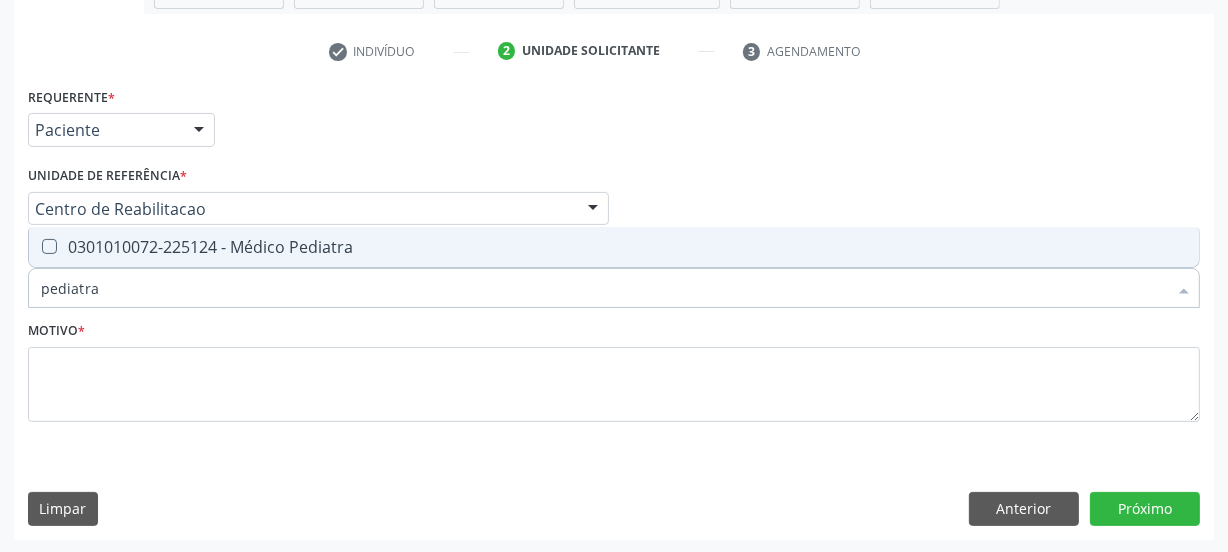 click on "0301010072-225124 - Médico Pediatra" at bounding box center [614, 247] 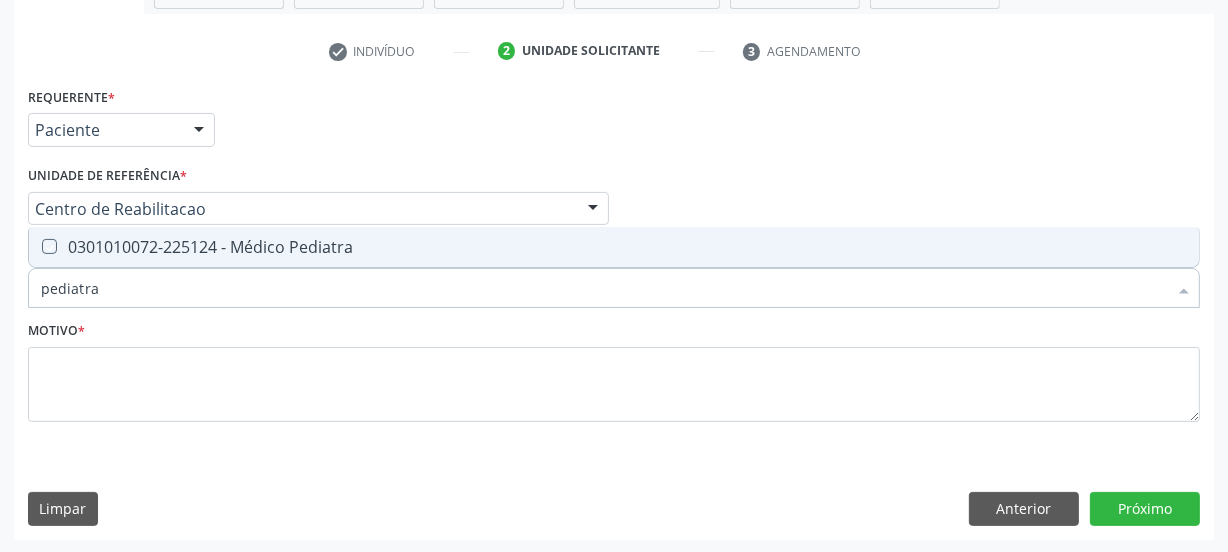 checkbox on "true" 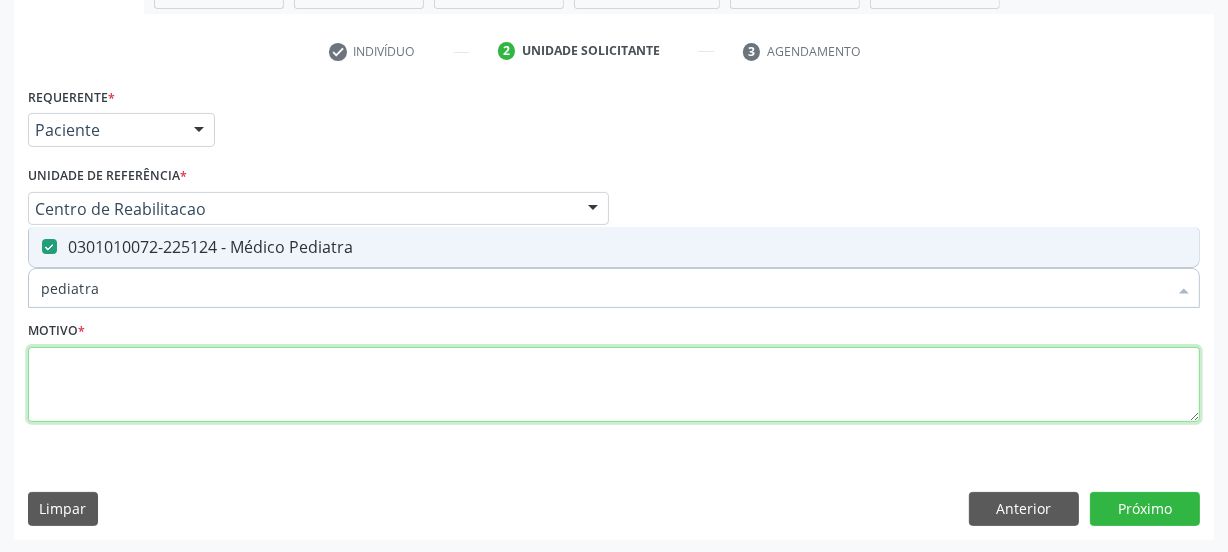 click at bounding box center [614, 385] 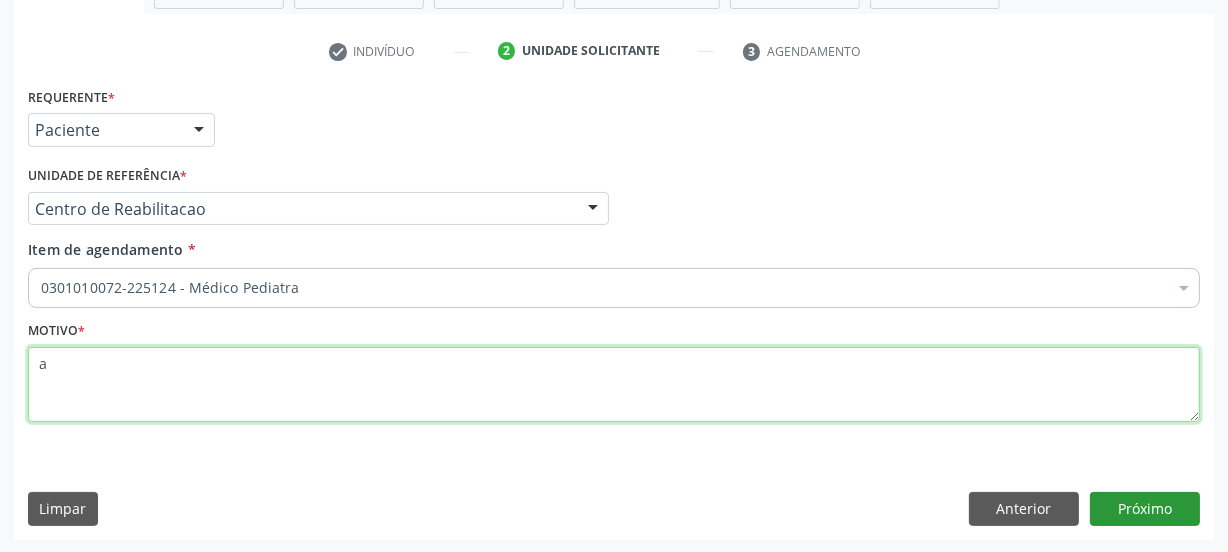 type on "a" 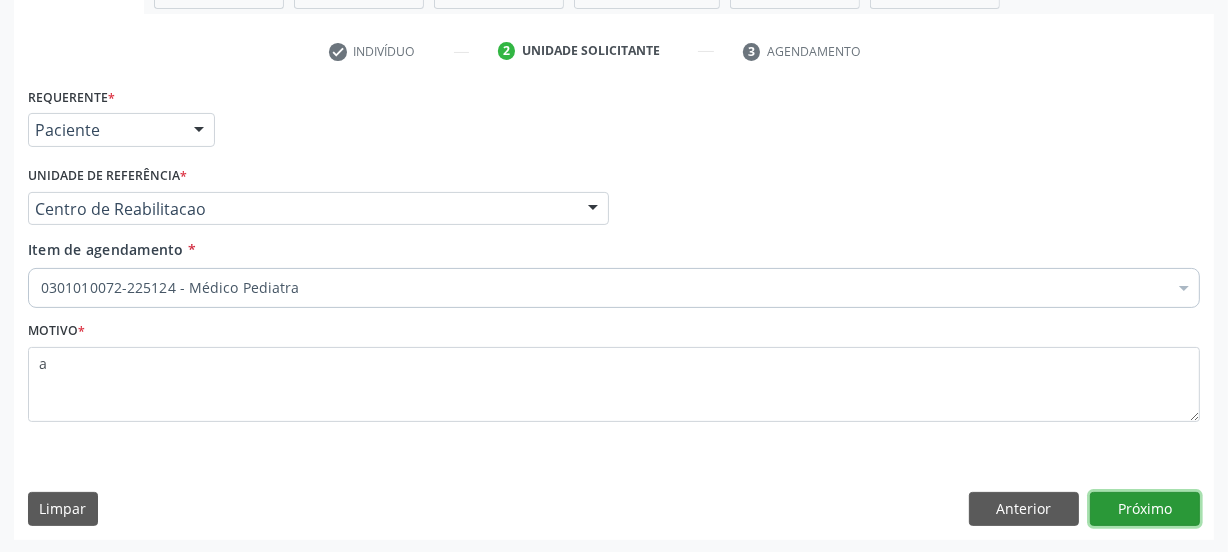 click on "Próximo" at bounding box center [1145, 509] 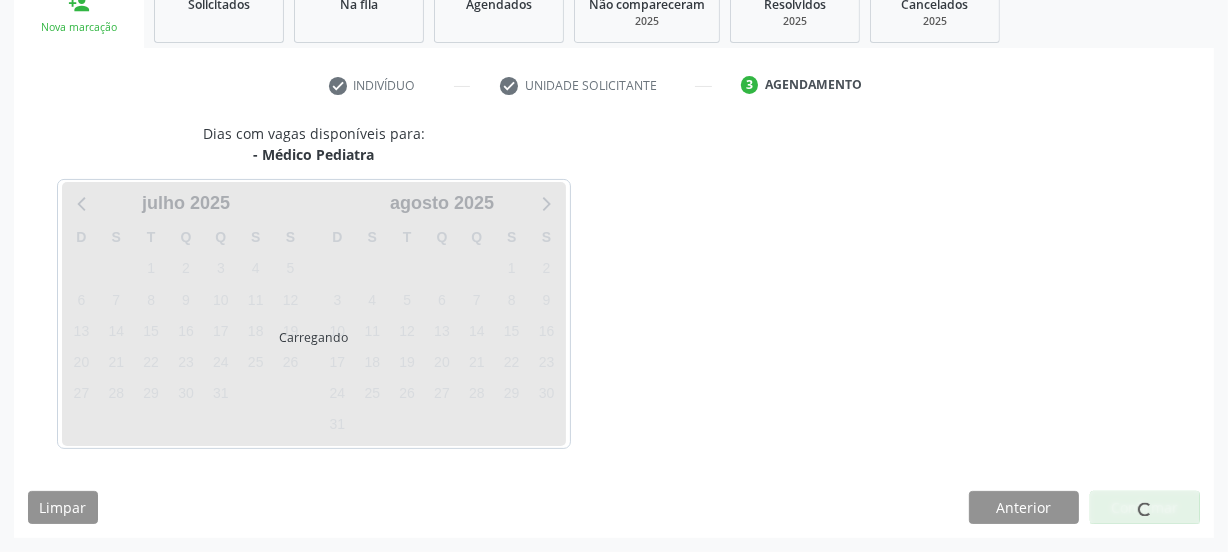 scroll, scrollTop: 317, scrollLeft: 0, axis: vertical 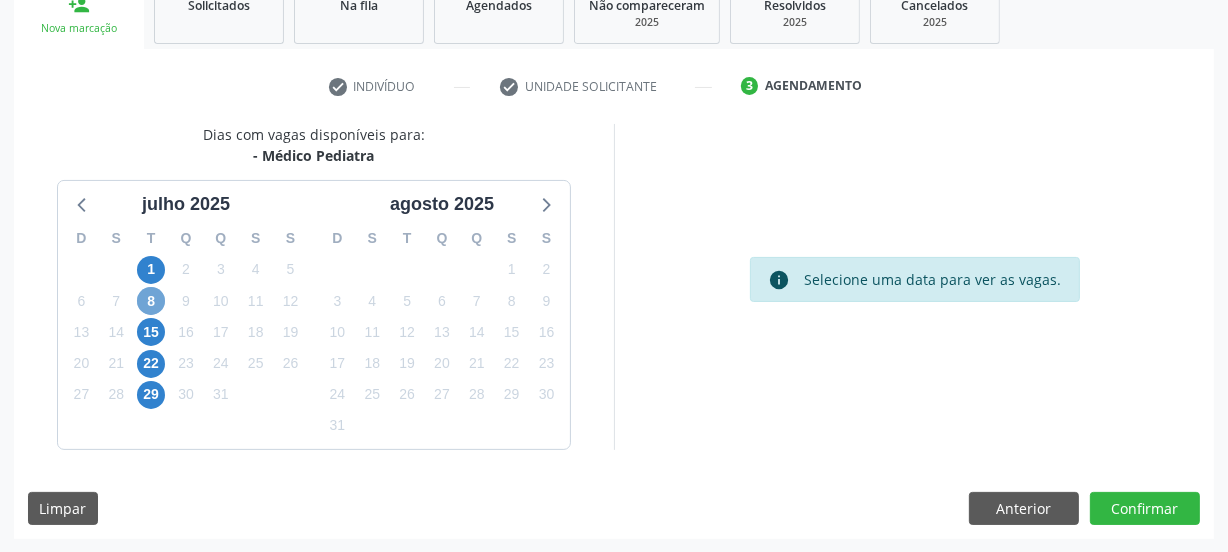 click on "8" at bounding box center [151, 301] 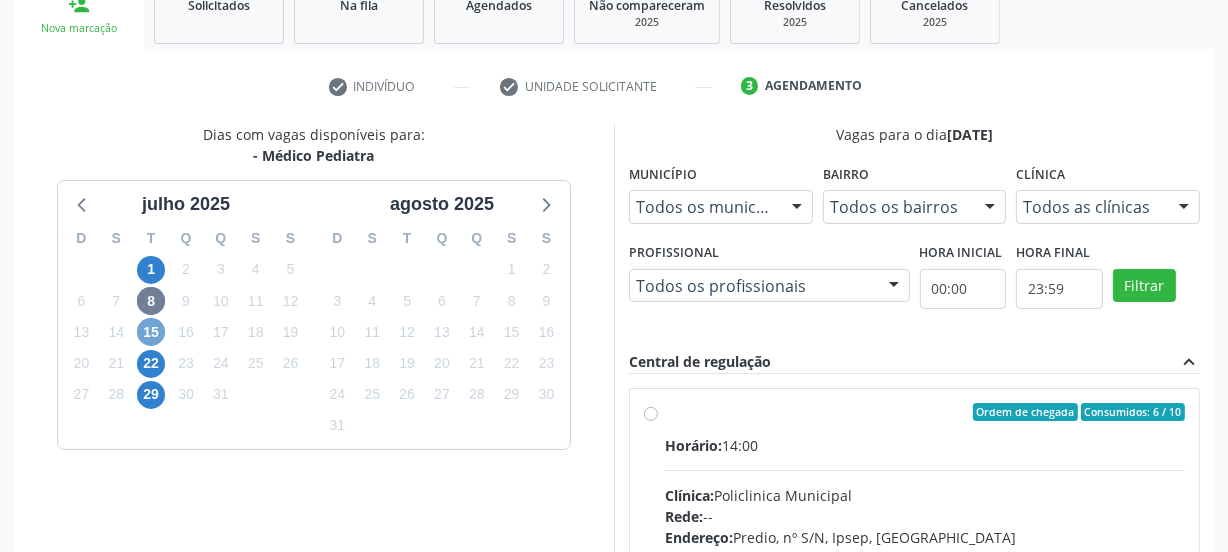 click on "15" at bounding box center (151, 332) 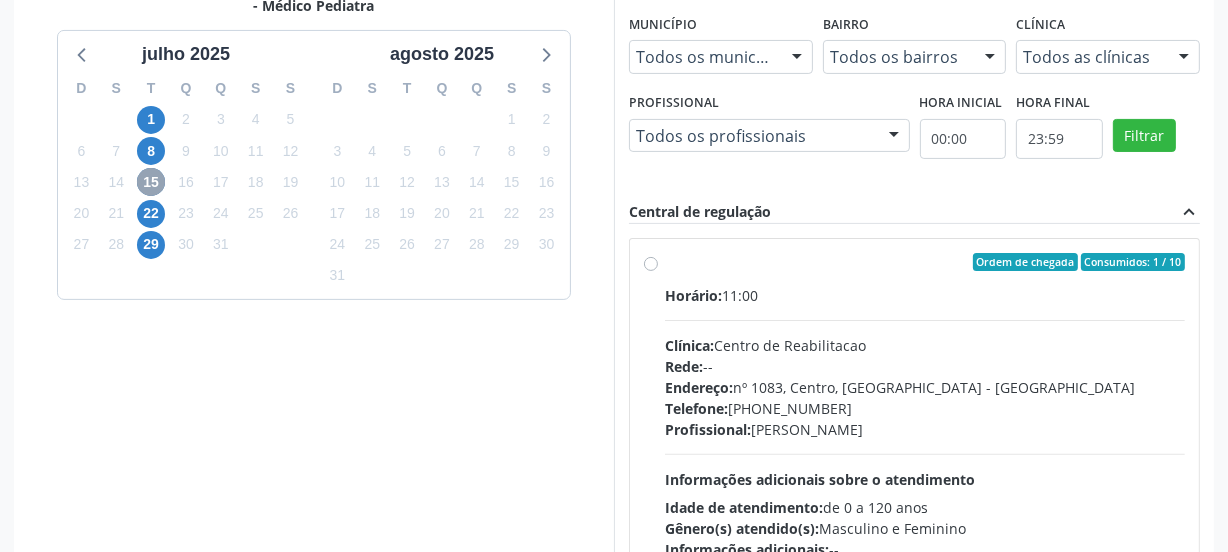 scroll, scrollTop: 499, scrollLeft: 0, axis: vertical 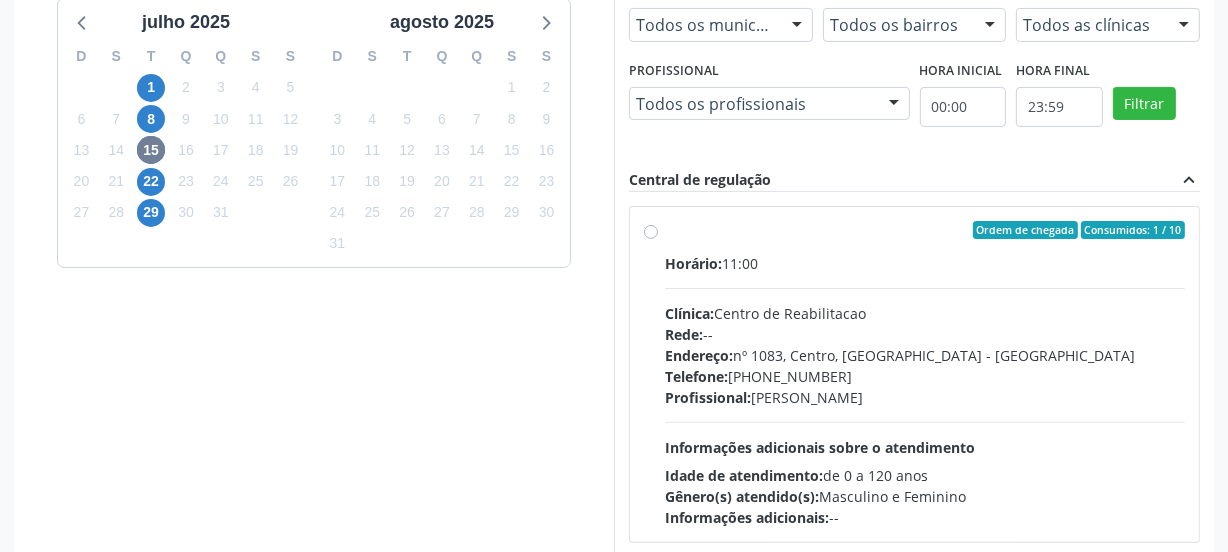 click on "Horário:   11:00
Clínica:  Centro de Reabilitacao
Rede:
--
Endereço:   nº 1083, Centro, Serra Talhada - PE
Telefone:   (81) 38313112
Profissional:
Joanice Goncalves dos Santos
Informações adicionais sobre o atendimento
Idade de atendimento:
de 0 a 120 anos
Gênero(s) atendido(s):
Masculino e Feminino
Informações adicionais:
--" at bounding box center (925, 390) 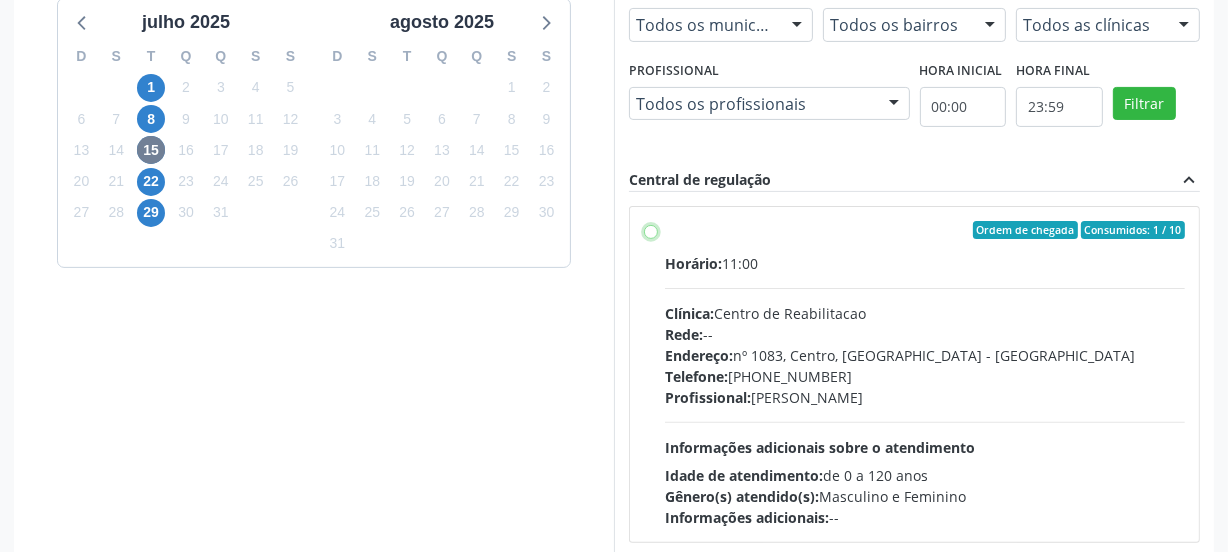 click on "Ordem de chegada
Consumidos: 1 / 10
Horário:   11:00
Clínica:  Centro de Reabilitacao
Rede:
--
Endereço:   nº 1083, Centro, Serra Talhada - PE
Telefone:   (81) 38313112
Profissional:
Joanice Goncalves dos Santos
Informações adicionais sobre o atendimento
Idade de atendimento:
de 0 a 120 anos
Gênero(s) atendido(s):
Masculino e Feminino
Informações adicionais:
--" at bounding box center (651, 230) 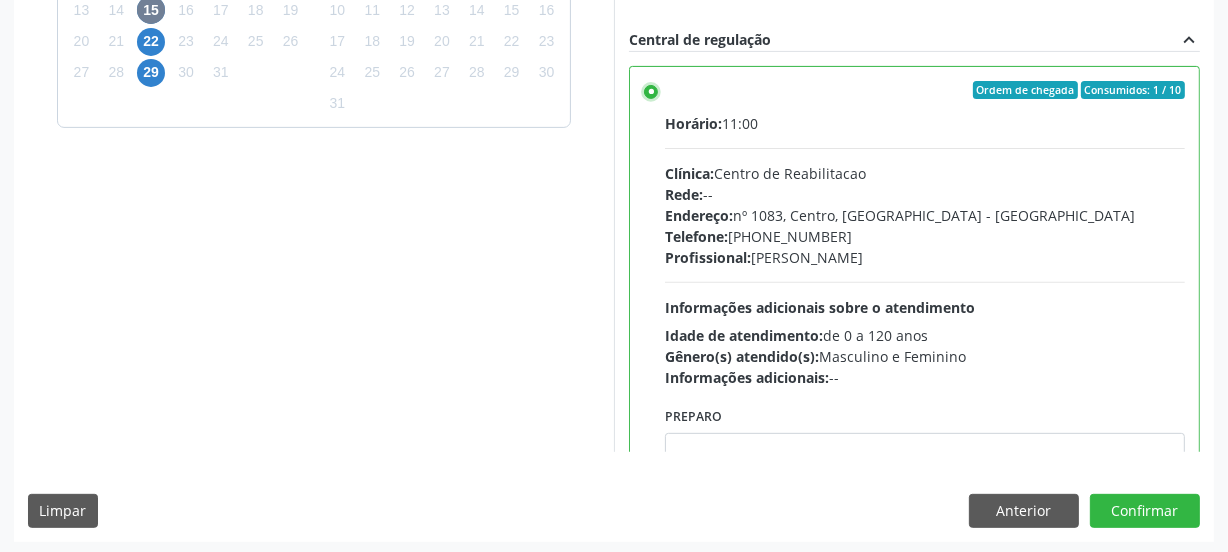 scroll, scrollTop: 641, scrollLeft: 0, axis: vertical 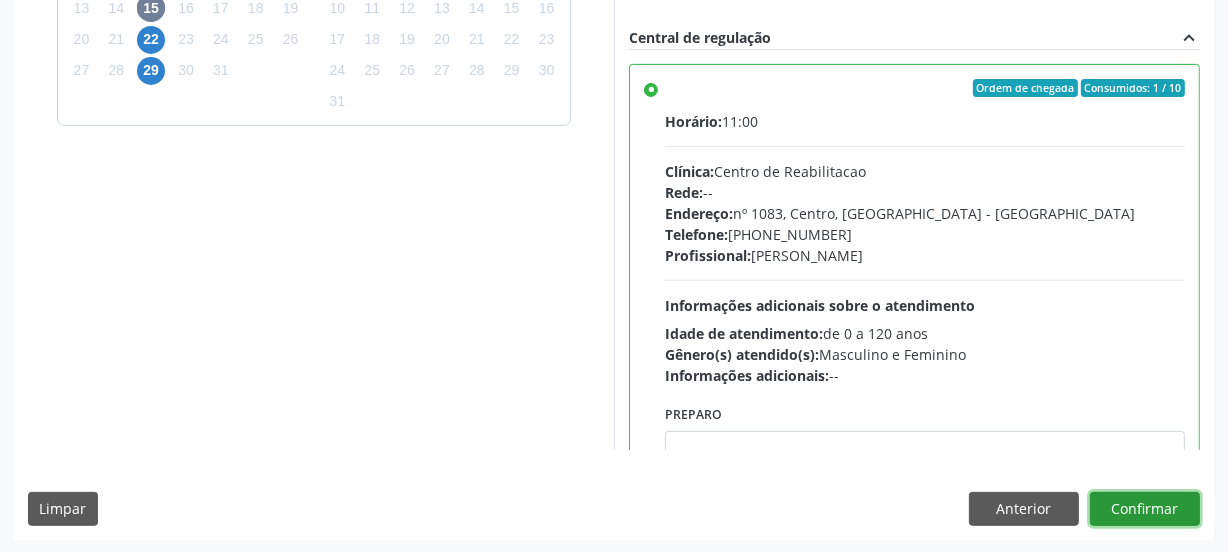 click on "Confirmar" at bounding box center [1145, 509] 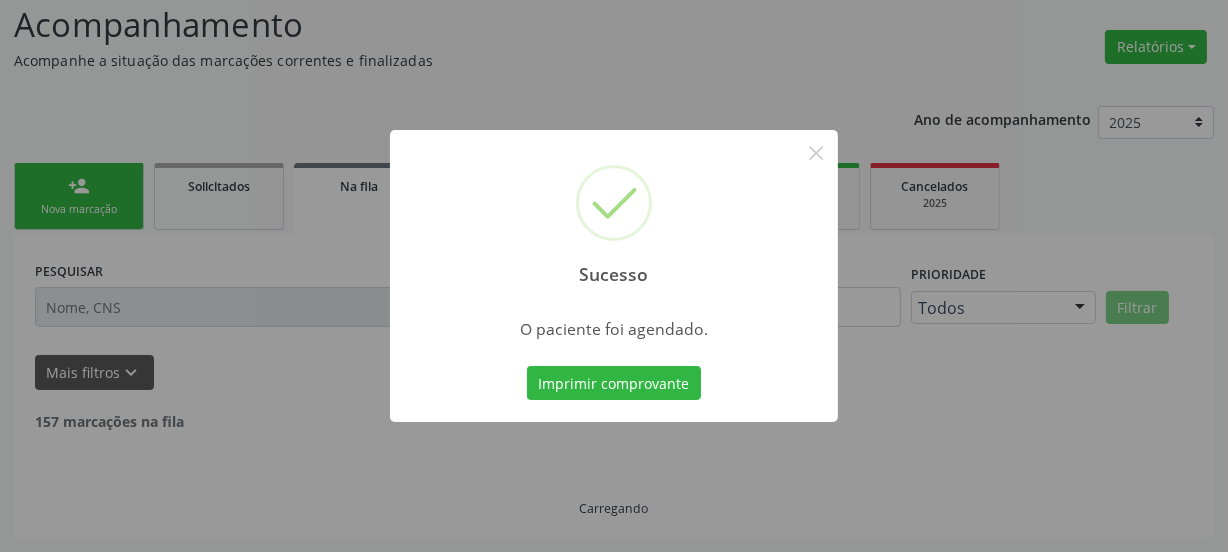 scroll, scrollTop: 114, scrollLeft: 0, axis: vertical 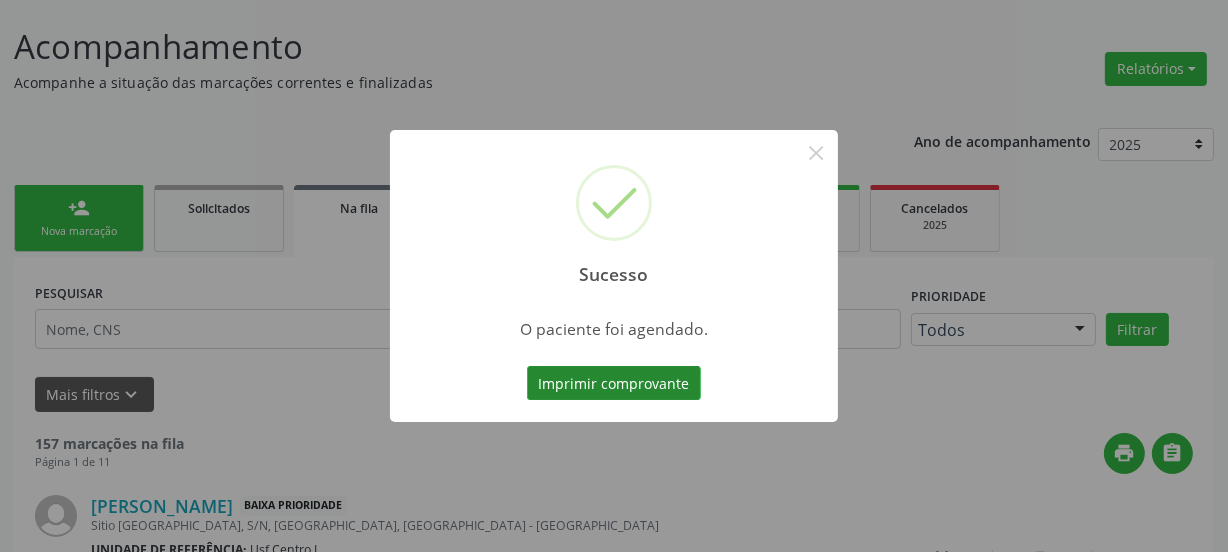 click on "Imprimir comprovante" at bounding box center (614, 383) 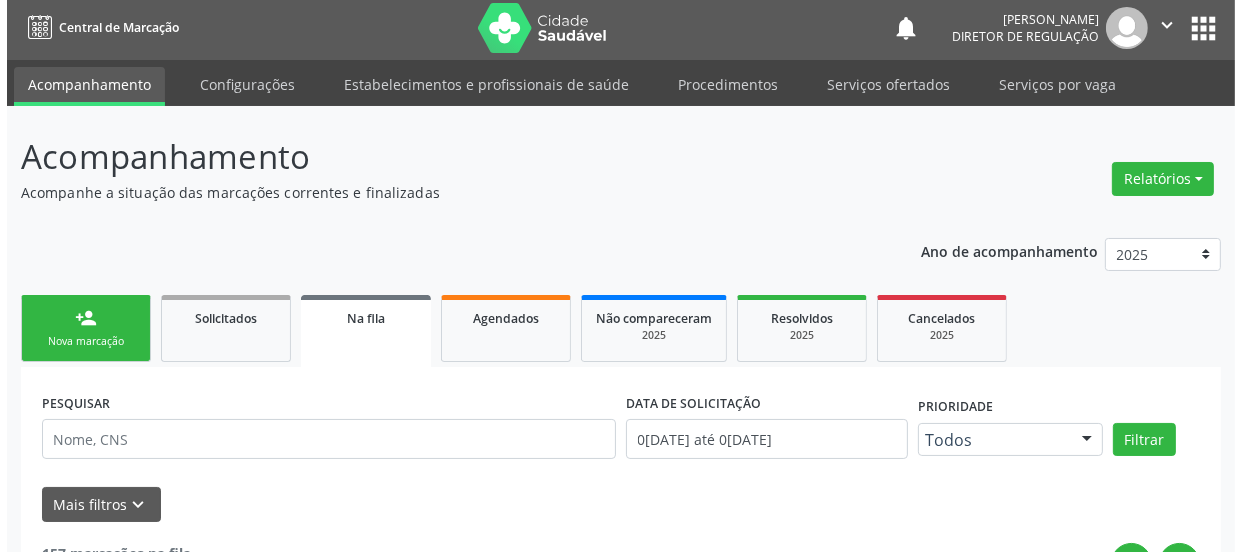 scroll, scrollTop: 0, scrollLeft: 0, axis: both 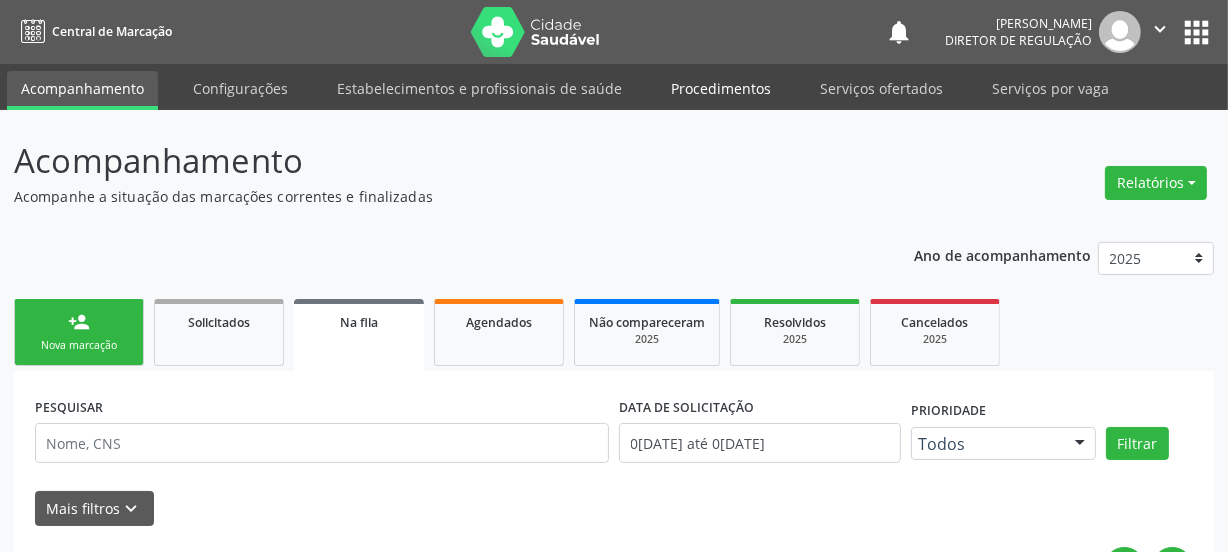 click on "Procedimentos" at bounding box center (721, 88) 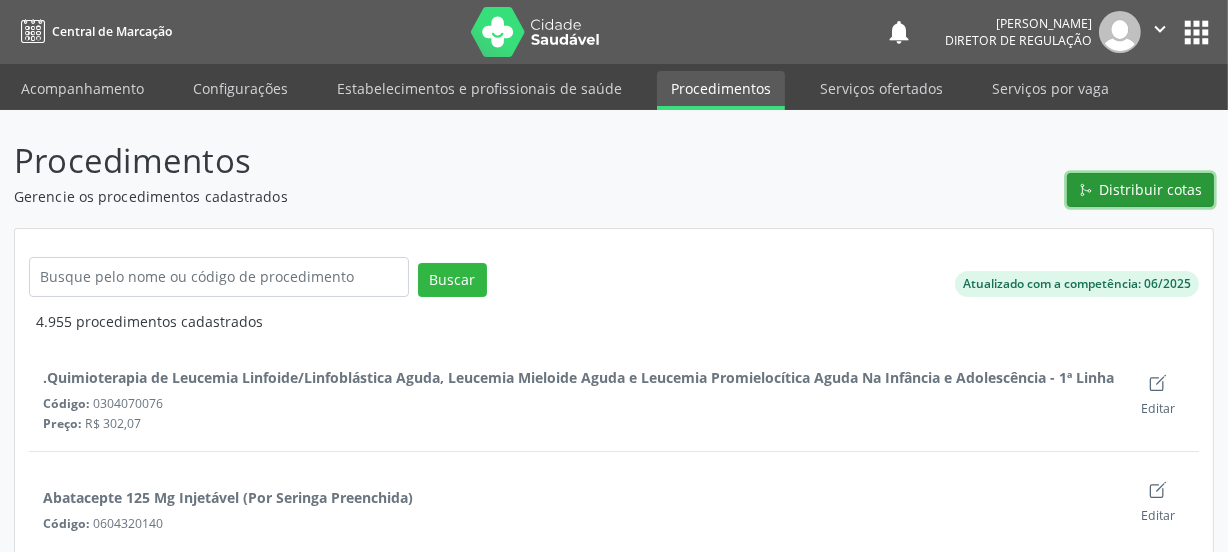 click on "Distribuir cotas" at bounding box center (1151, 189) 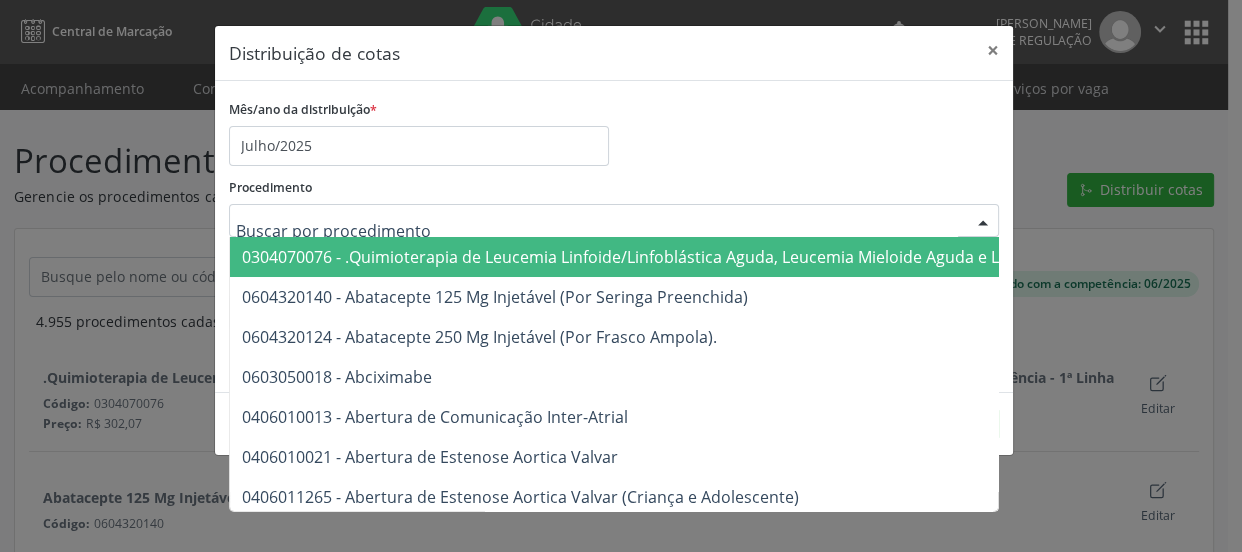 click at bounding box center (614, 221) 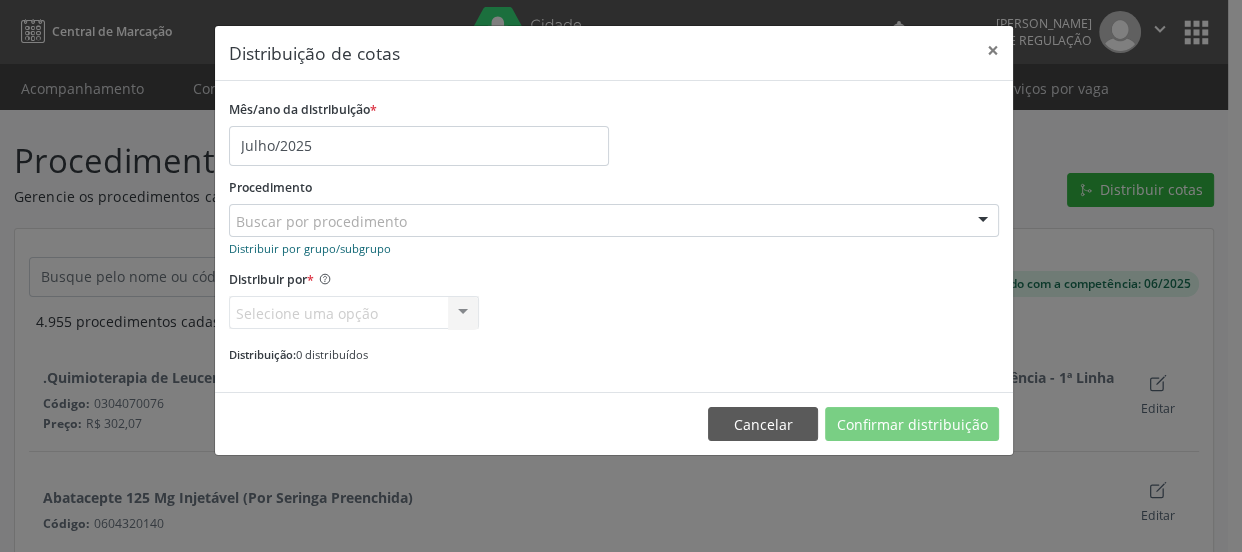 click on "Distribuir por grupo/subgrupo" at bounding box center (310, 248) 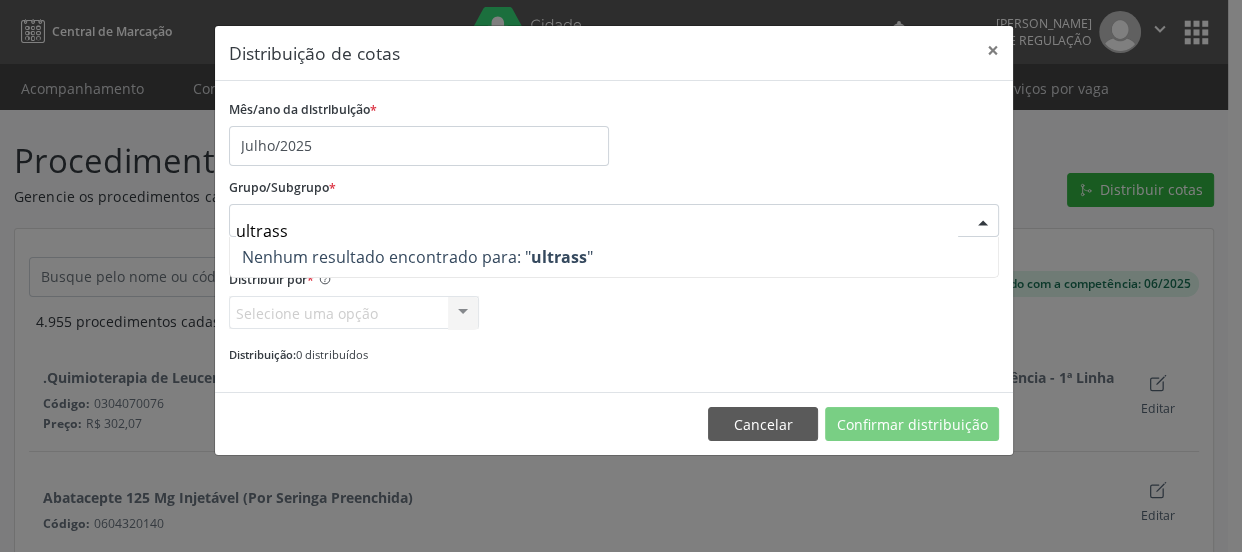 type on "ultras" 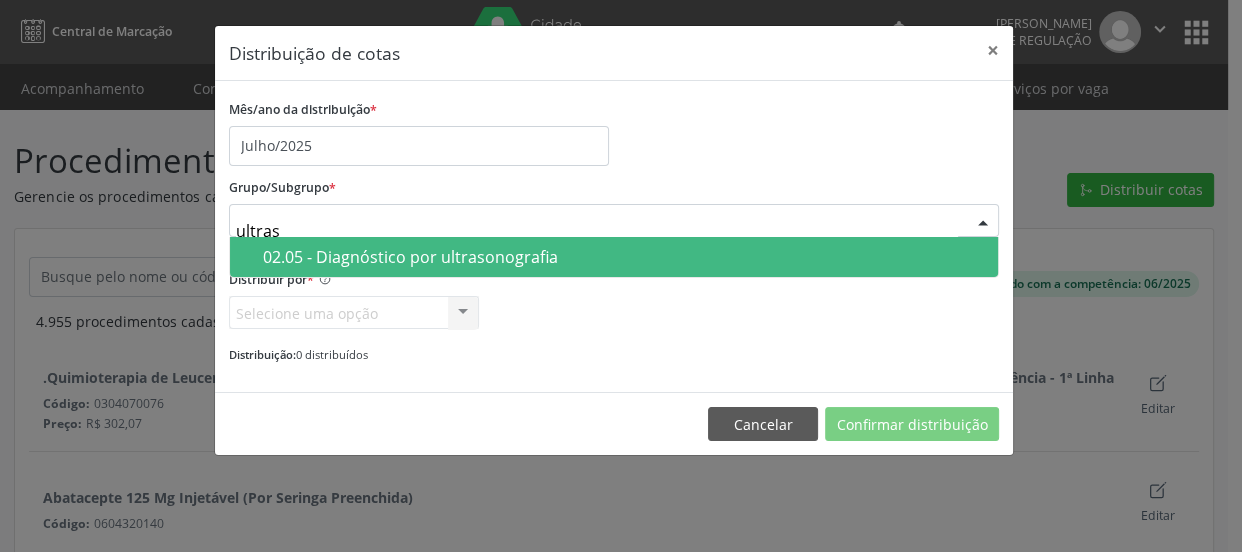 click on "02.05 - Diagnóstico por ultrasonografia" at bounding box center [624, 257] 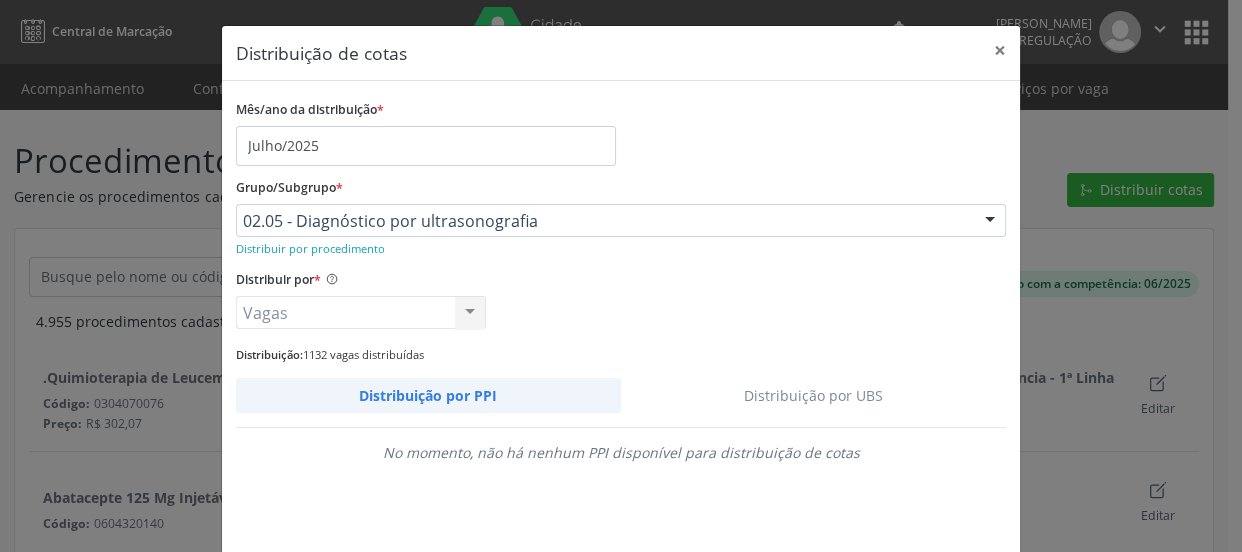 click on "Distribuição por UBS" at bounding box center [814, 395] 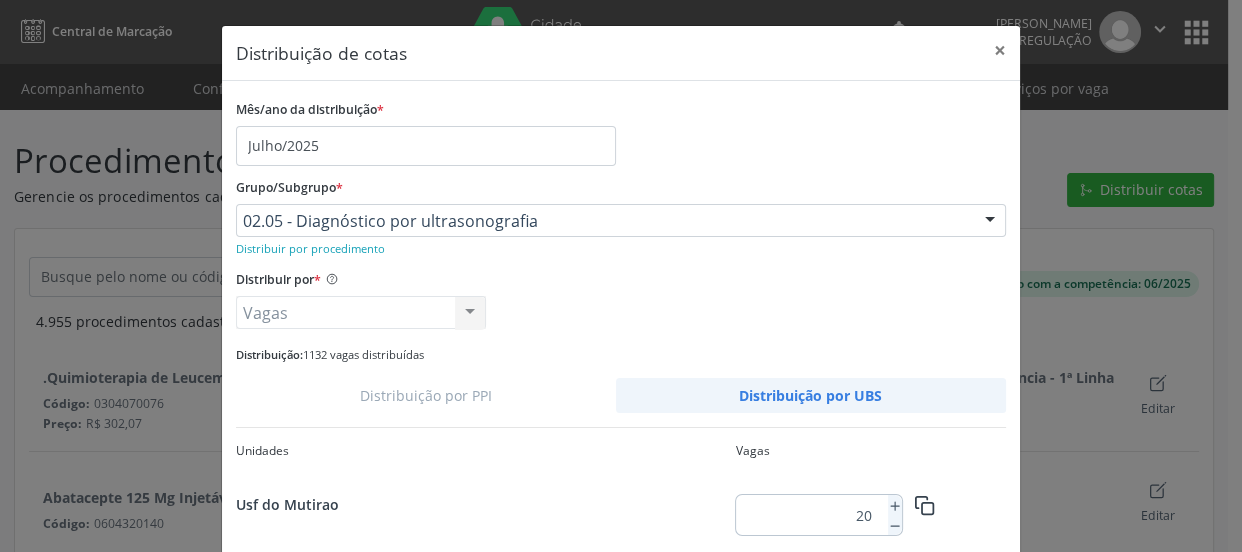 scroll, scrollTop: 455, scrollLeft: 0, axis: vertical 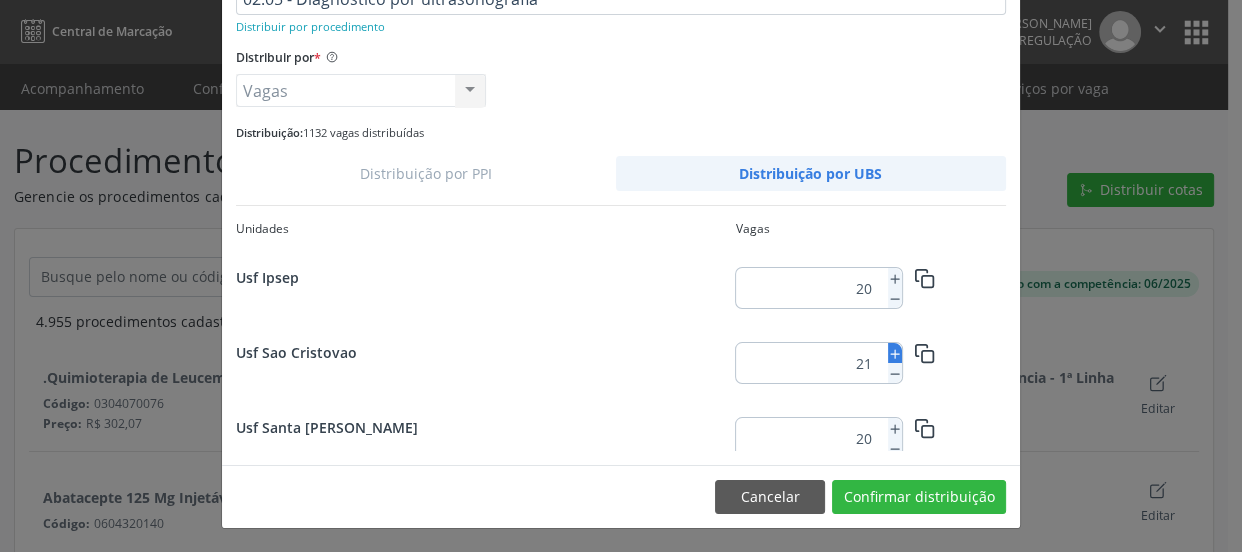 click 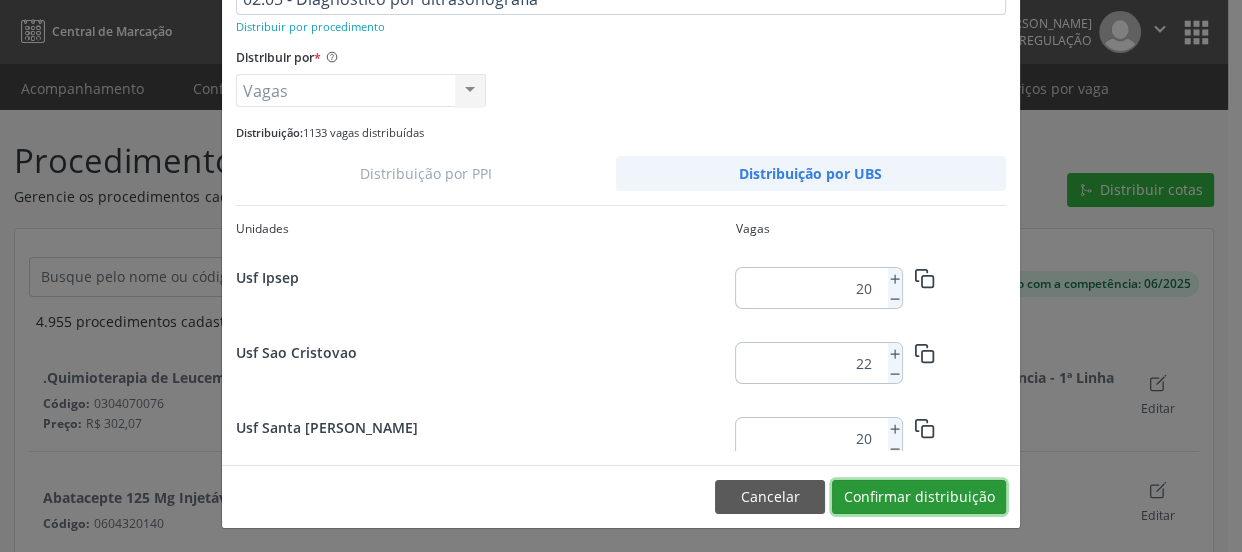 click on "Confirmar distribuição" at bounding box center (919, 497) 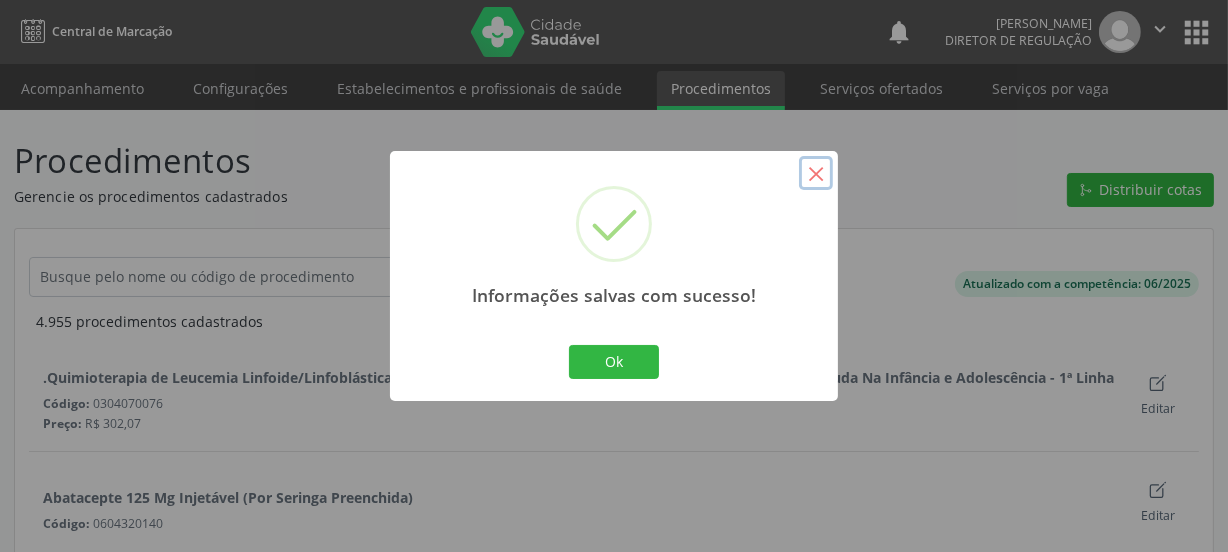 click on "×" at bounding box center (816, 173) 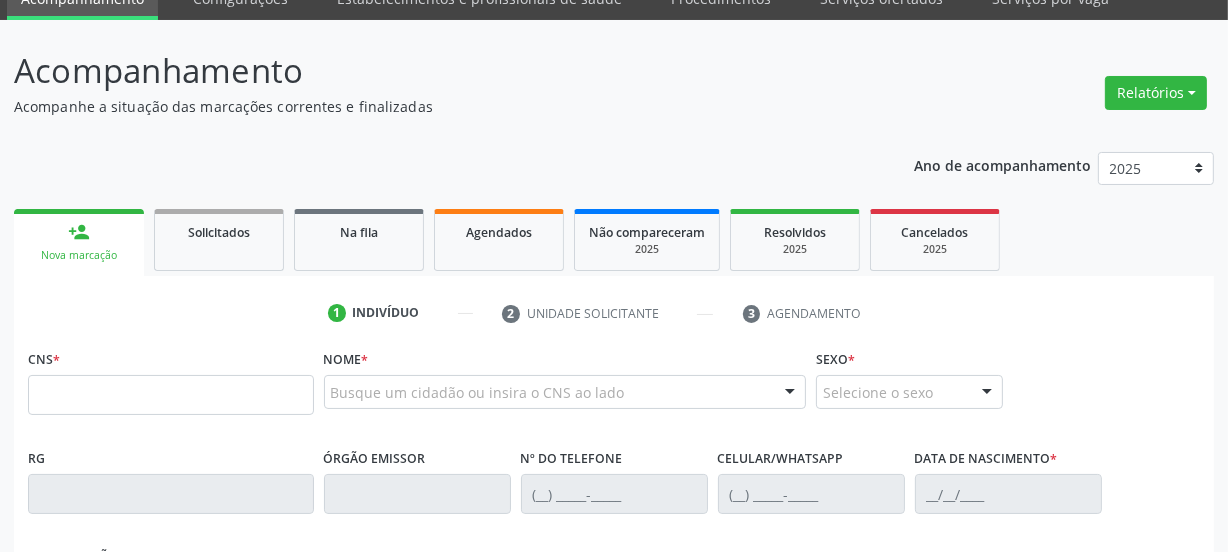 scroll, scrollTop: 0, scrollLeft: 0, axis: both 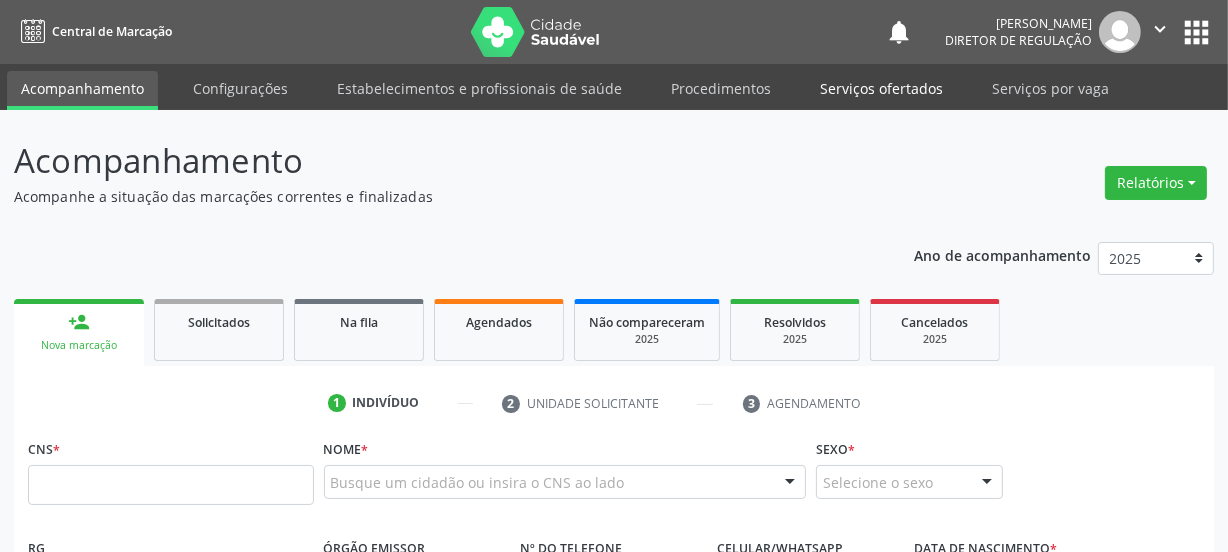 click on "Serviços ofertados" at bounding box center (881, 88) 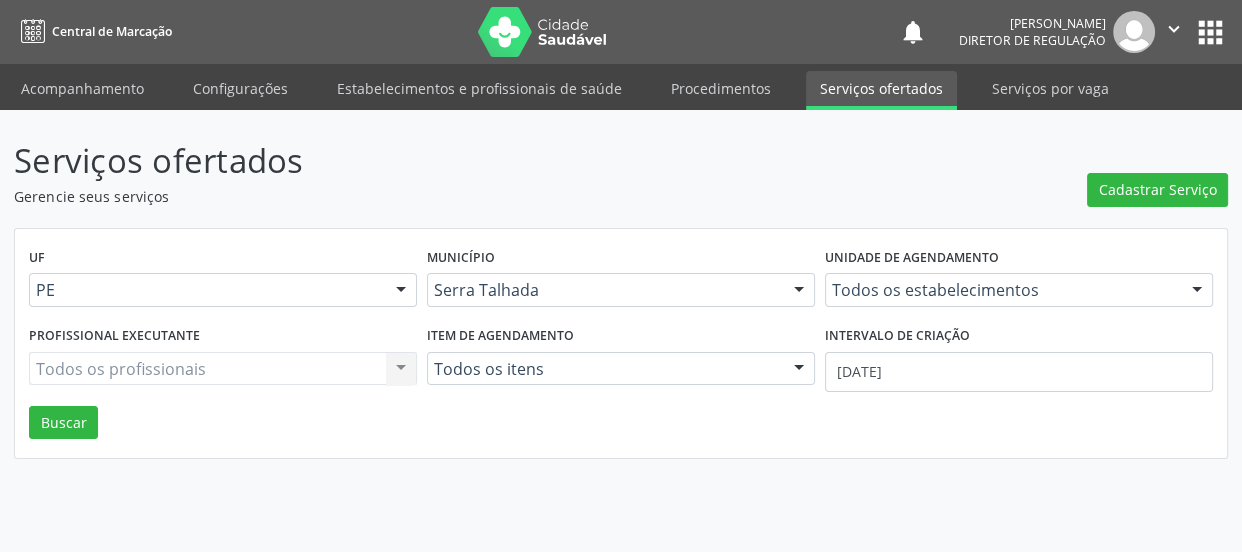 click on "Todos os estabelecimentos" at bounding box center [1019, 290] 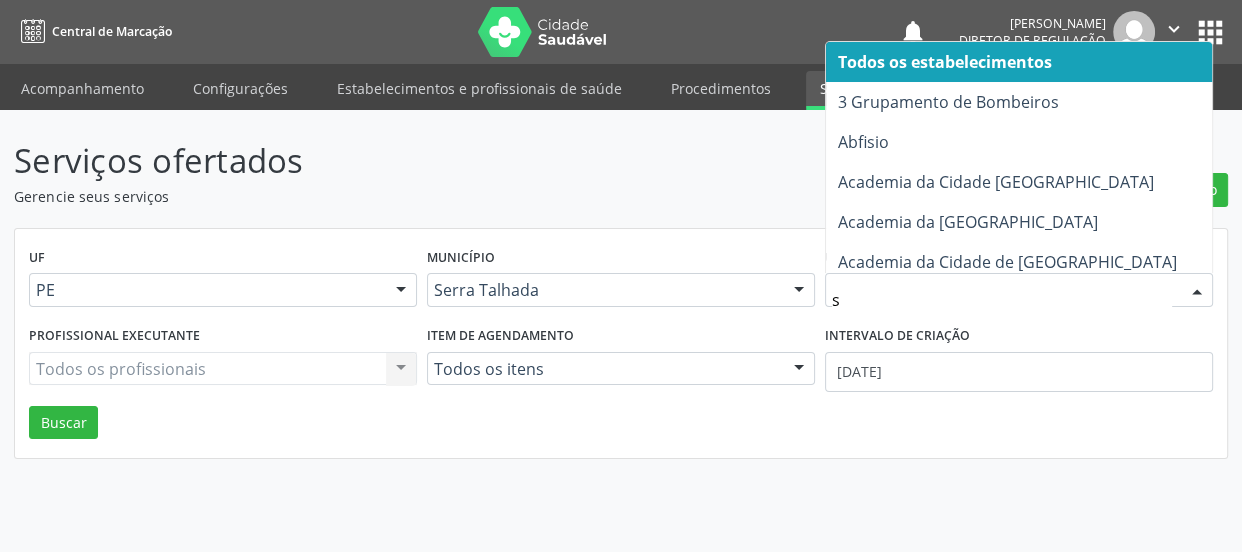type on "s b" 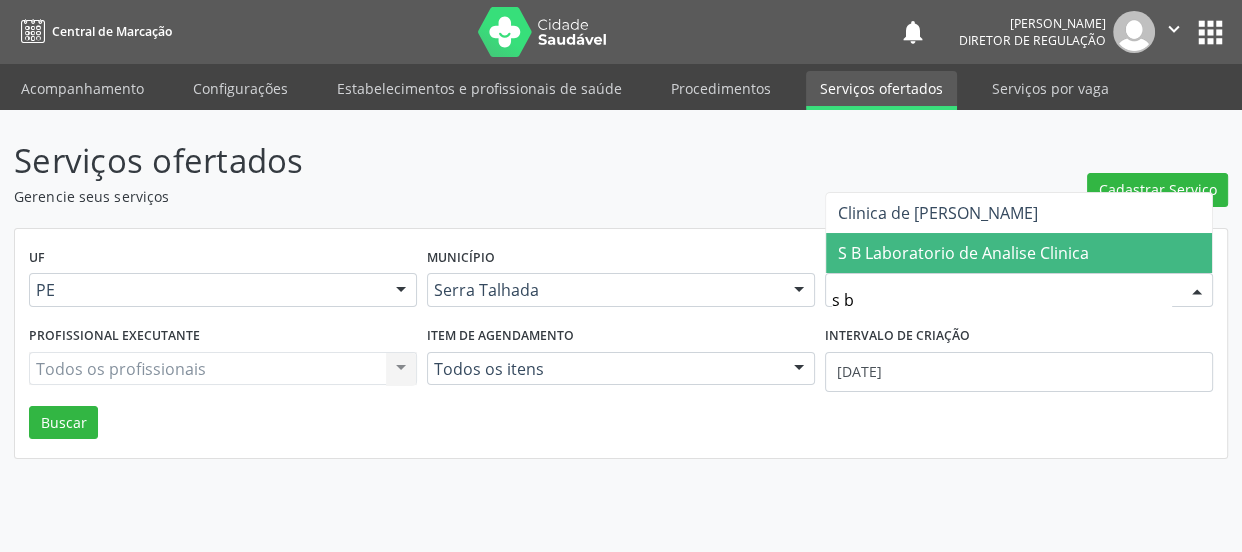 click on "S B Laboratorio de Analise Clinica" at bounding box center (963, 253) 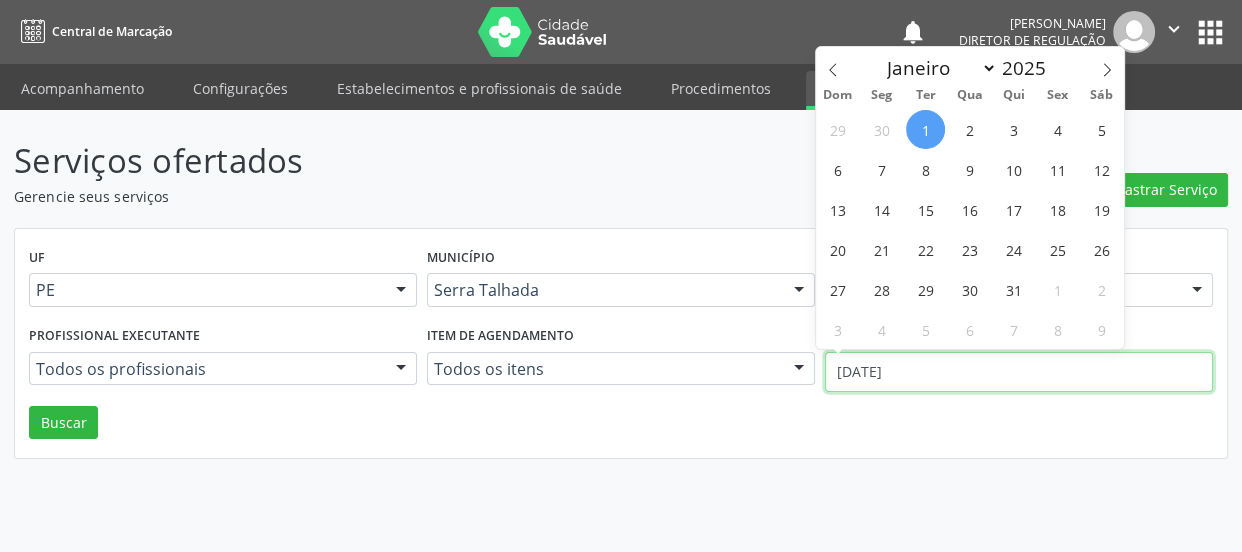 click on "[DATE]" at bounding box center (1019, 372) 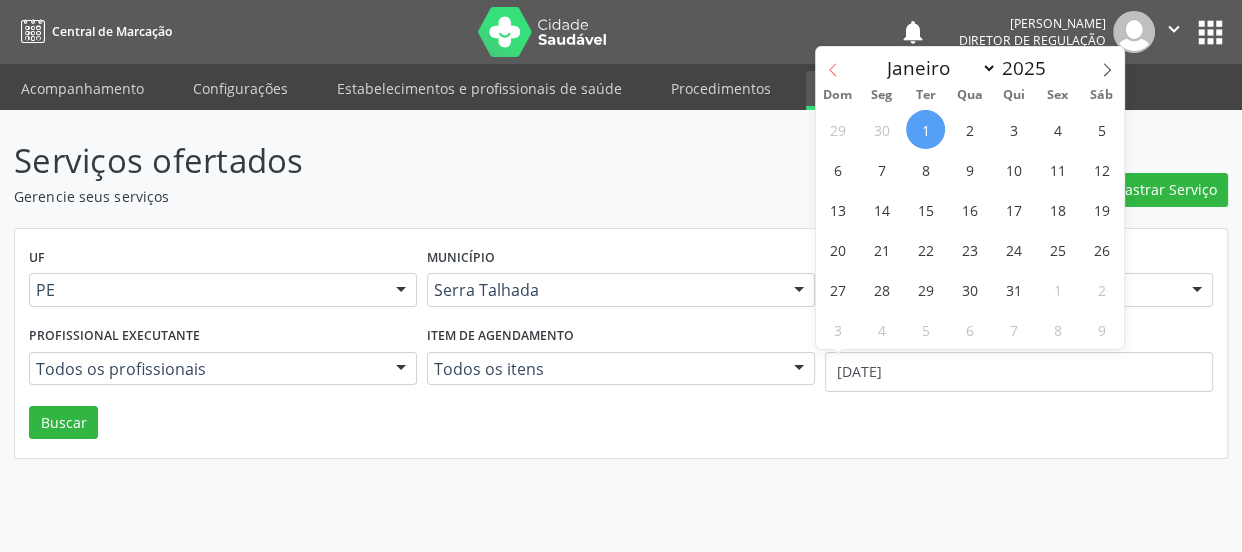 click 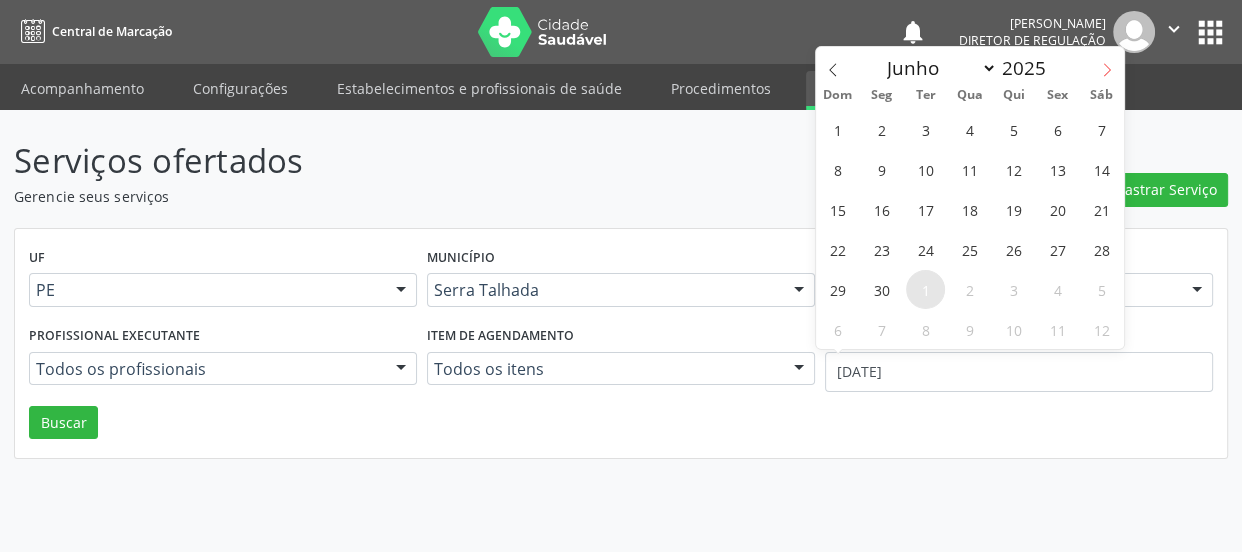 click at bounding box center [1107, 64] 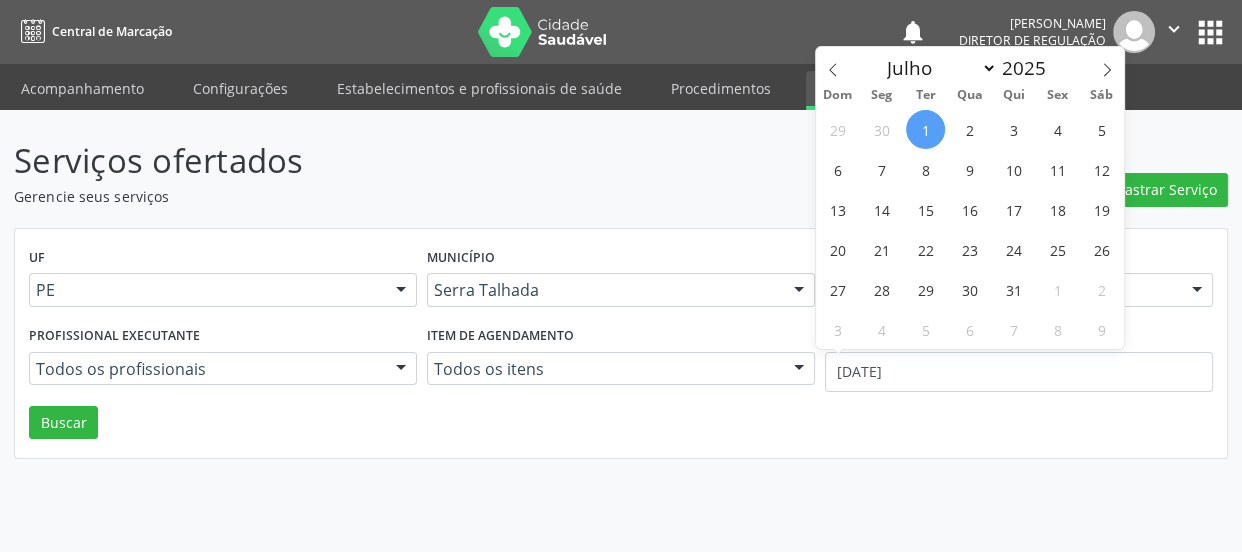 click on "1" at bounding box center (925, 129) 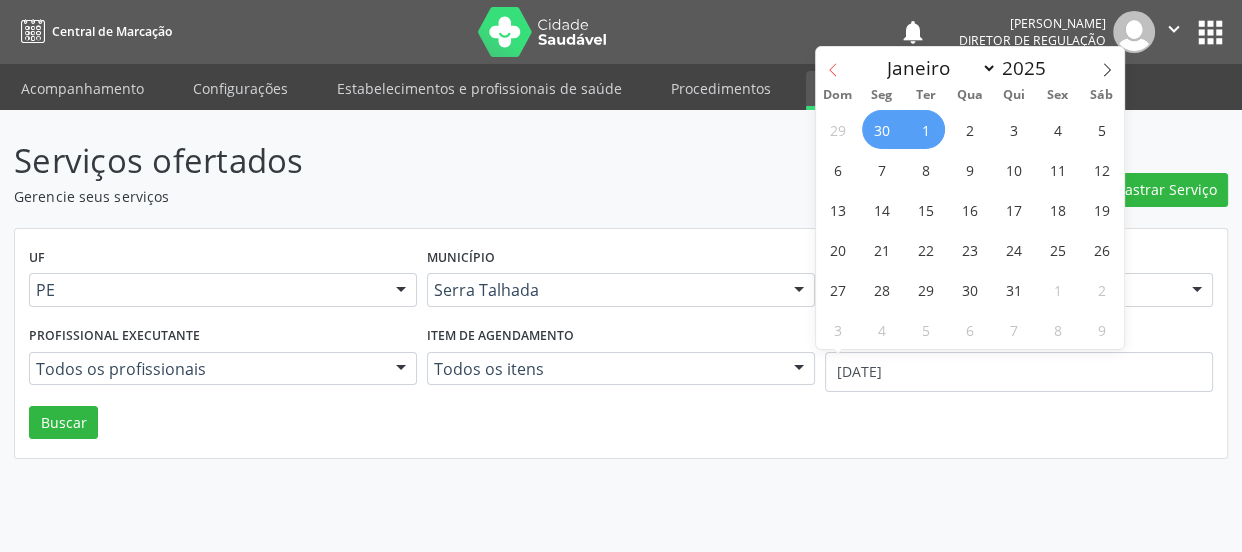 click 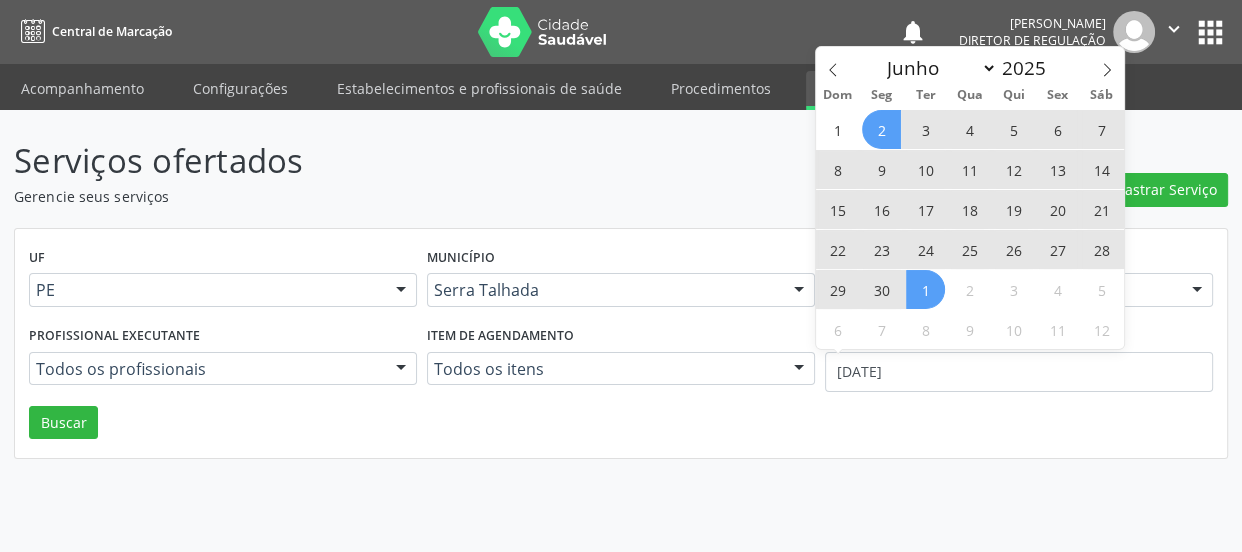 click on "2" at bounding box center [881, 129] 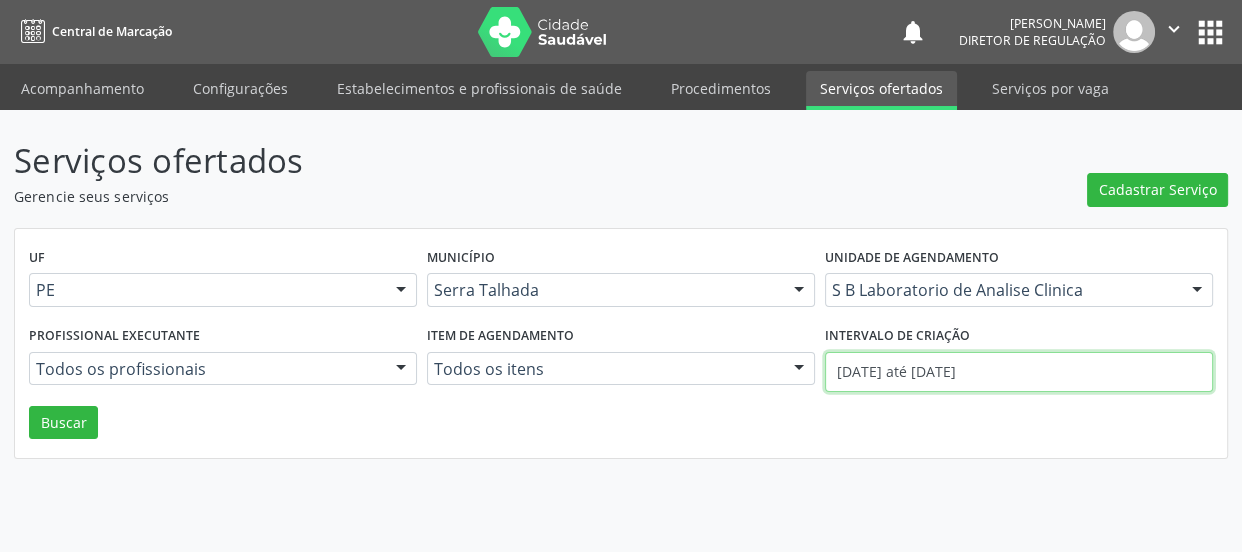 click on "02/06/2025 até 01/07/2025" at bounding box center [1019, 372] 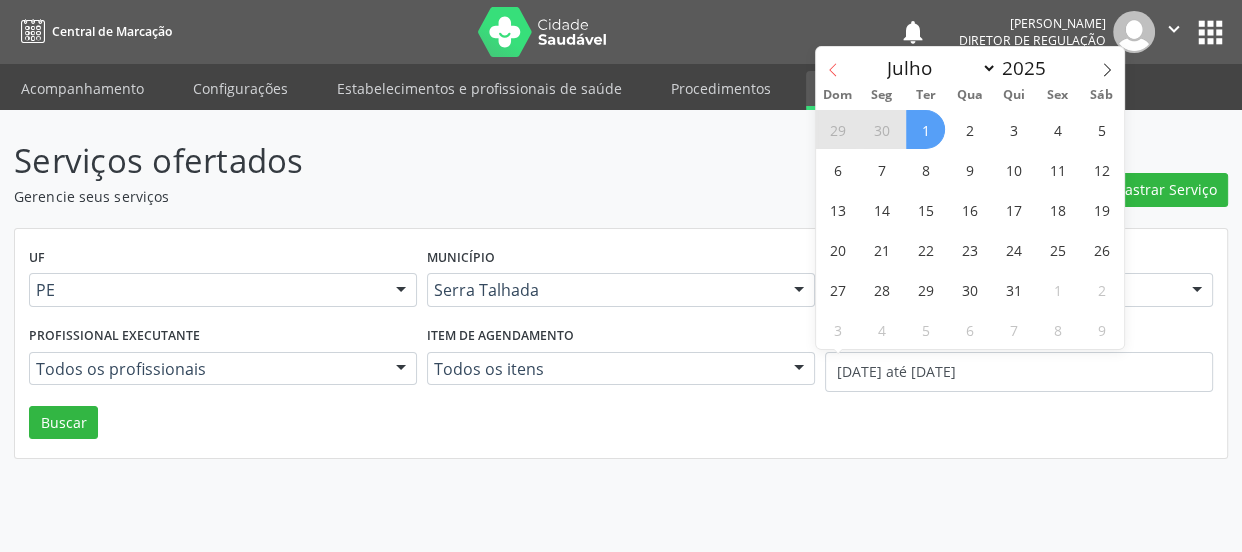 click 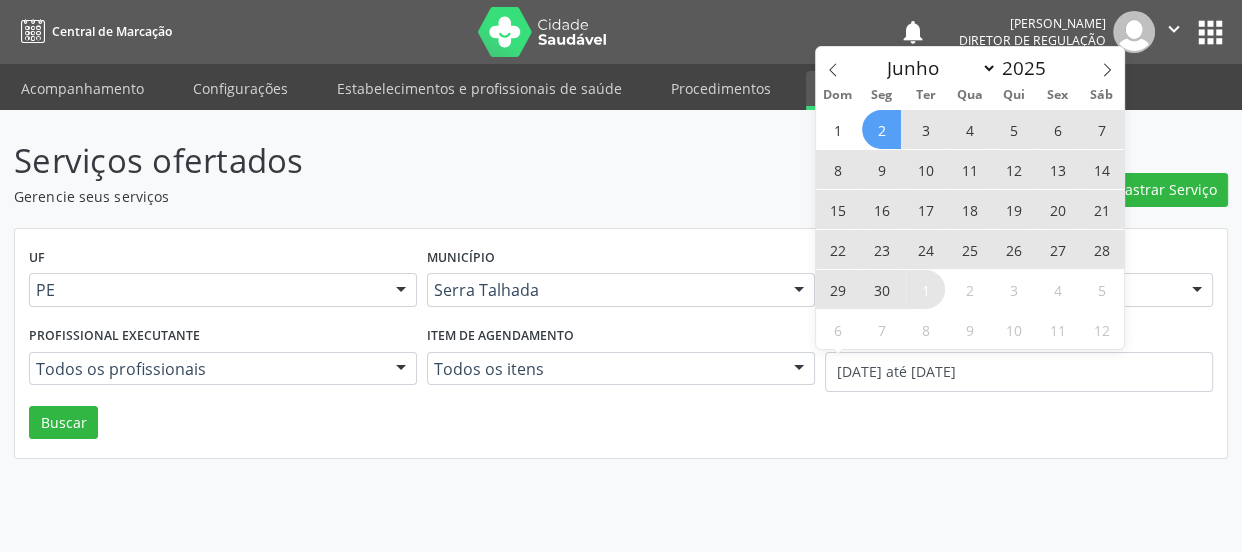 click on "2" at bounding box center (881, 129) 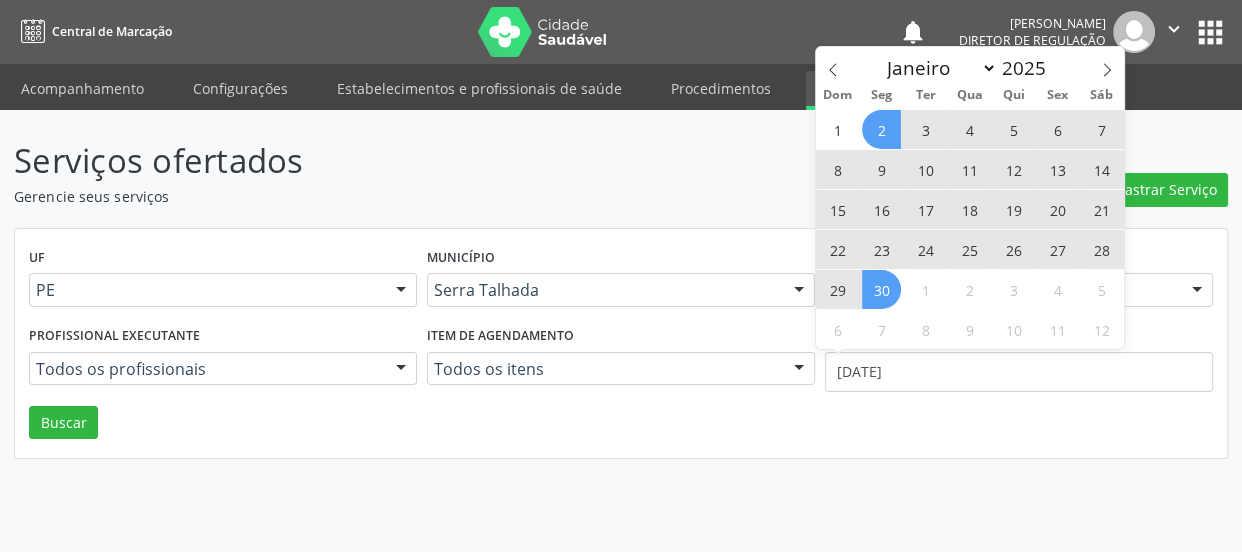 click on "30" at bounding box center (881, 289) 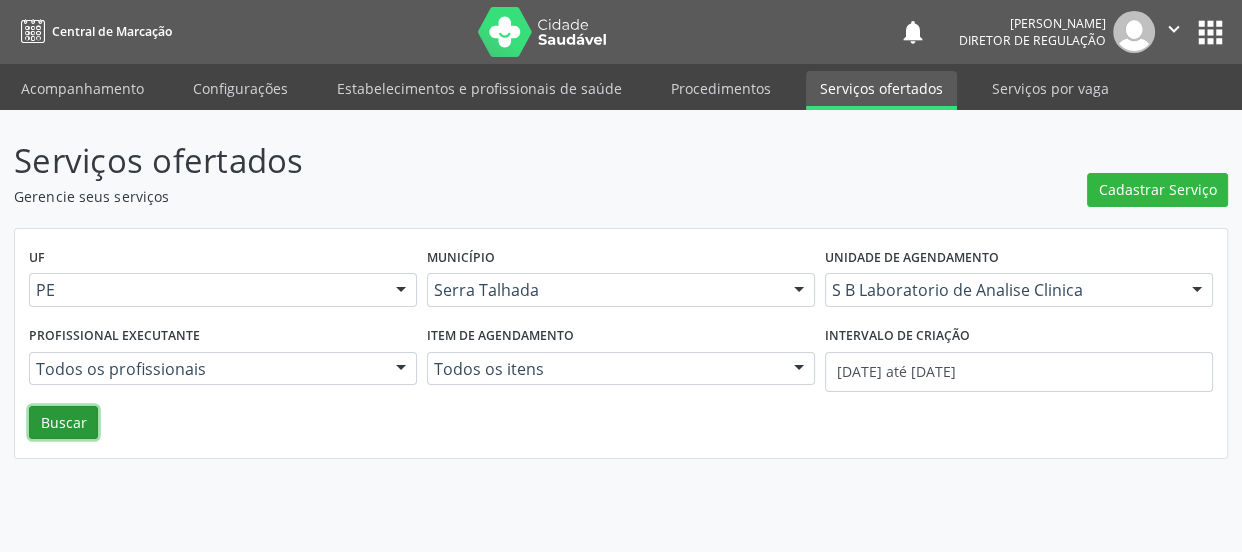 click on "Buscar" at bounding box center (63, 423) 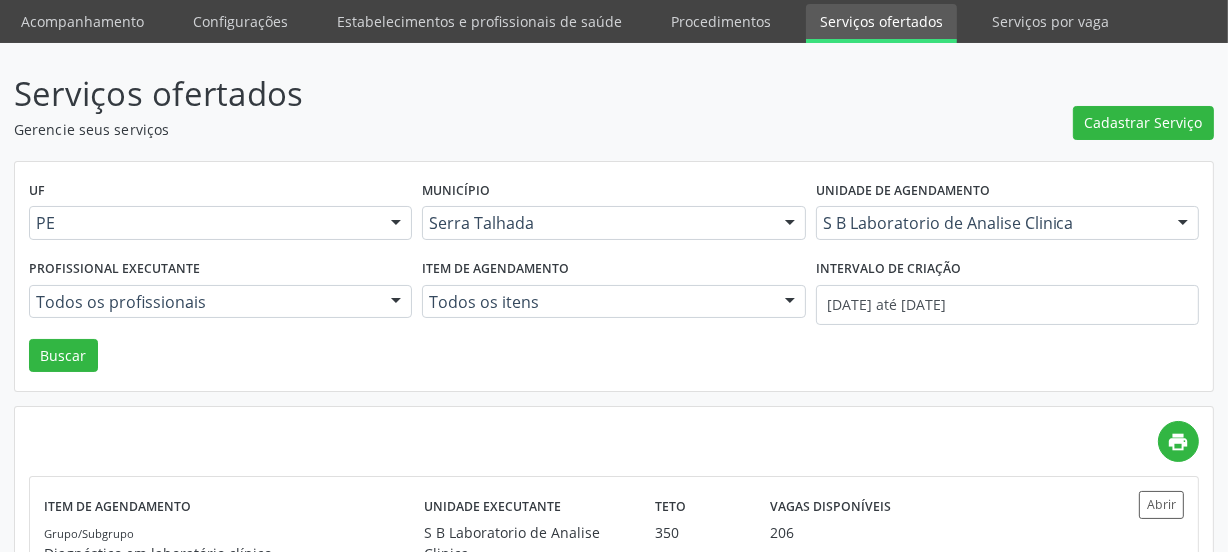 scroll, scrollTop: 230, scrollLeft: 0, axis: vertical 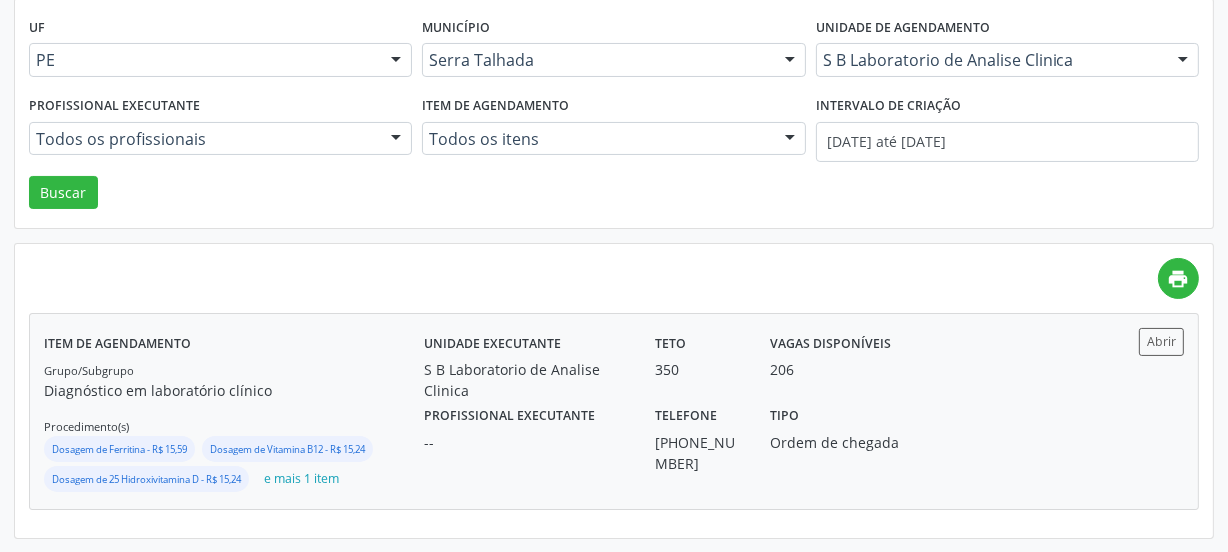 click on "Vagas disponíveis
206" at bounding box center [843, 364] 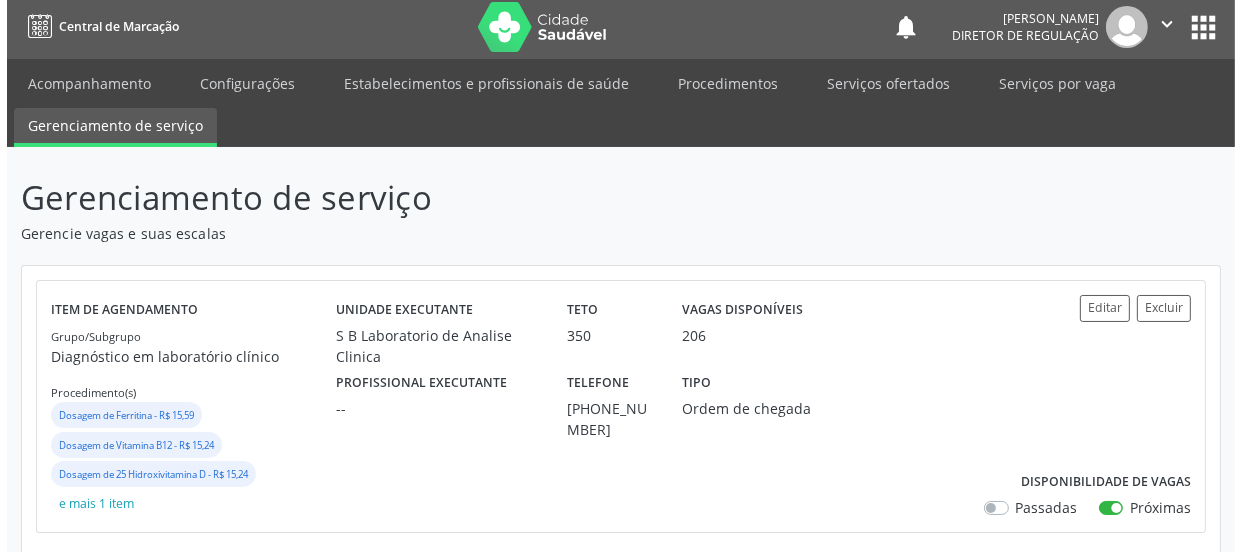 scroll, scrollTop: 272, scrollLeft: 0, axis: vertical 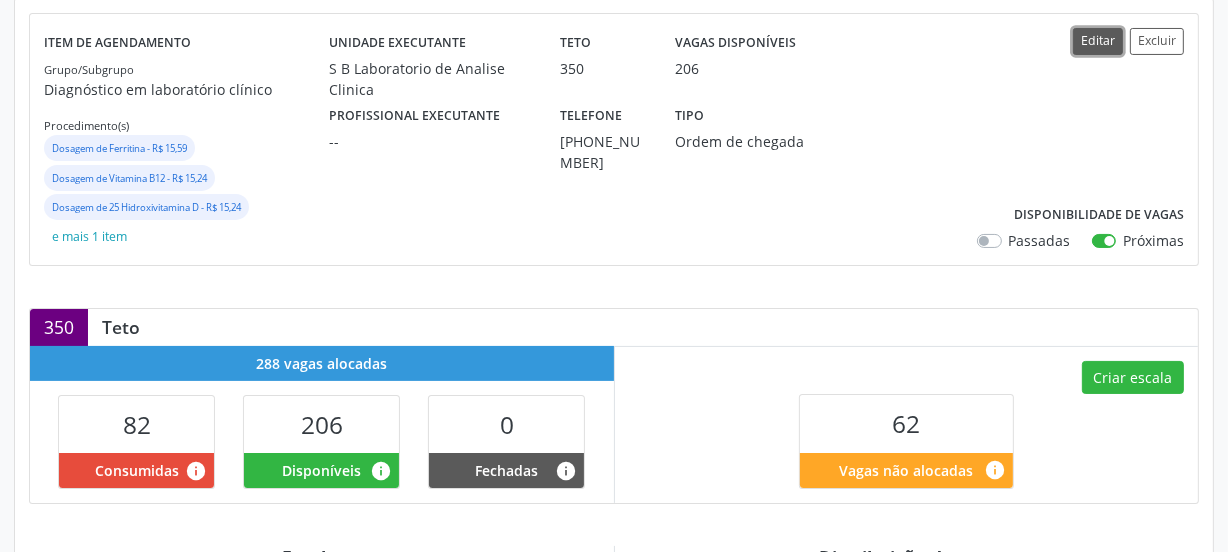 click on "Editar" at bounding box center [1098, 41] 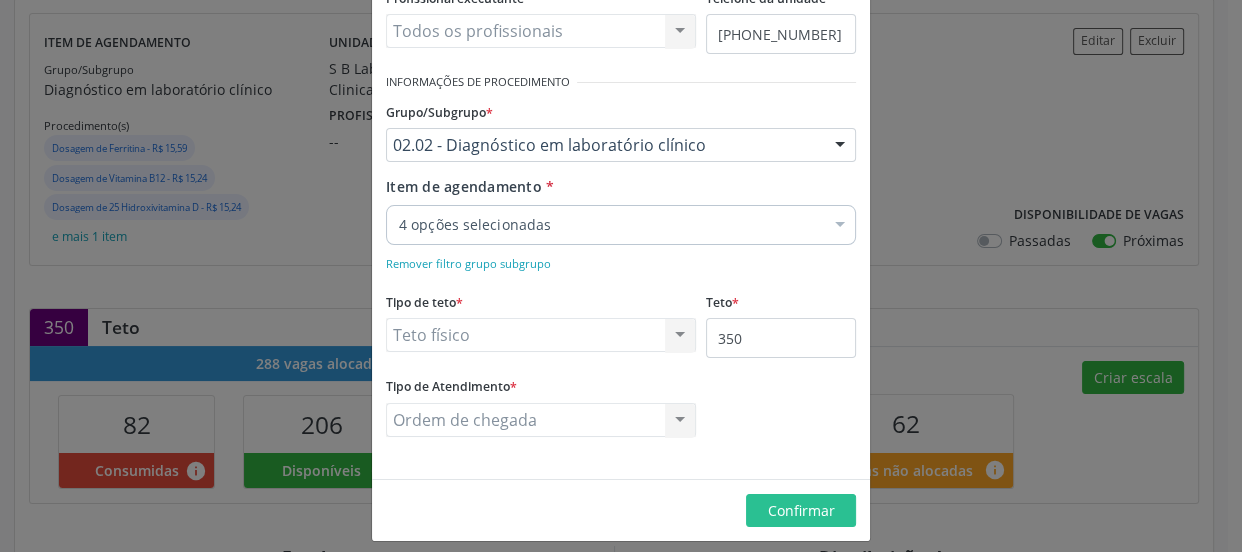 scroll, scrollTop: 310, scrollLeft: 0, axis: vertical 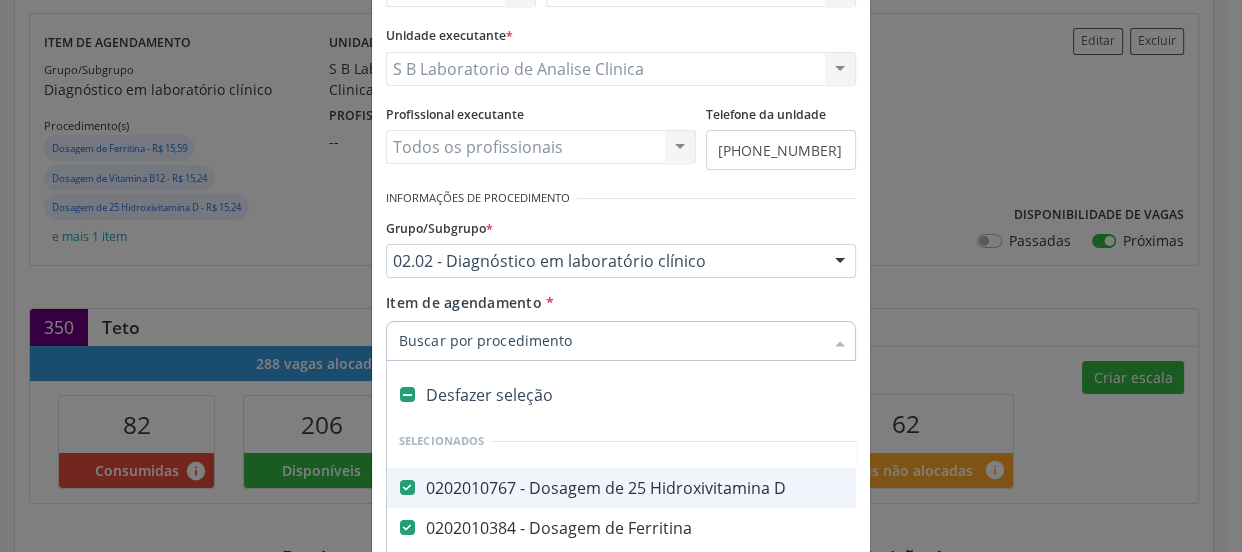 click on "Grupo/Subgrupo
*
02.02 - Diagnóstico em laboratório clínico
01 - Ações de promoção e prevenção [PERSON_NAME]
01.01 - Ações coletivas/individuais [PERSON_NAME]
01.02 - Vigilância [PERSON_NAME]
02 - Procedimentos com finalidade diagnóstica
02.01 - [PERSON_NAME] de material
02.02 - Diagnóstico em laboratório clínico
02.03 - Diagnóstico por anatomia patológica e citopatologia
02.04 - Diagnóstico por radiologia
02.05 - Diagnóstico por ultrasonografia
02.06 - Diagnóstico por tomografia
02.07 - Diagnóstico por ressonância magnética
02.08 - Diagnóstico por medicina nuclear in vivo
02.09 - Diagnóstico por endoscopia
02.10 - Diagnóstico por radiologia intervencionista
02.11 - Métodos diagnósticos em especialidades" at bounding box center [621, 245] 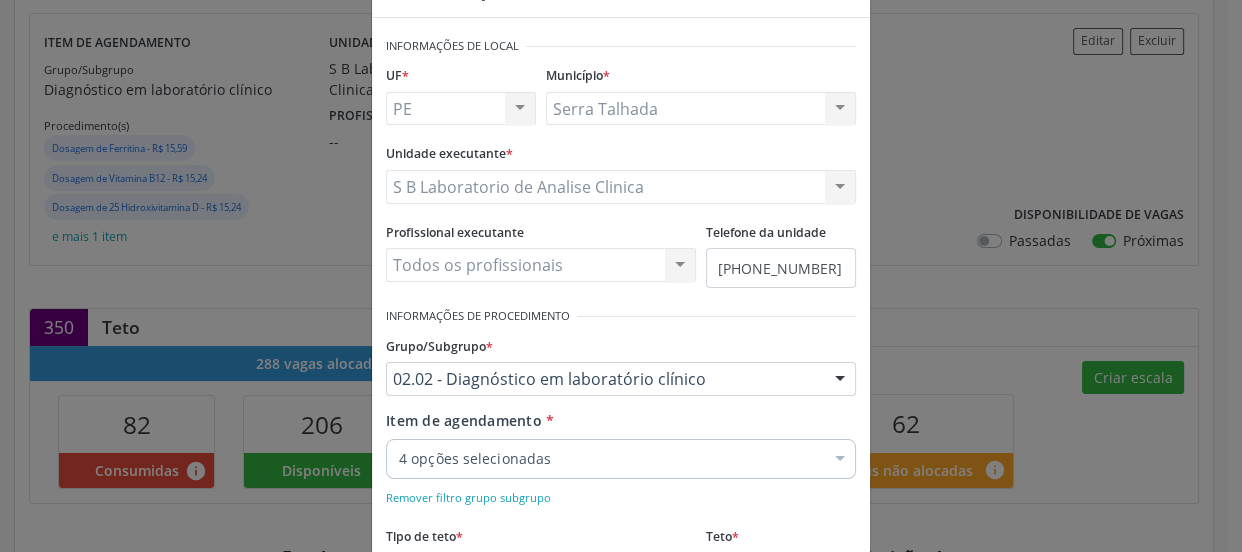 scroll, scrollTop: 0, scrollLeft: 0, axis: both 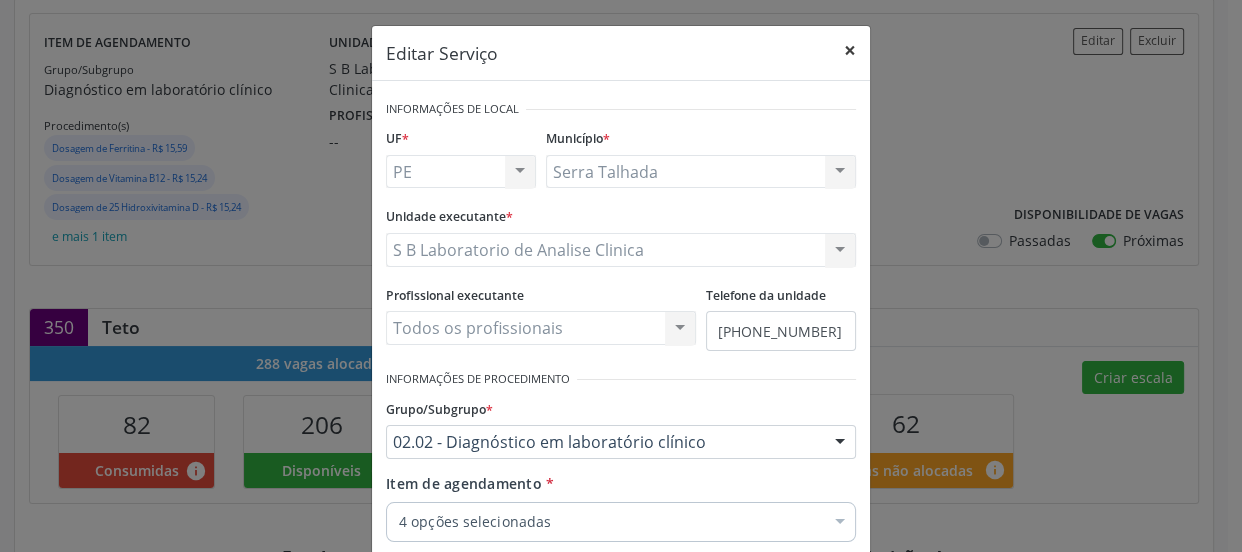 click on "×" at bounding box center (850, 50) 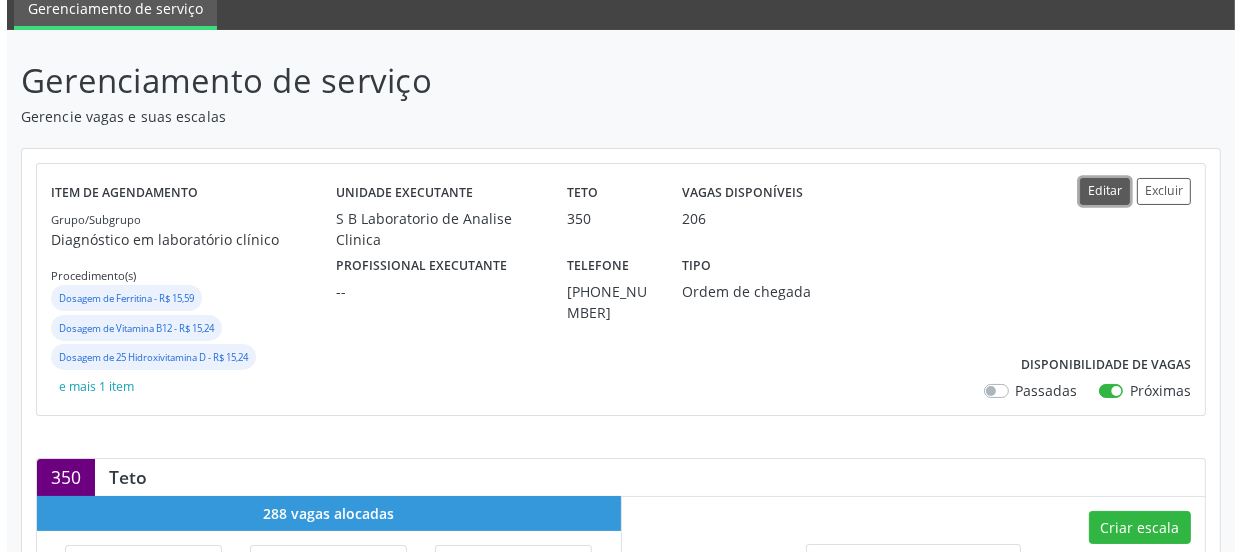 scroll, scrollTop: 90, scrollLeft: 0, axis: vertical 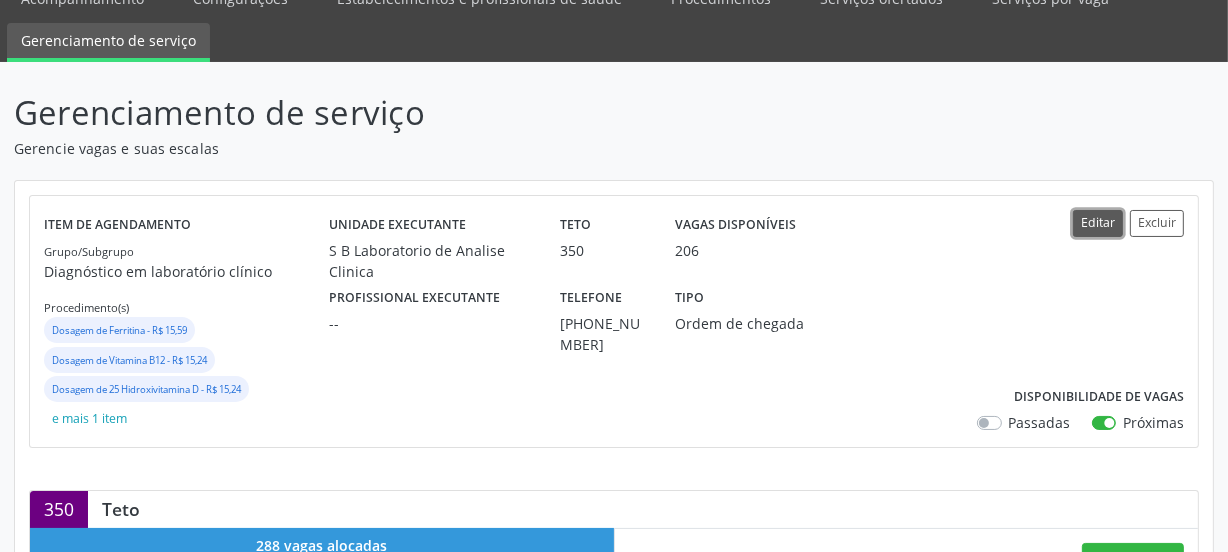 click on "Editar" at bounding box center (1098, 223) 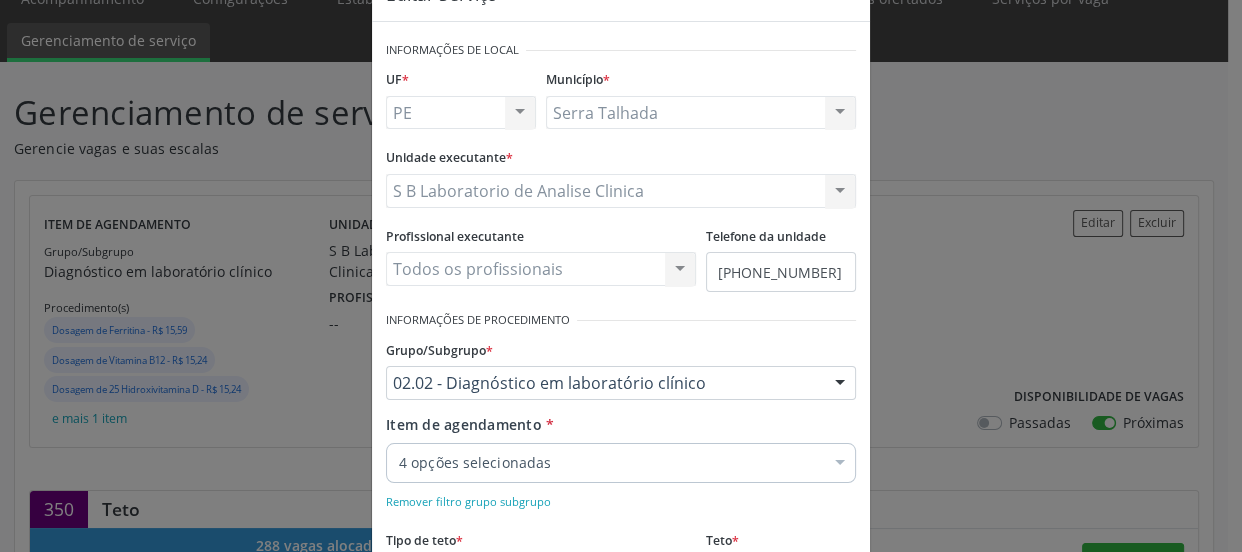 scroll, scrollTop: 90, scrollLeft: 0, axis: vertical 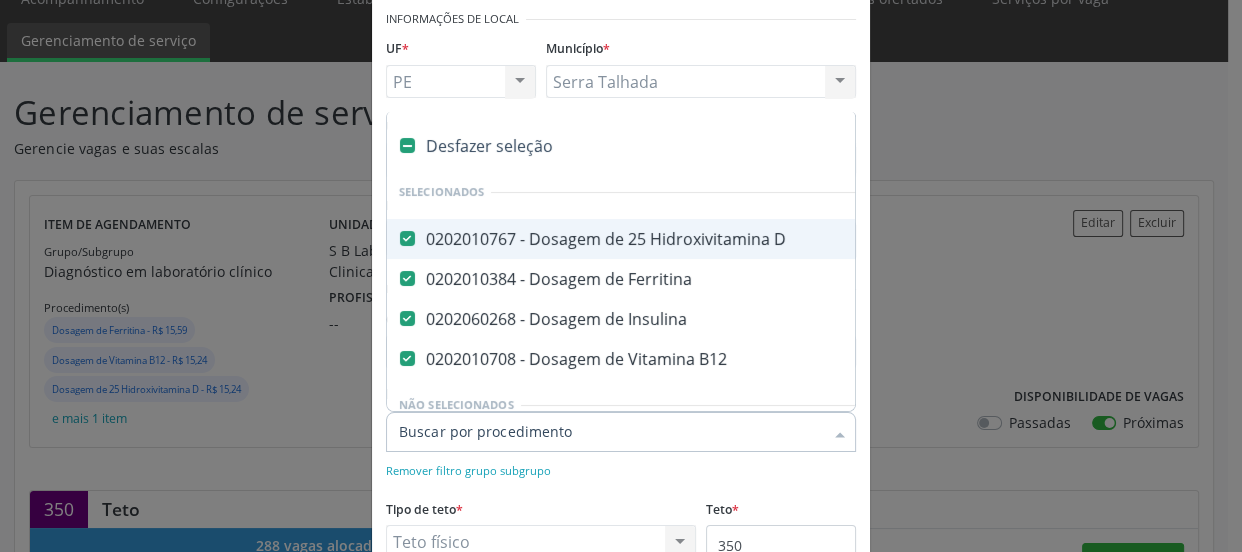 click on "Desfazer seleção" at bounding box center [939, 146] 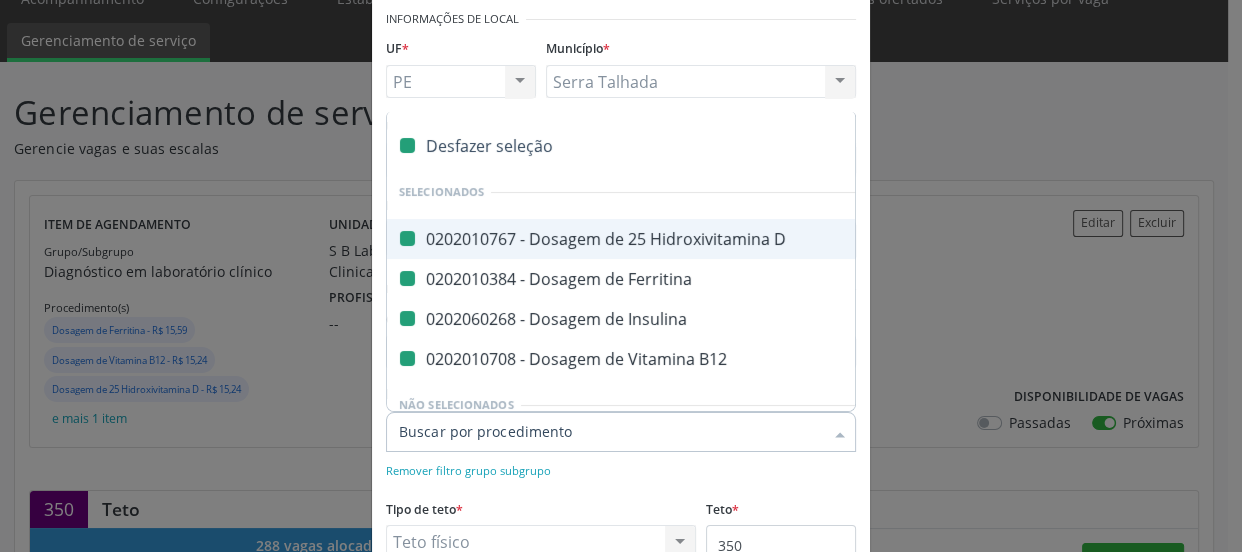 checkbox on "false" 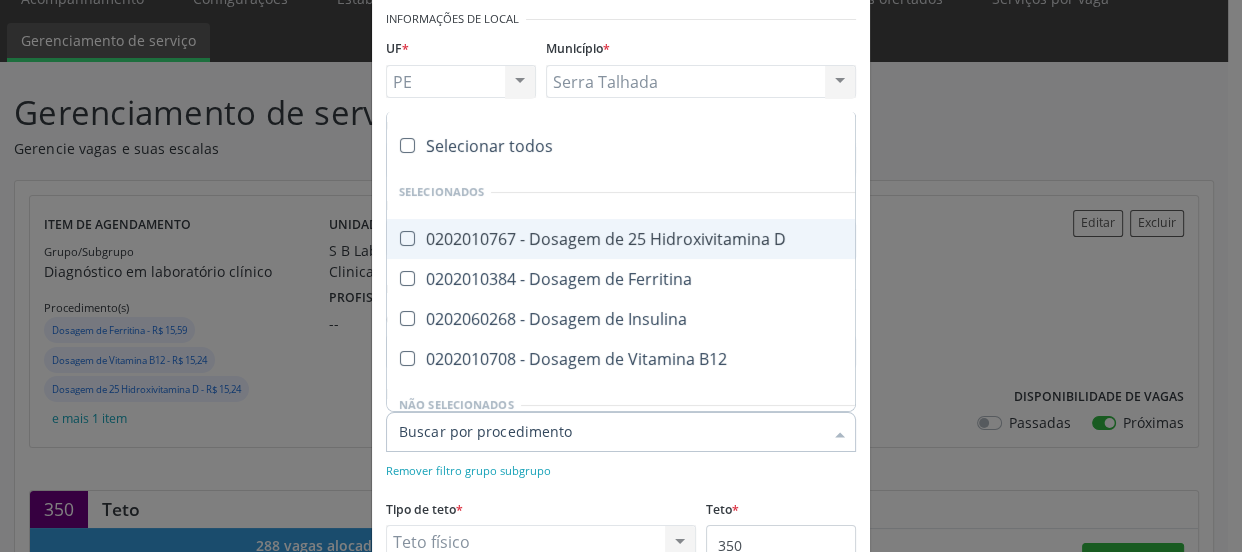 click on "Selecionar todos" at bounding box center [939, 146] 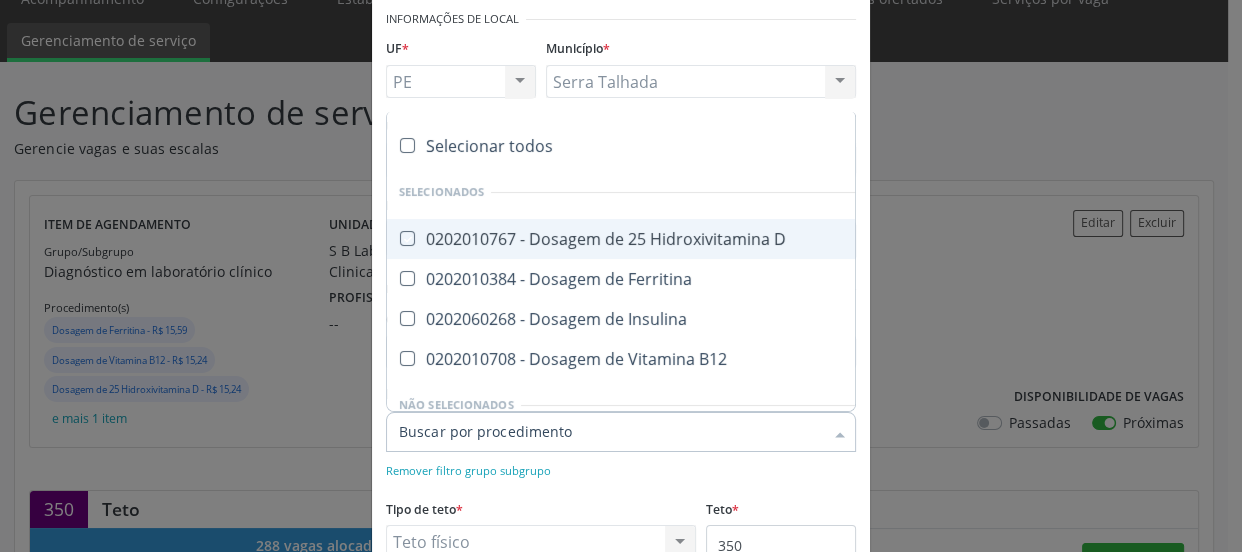 checkbox on "true" 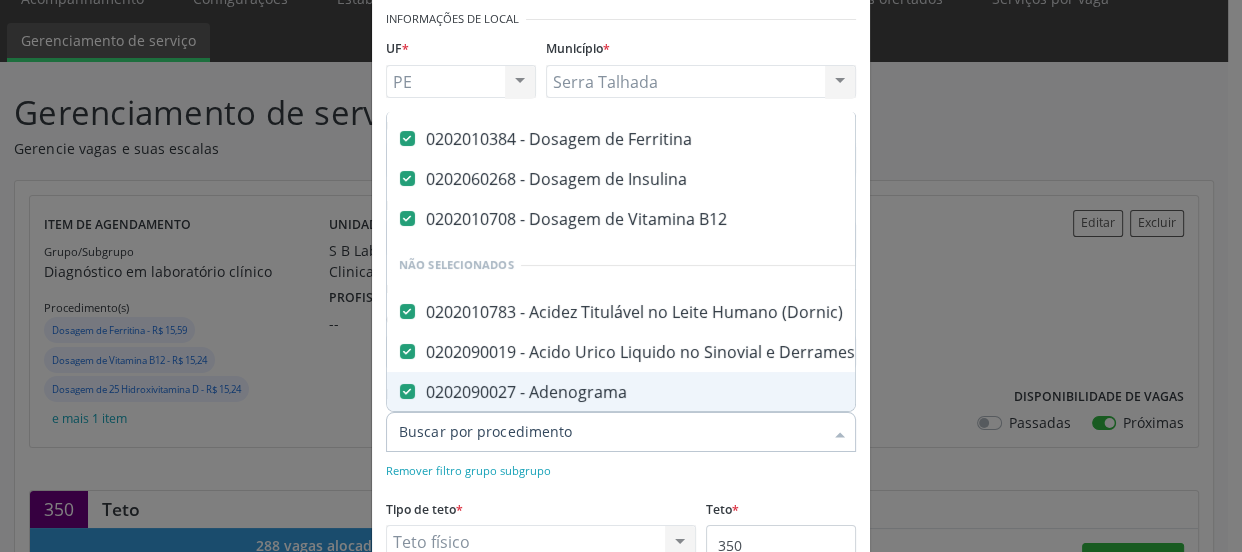 scroll, scrollTop: 181, scrollLeft: 0, axis: vertical 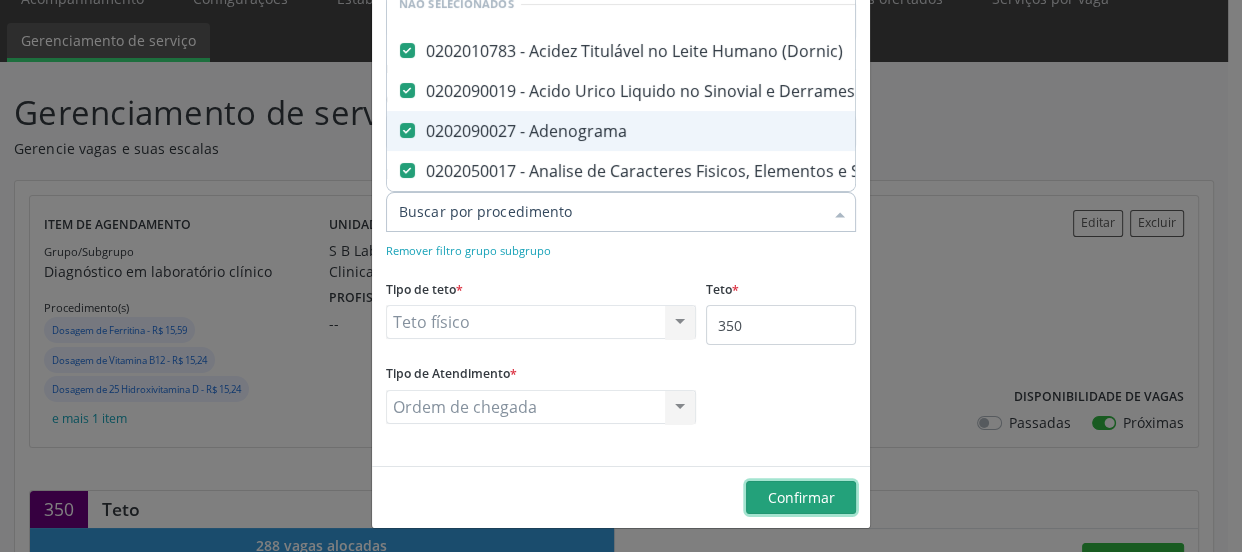 click on "Confirmar" at bounding box center (801, 498) 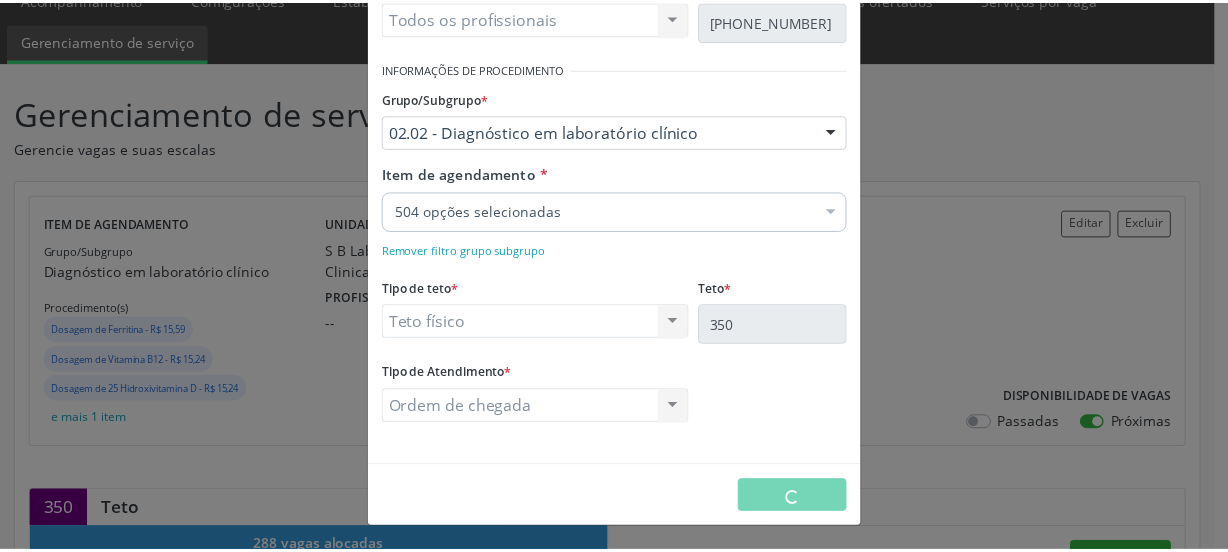 scroll, scrollTop: 0, scrollLeft: 0, axis: both 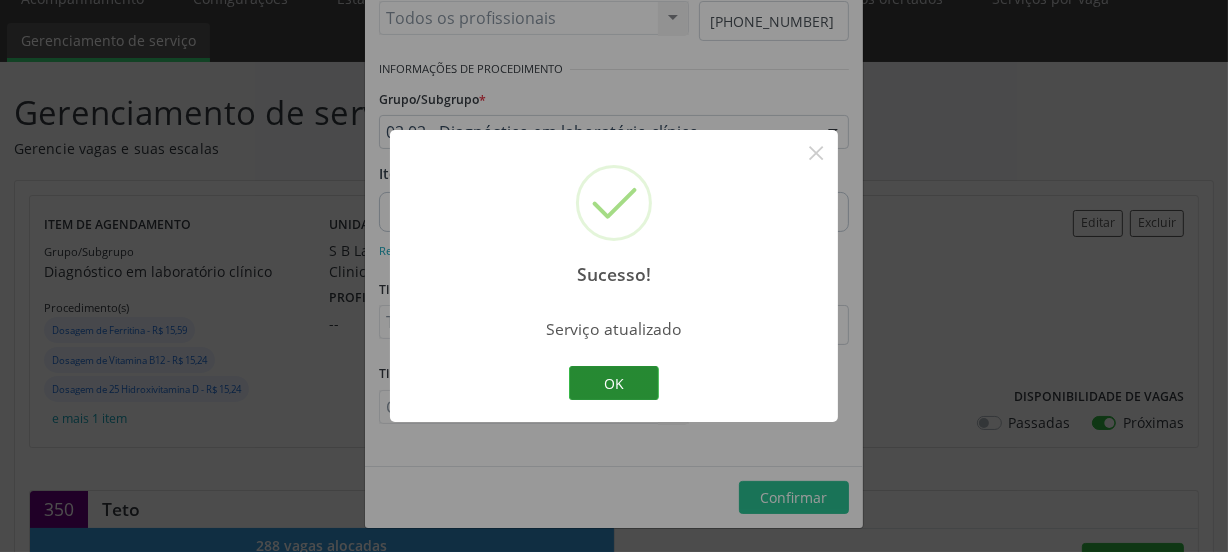 click on "OK" at bounding box center [614, 383] 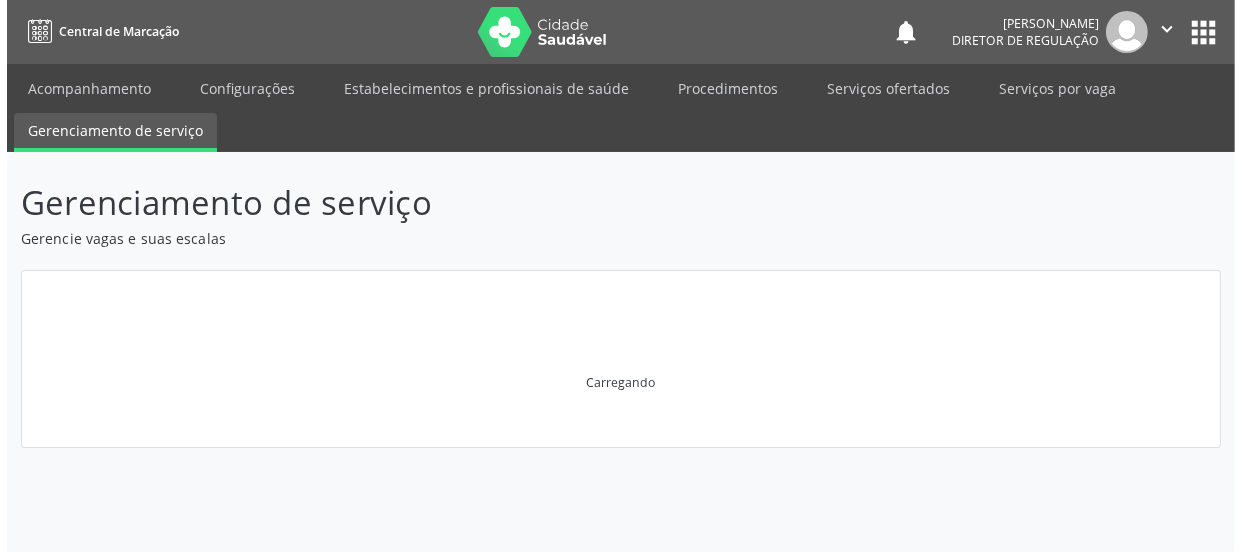 scroll, scrollTop: 0, scrollLeft: 0, axis: both 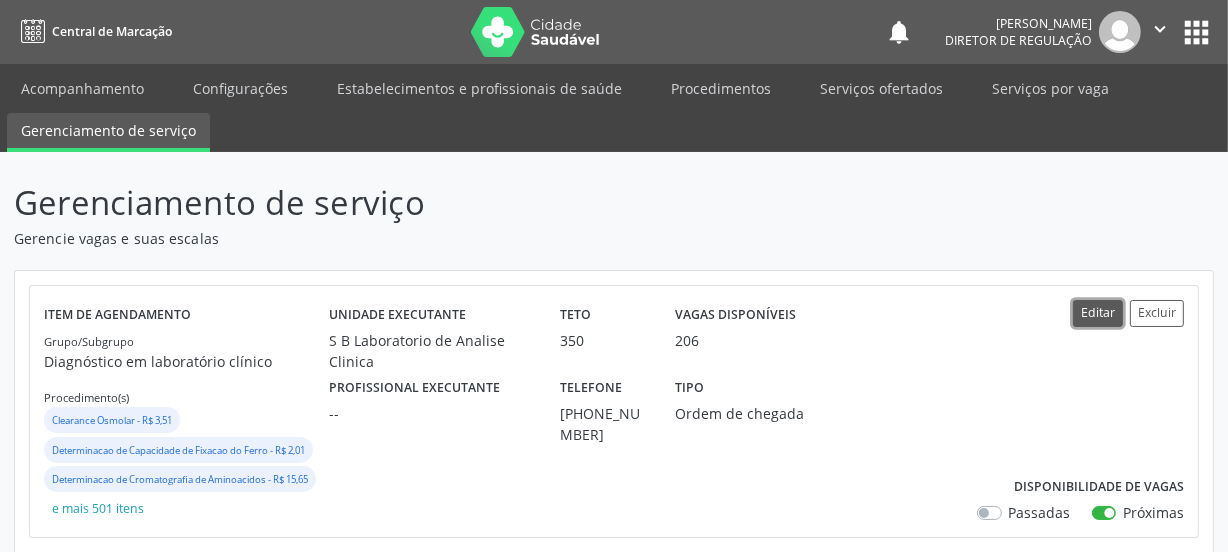 click on "Editar" at bounding box center (1098, 313) 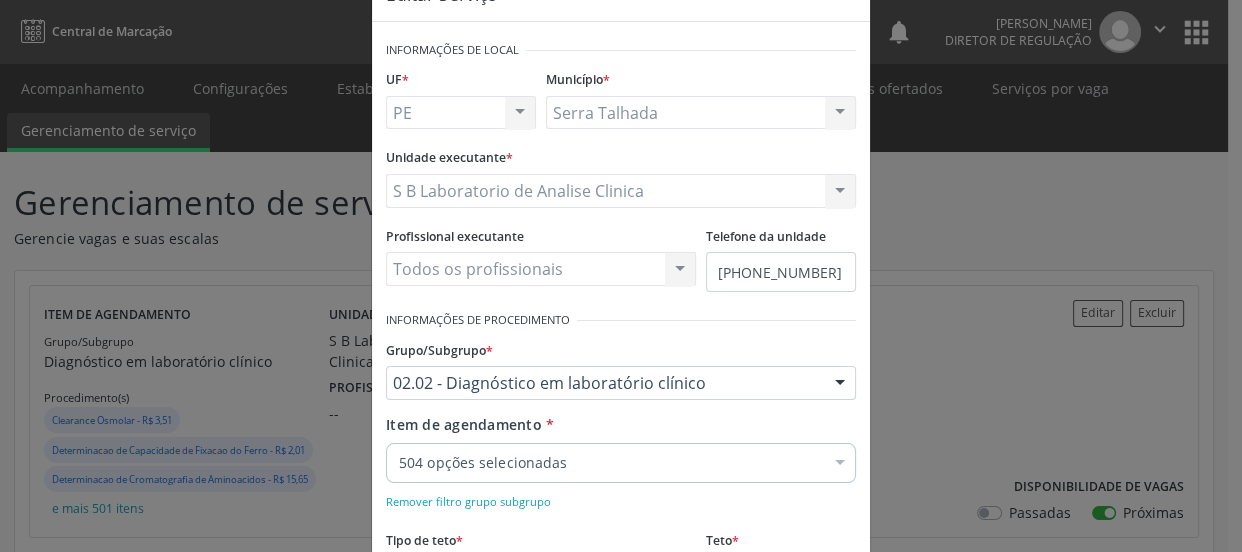 scroll, scrollTop: 90, scrollLeft: 0, axis: vertical 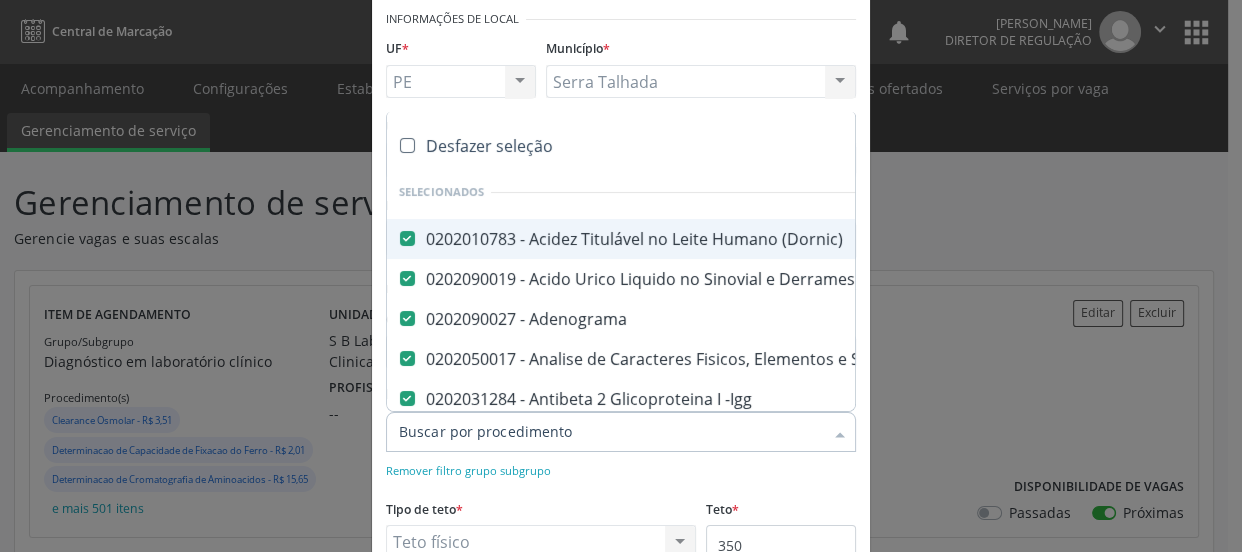click at bounding box center (407, 145) 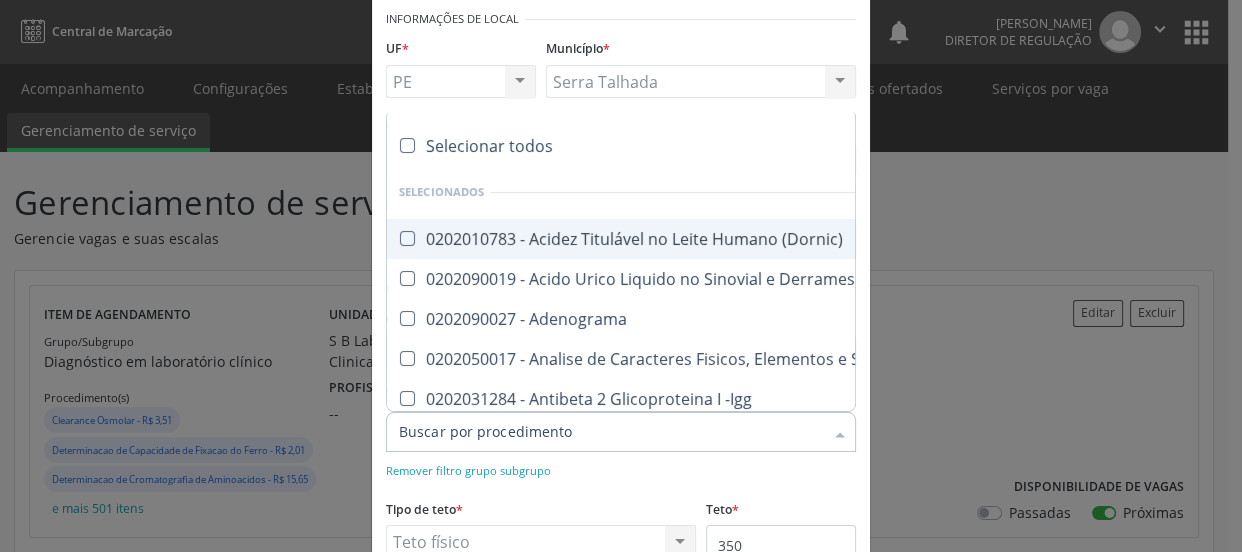 click at bounding box center (407, 145) 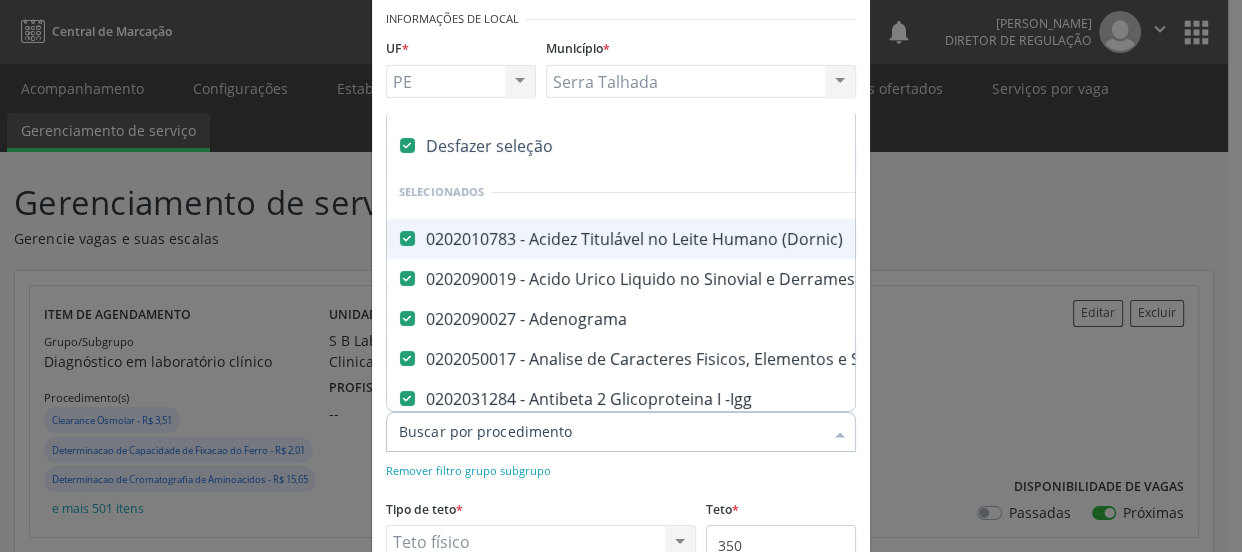 click at bounding box center (407, 145) 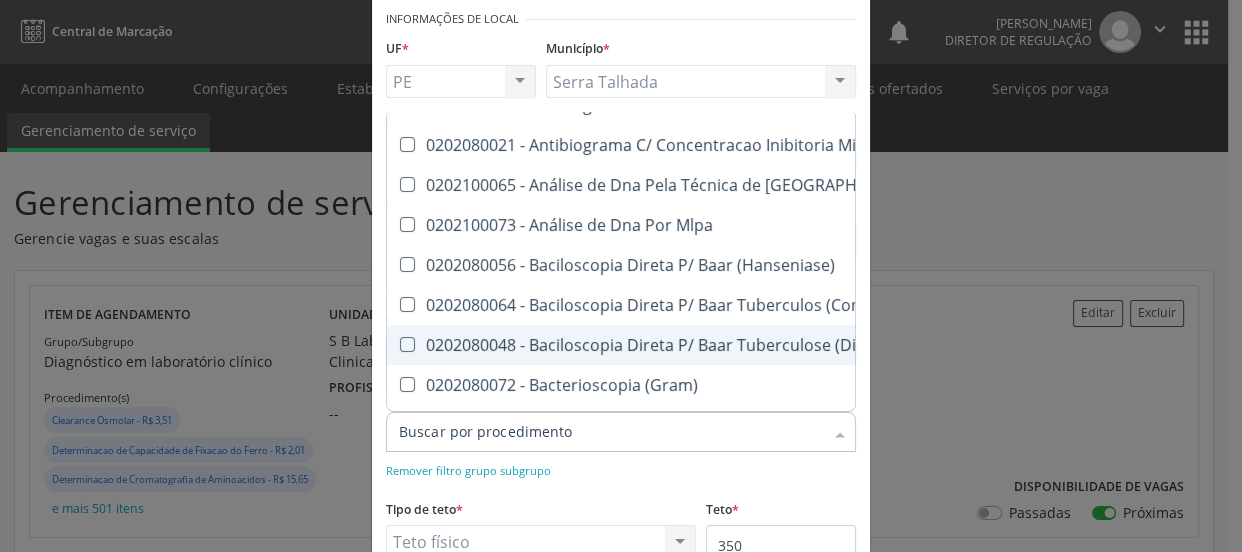 scroll, scrollTop: 363, scrollLeft: 0, axis: vertical 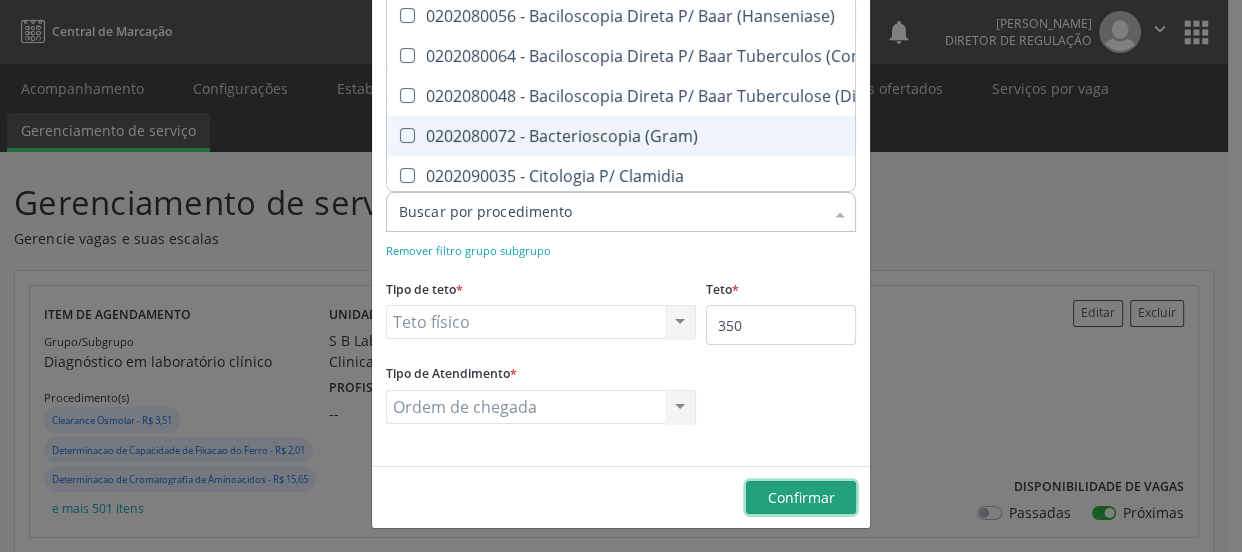 click on "Confirmar" at bounding box center (801, 497) 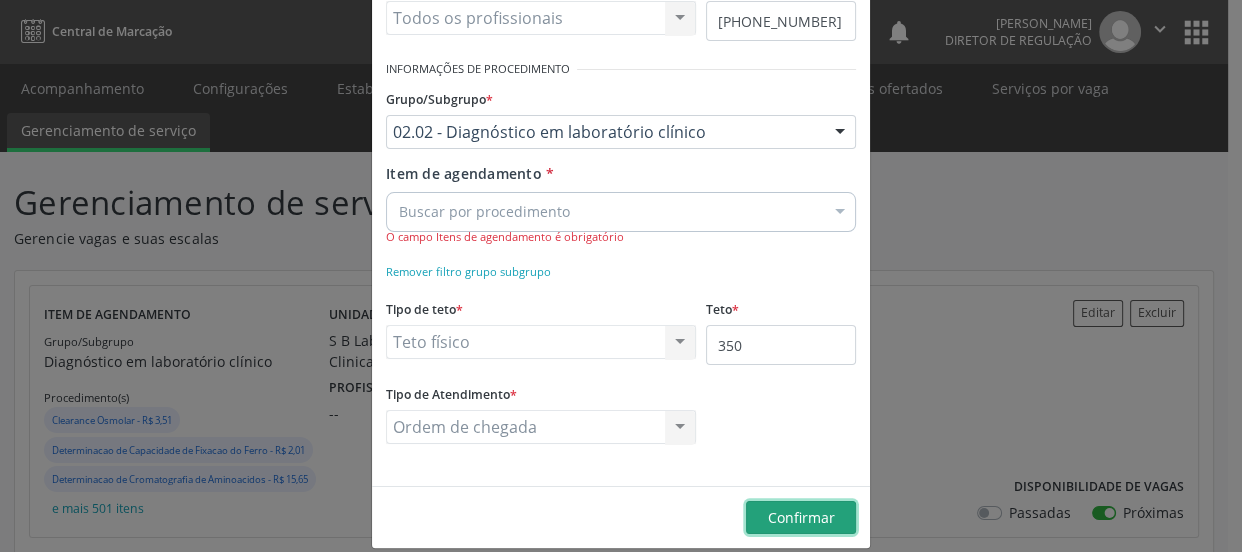 scroll, scrollTop: 0, scrollLeft: 0, axis: both 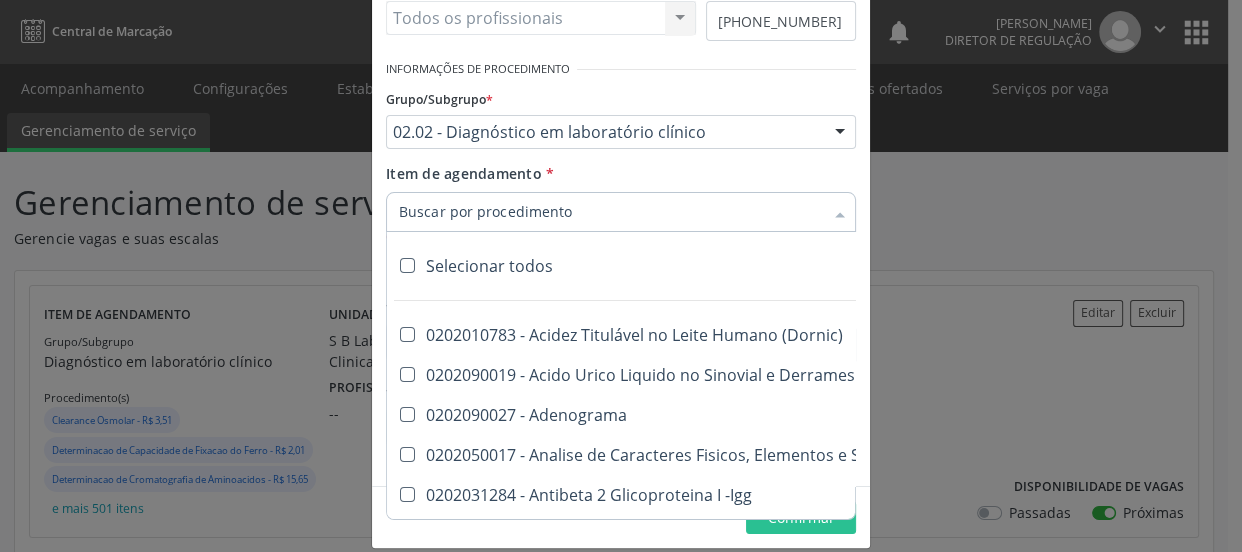 click at bounding box center [621, 212] 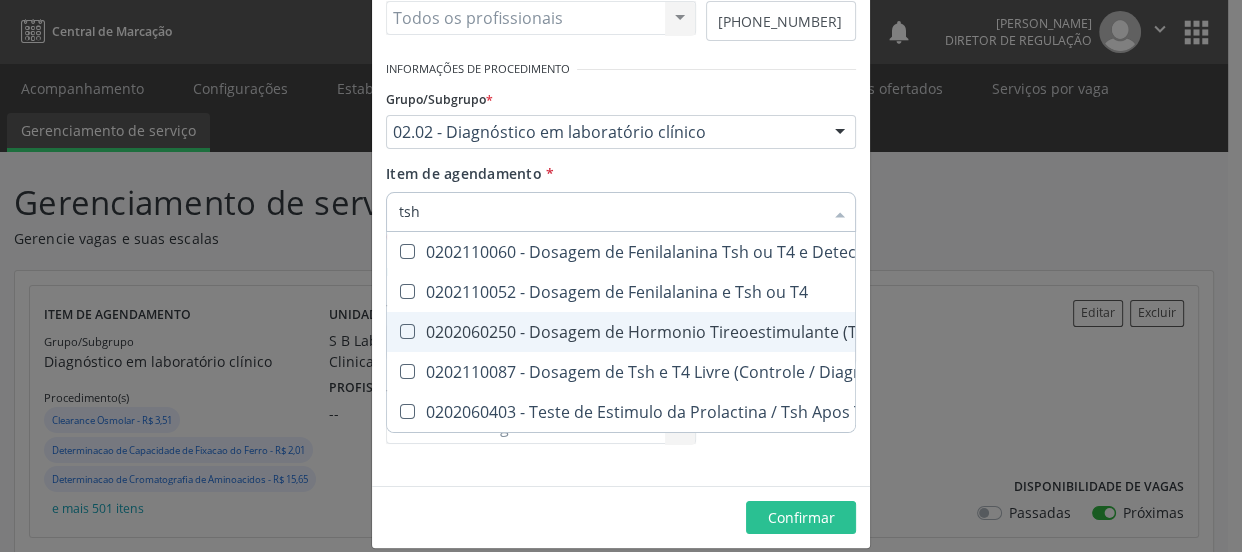 click on "0202060250 - Dosagem de Hormonio Tireoestimulante (Tsh)" at bounding box center (886, 332) 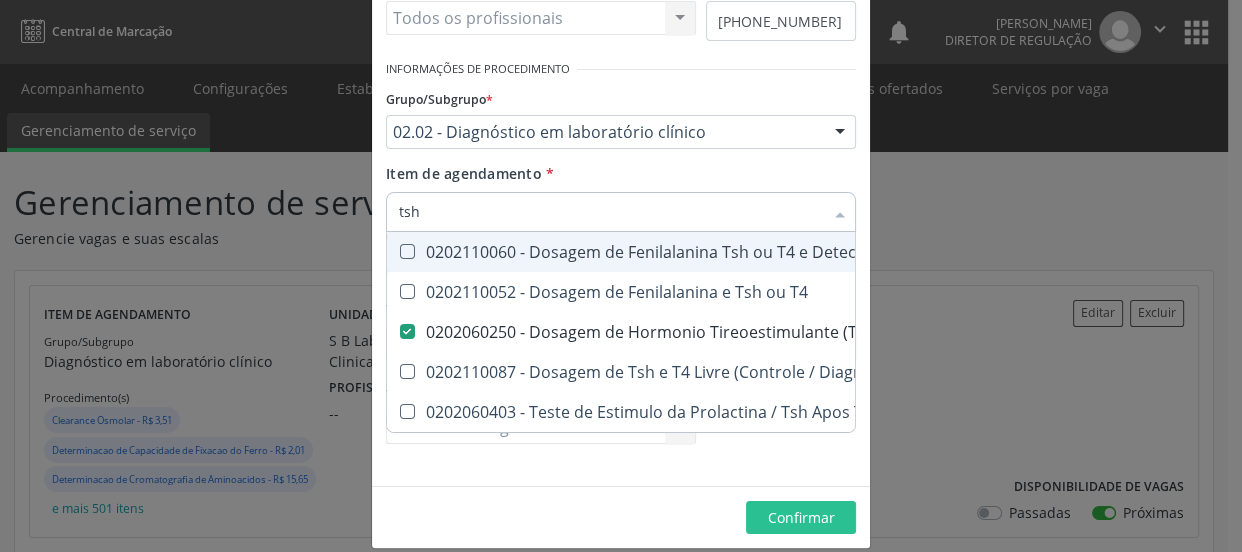 drag, startPoint x: 354, startPoint y: 214, endPoint x: 290, endPoint y: 208, distance: 64.28063 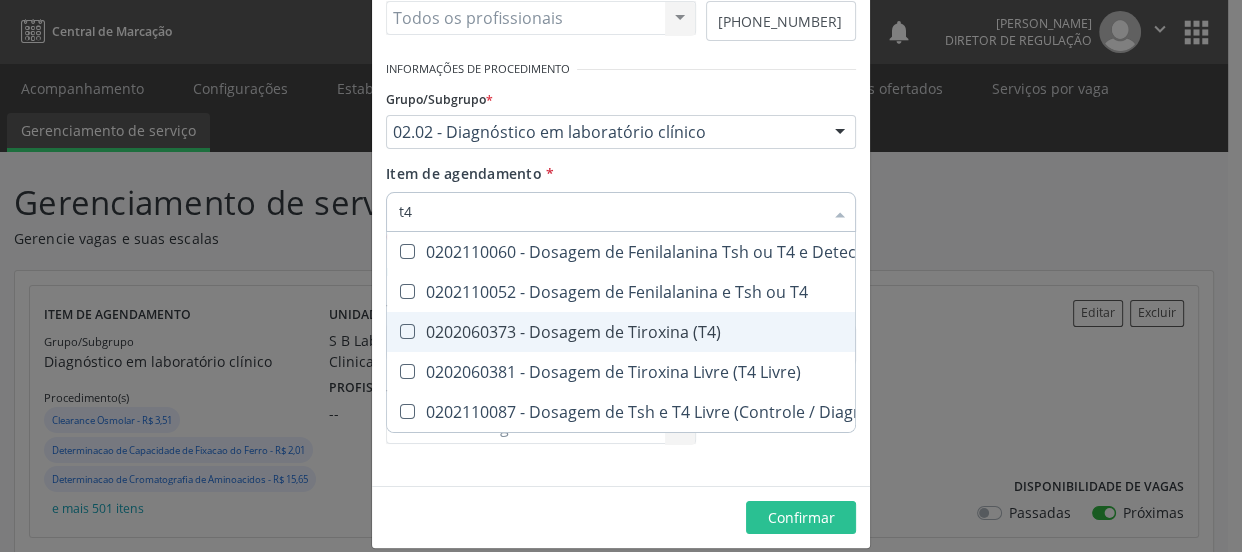 click on "0202060373 - Dosagem de Tiroxina (T4)" at bounding box center [886, 332] 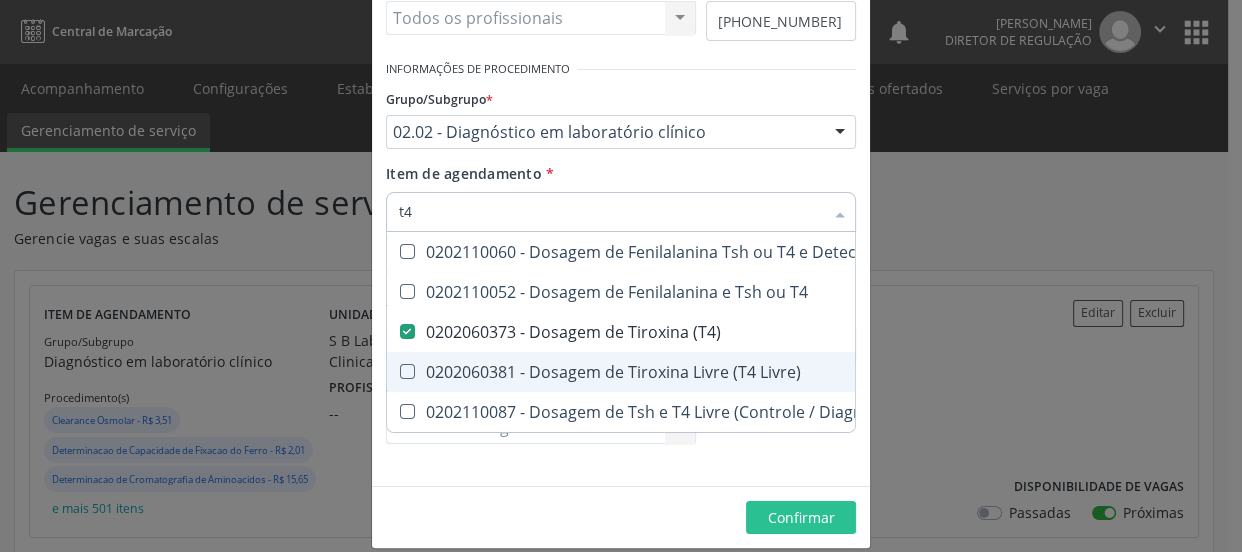 click on "0202060381 - Dosagem de Tiroxina Livre (T4 Livre)" at bounding box center (886, 372) 